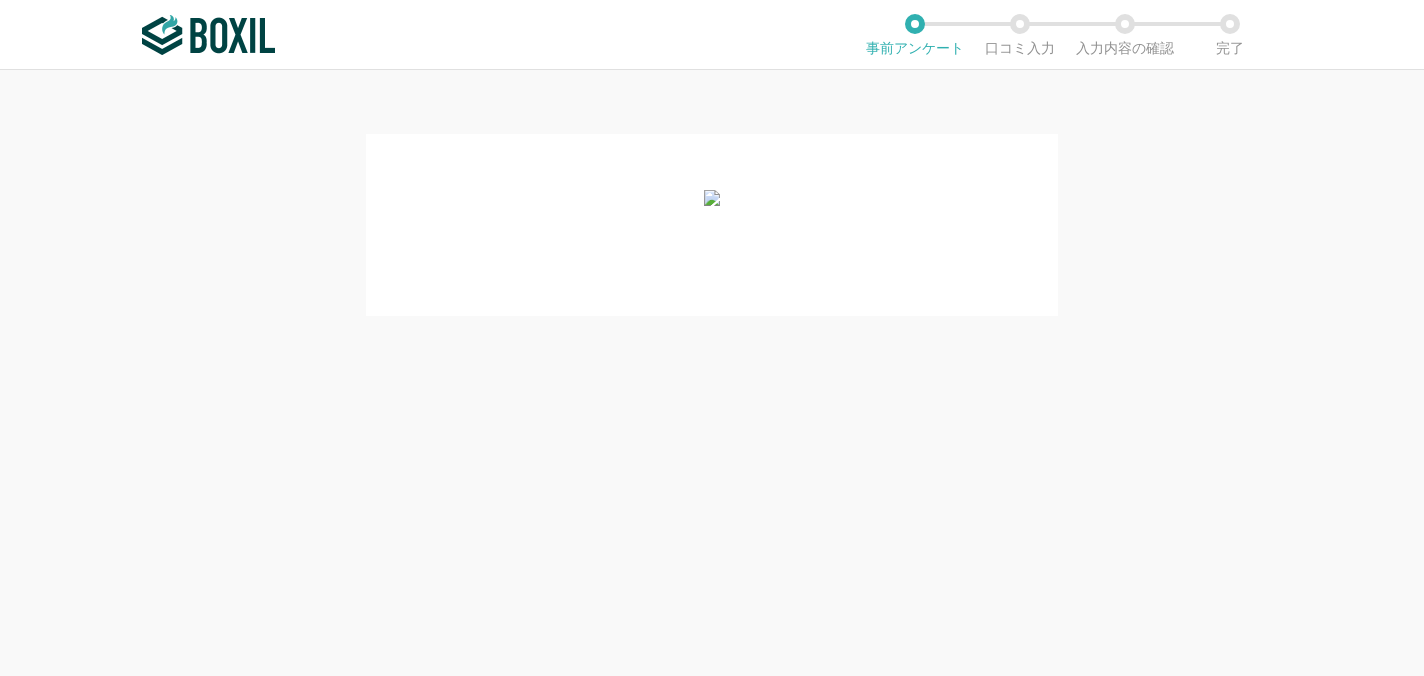 scroll, scrollTop: 0, scrollLeft: 0, axis: both 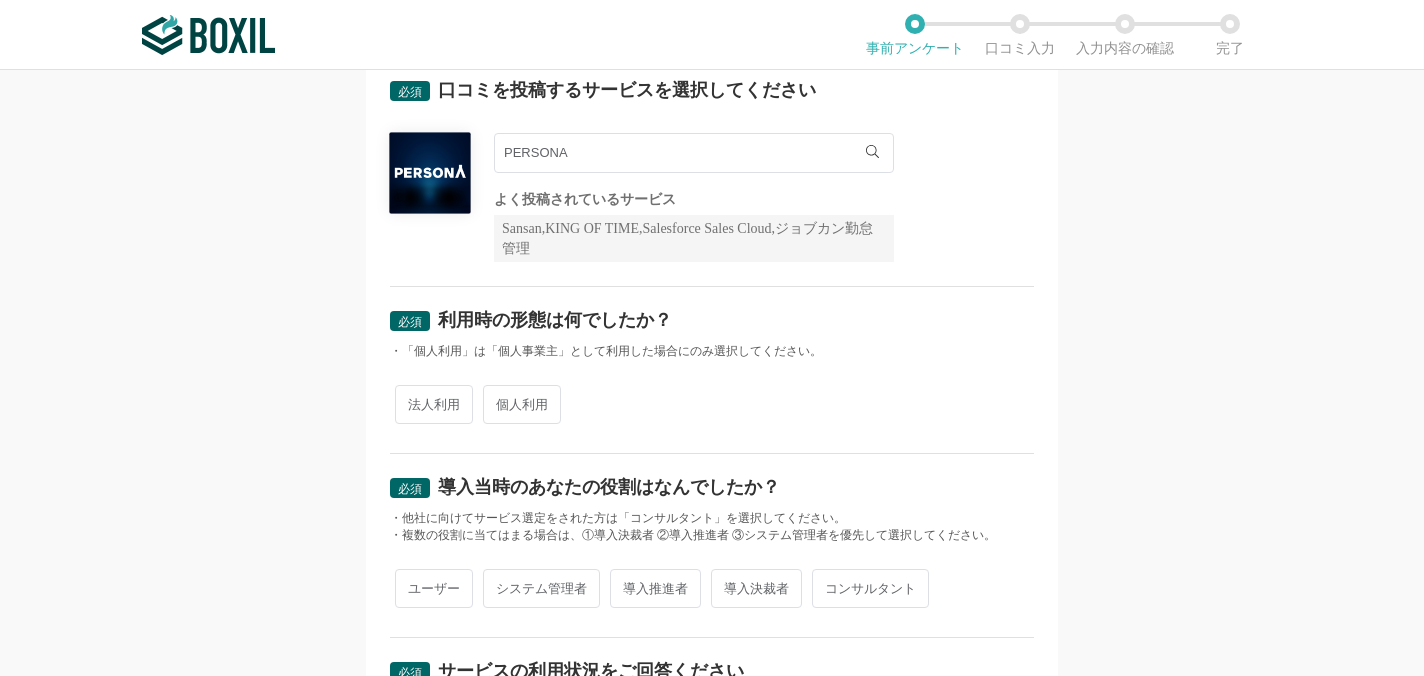 click on "法人利用" at bounding box center (434, 404) 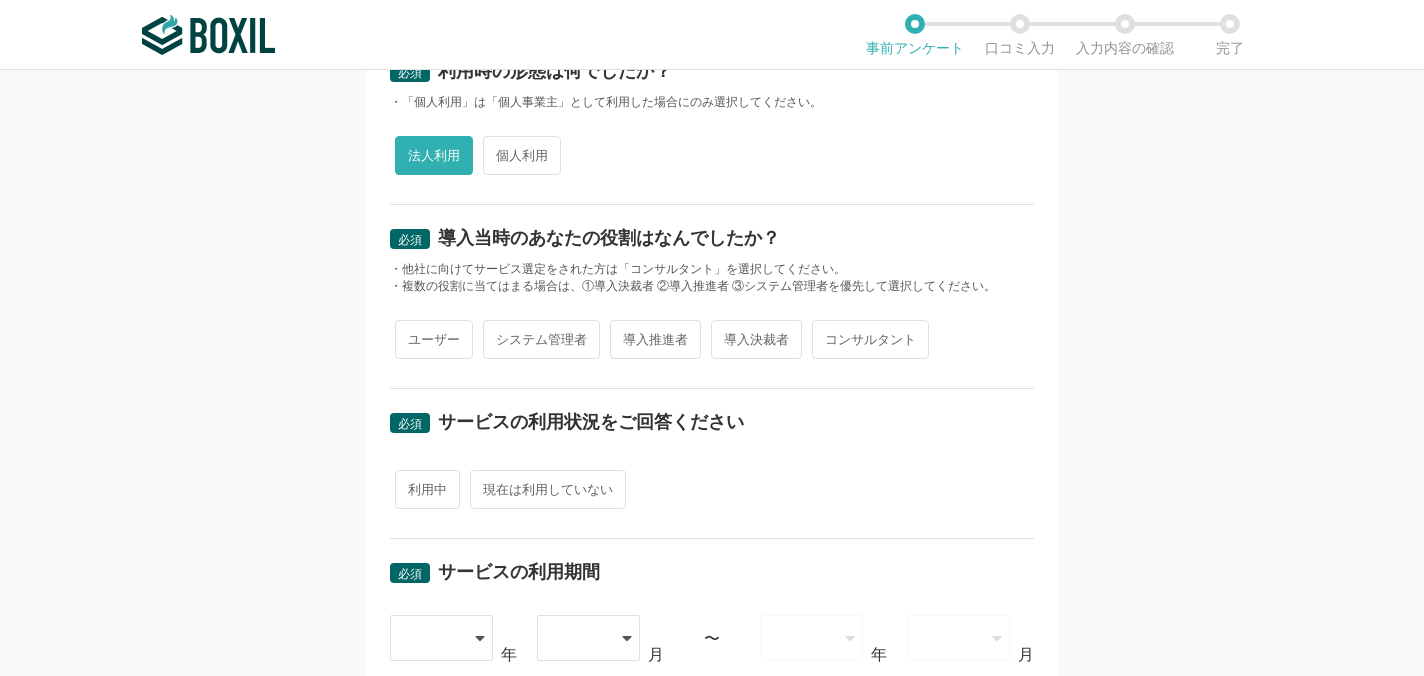 scroll, scrollTop: 369, scrollLeft: 0, axis: vertical 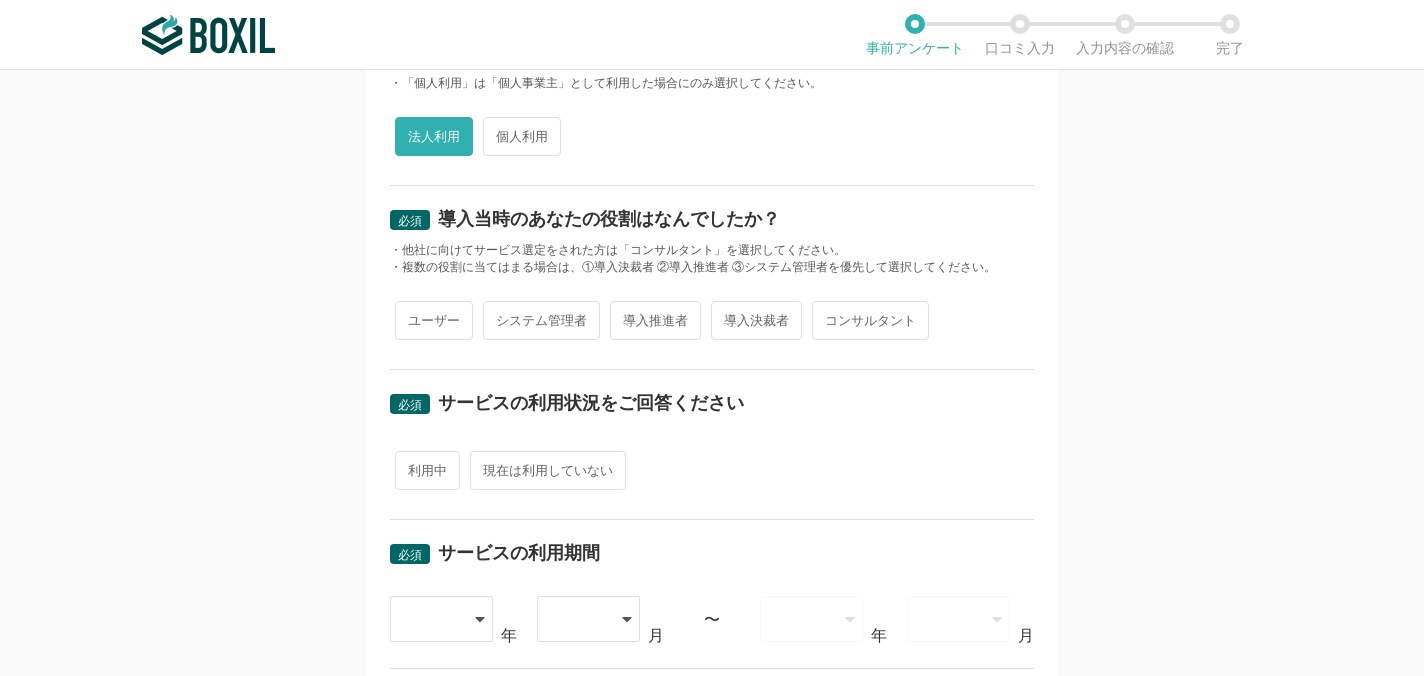 click on "ユーザー" at bounding box center [434, 320] 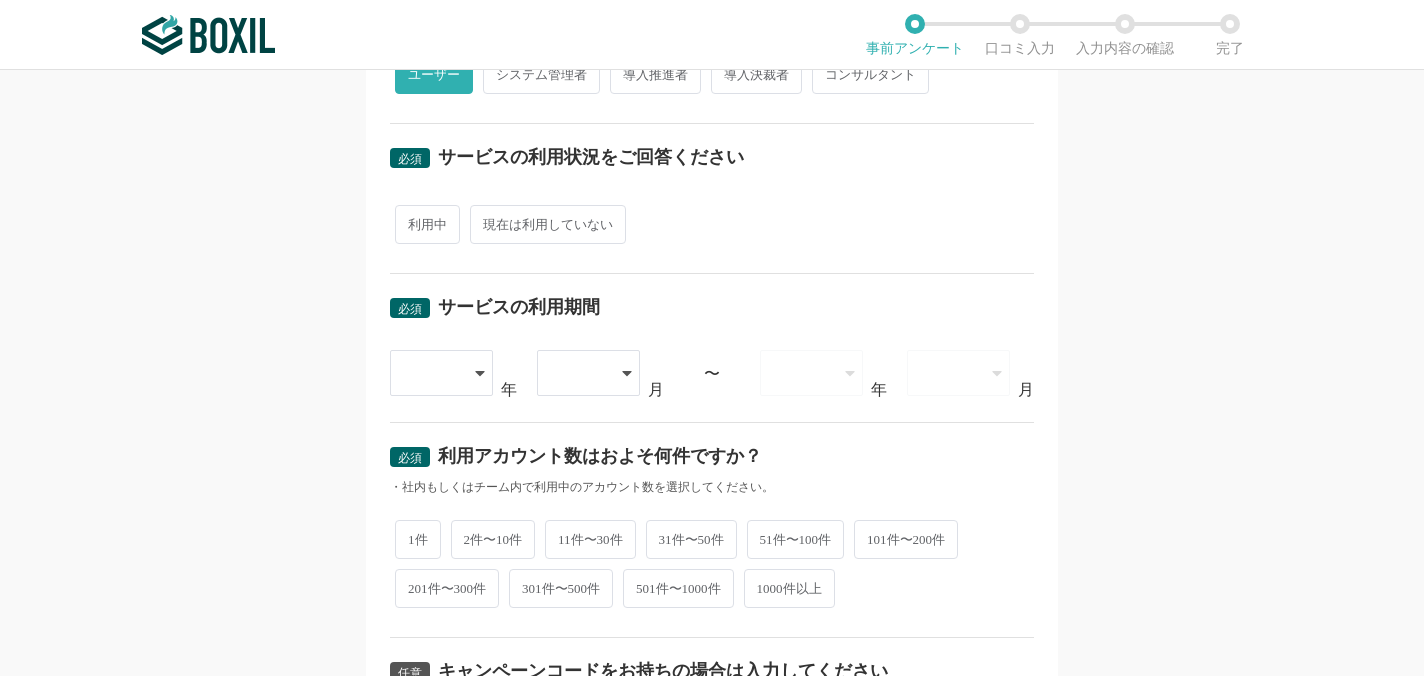scroll, scrollTop: 628, scrollLeft: 0, axis: vertical 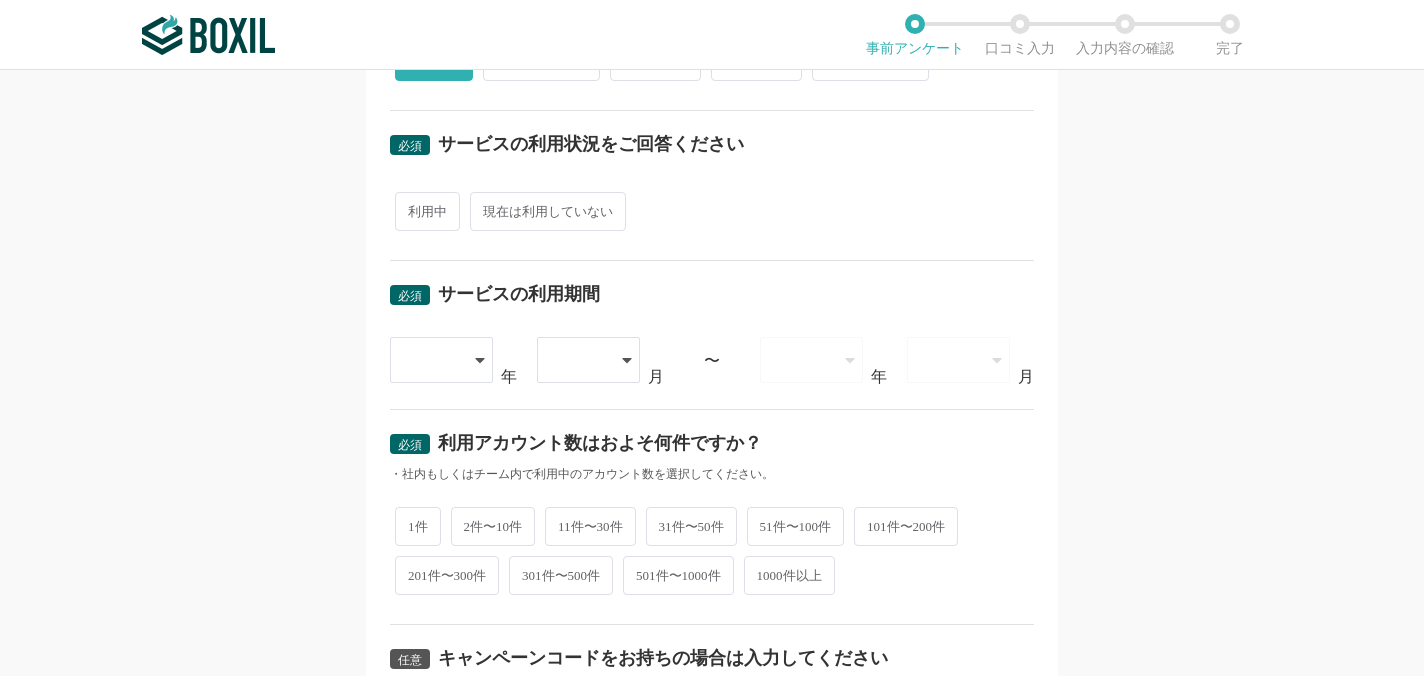 click on "利用中" at bounding box center [427, 211] 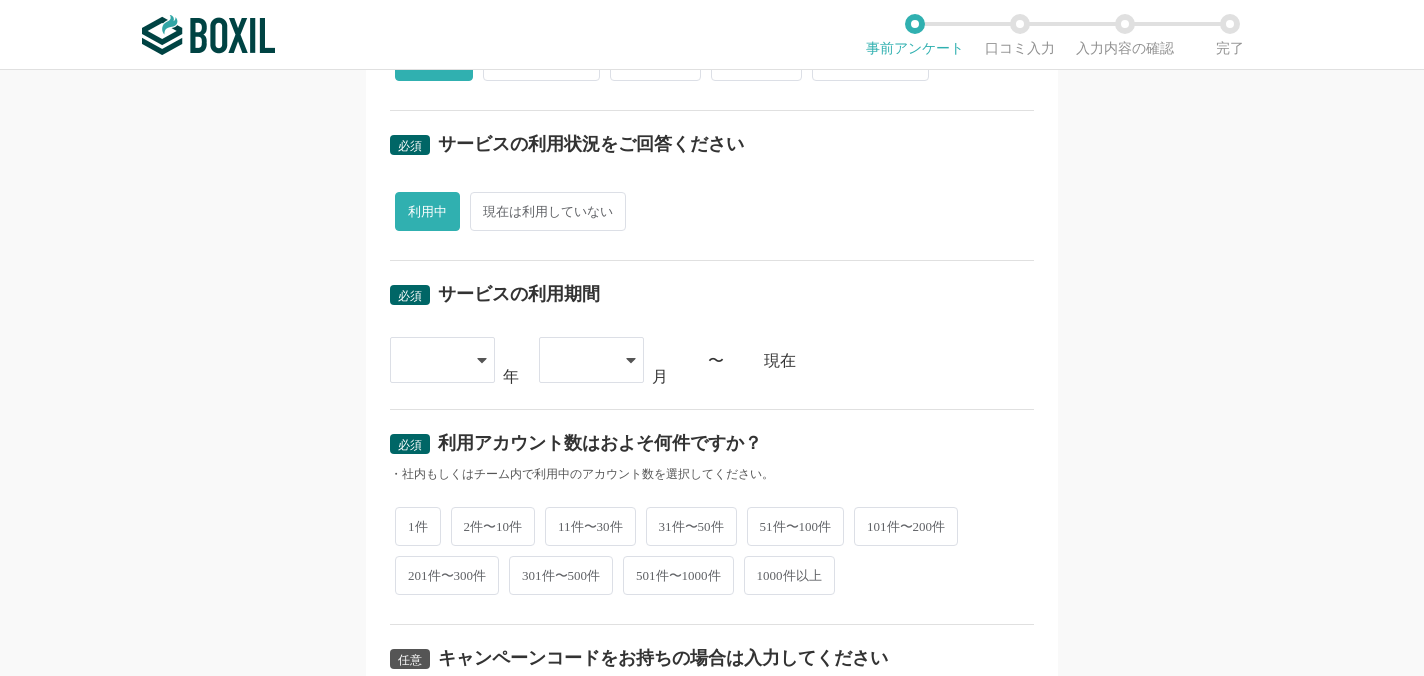 click on "現在は利用していない" at bounding box center [548, 211] 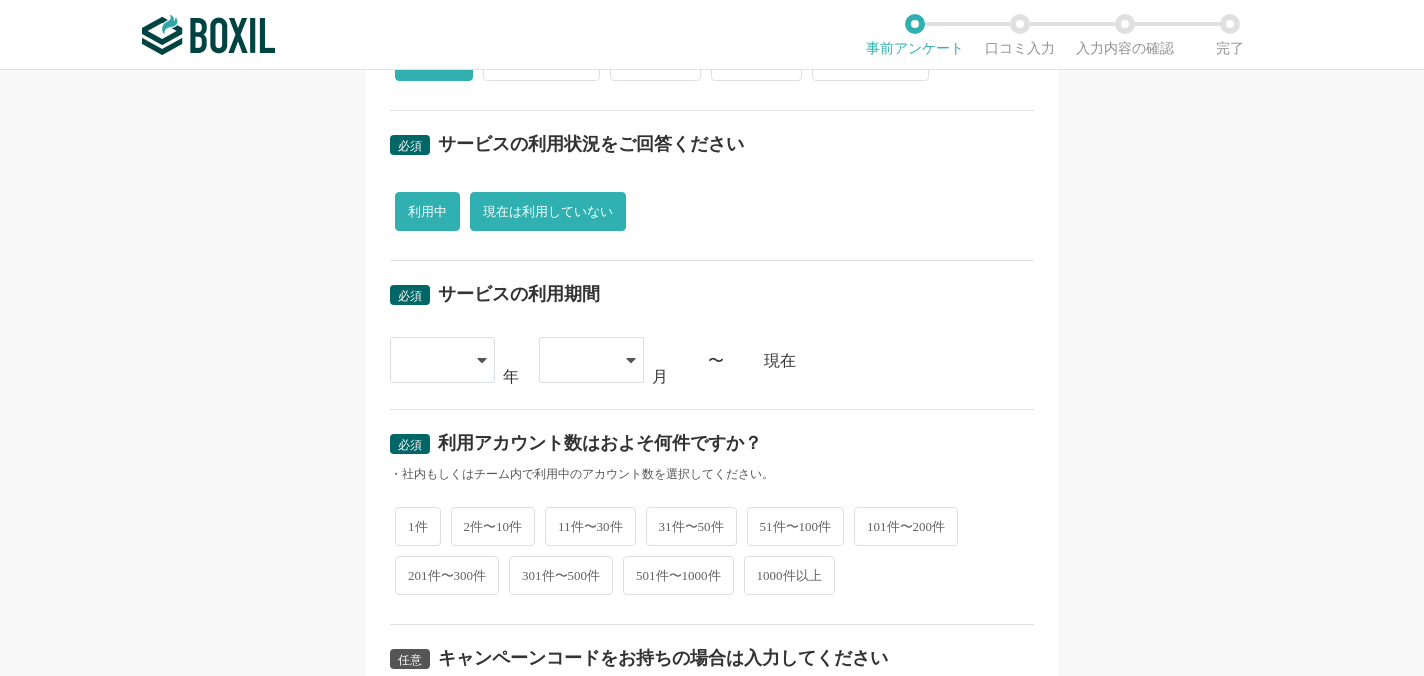 radio on "false" 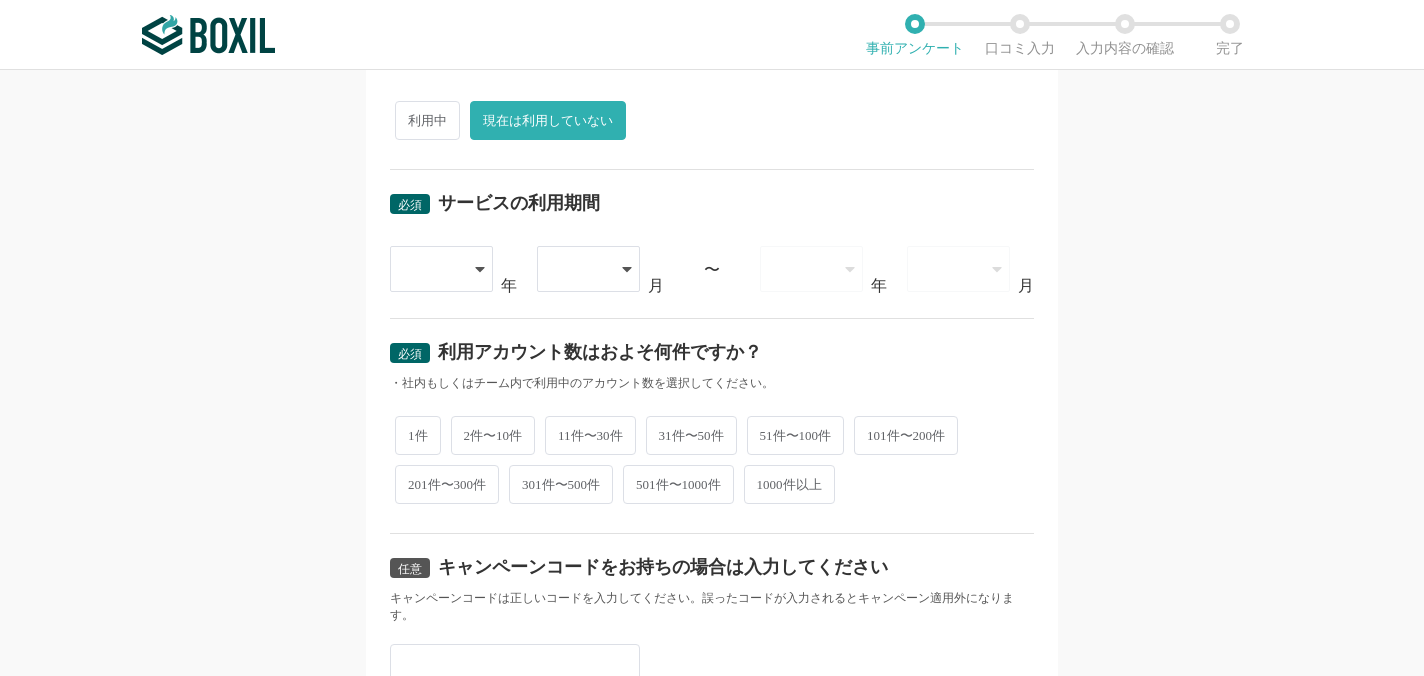 scroll, scrollTop: 732, scrollLeft: 0, axis: vertical 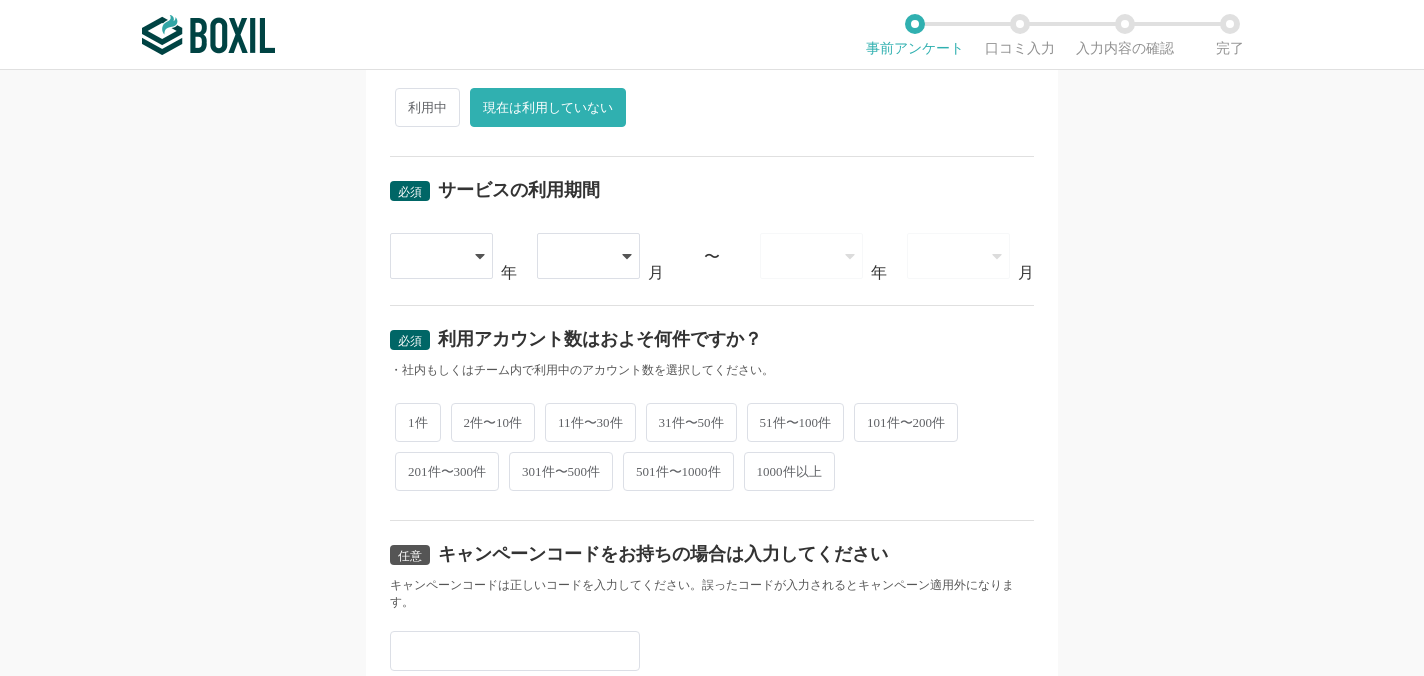 click 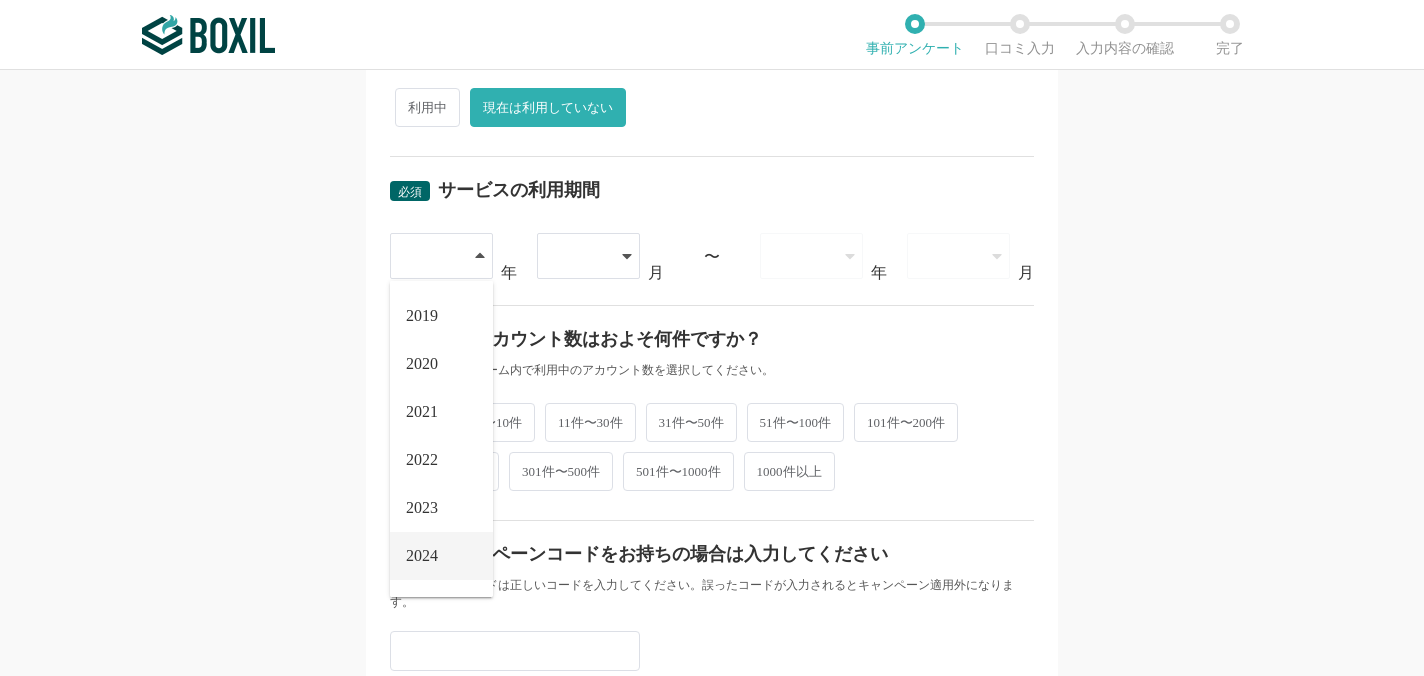 scroll, scrollTop: 228, scrollLeft: 0, axis: vertical 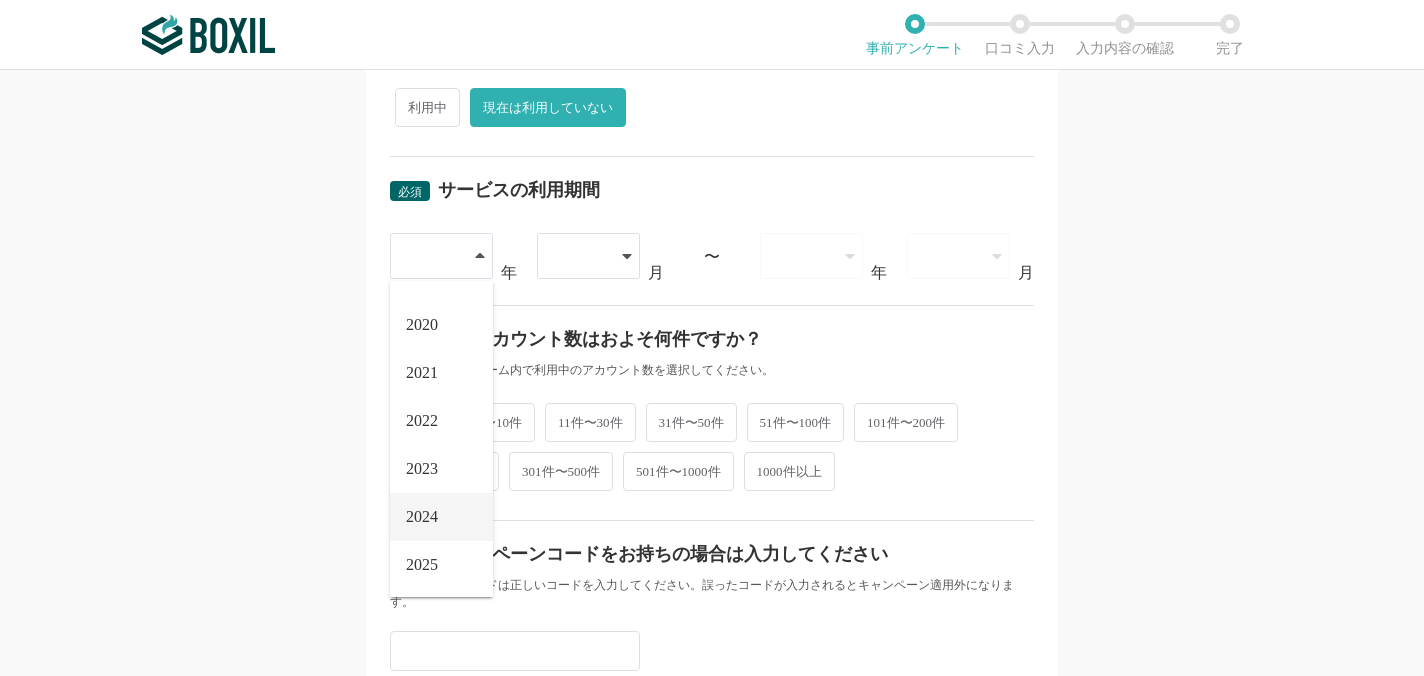 click on "2025" at bounding box center (441, 565) 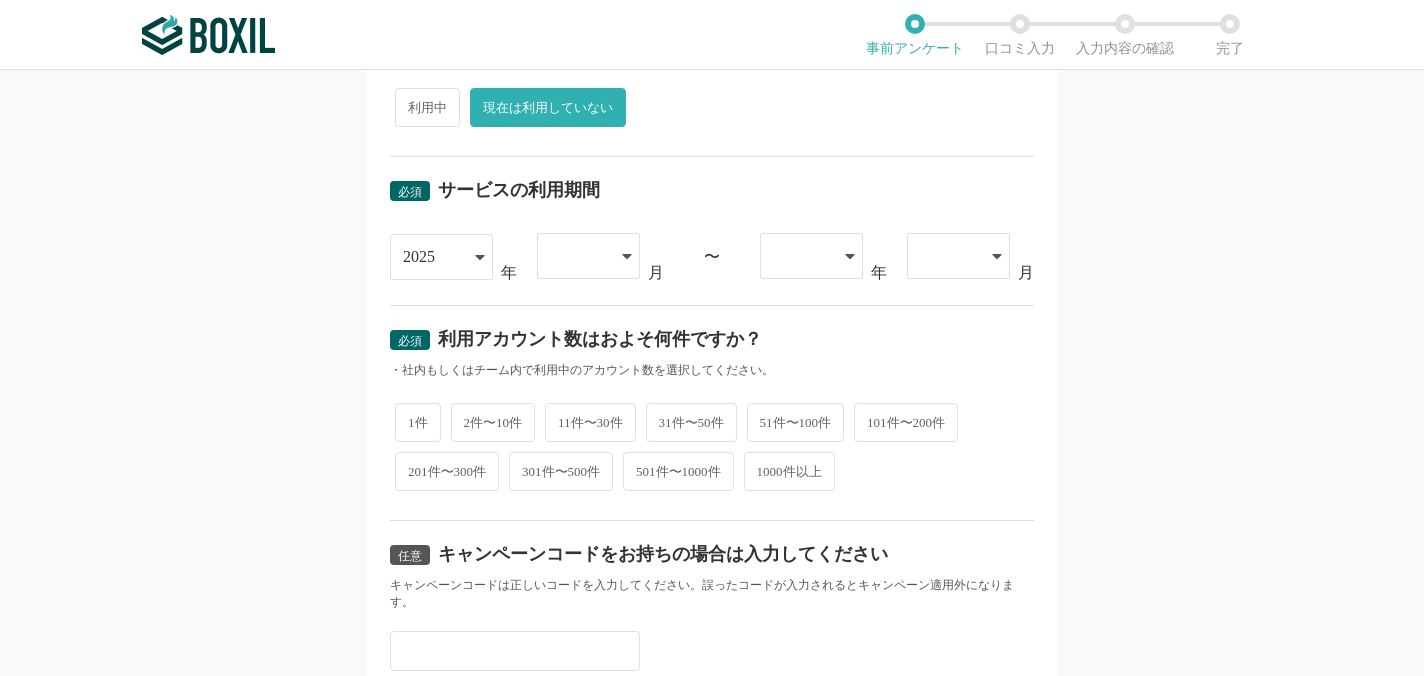 click at bounding box center [588, 256] 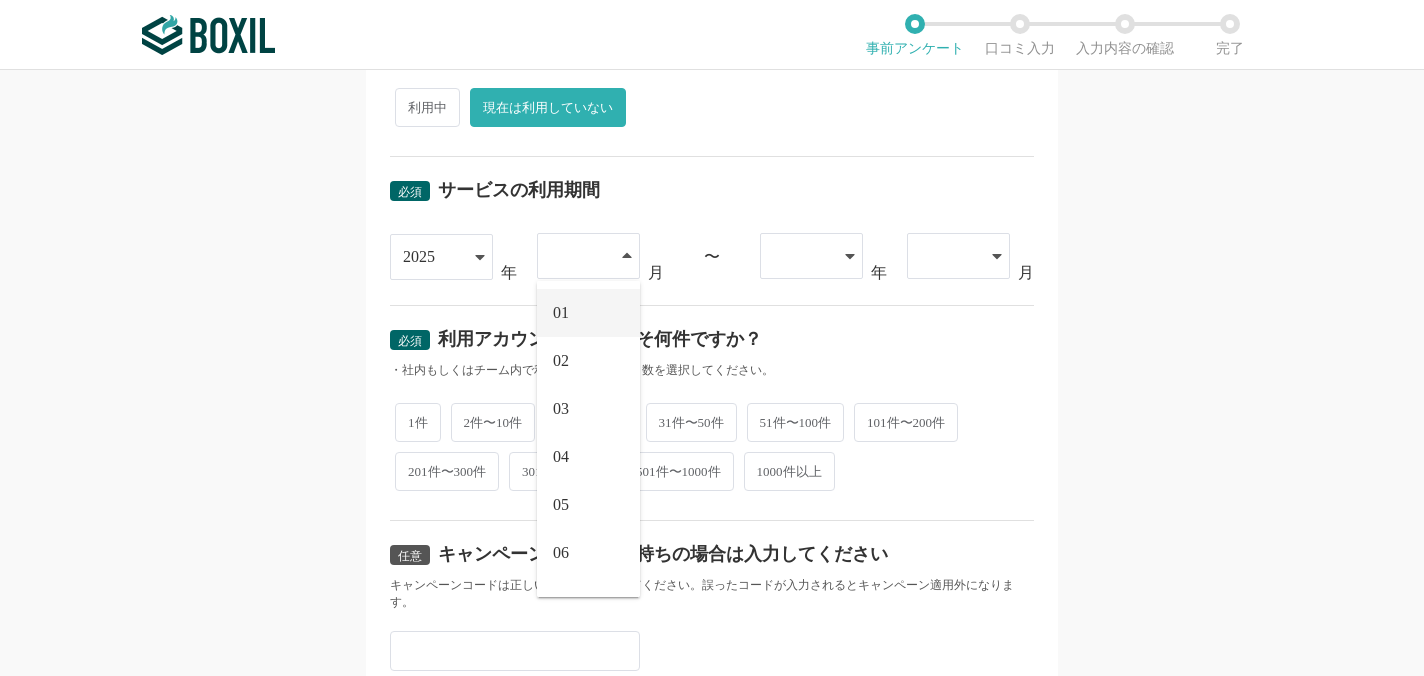 click on "01" at bounding box center (588, 313) 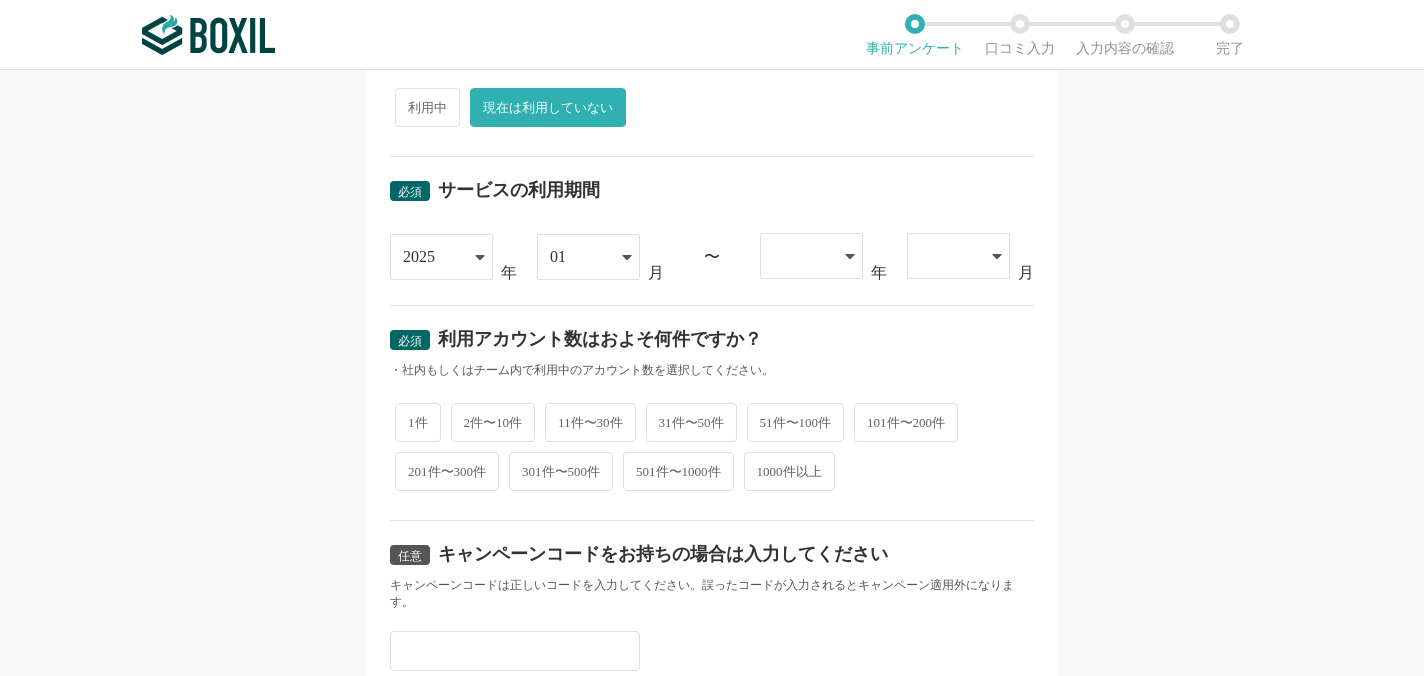 click 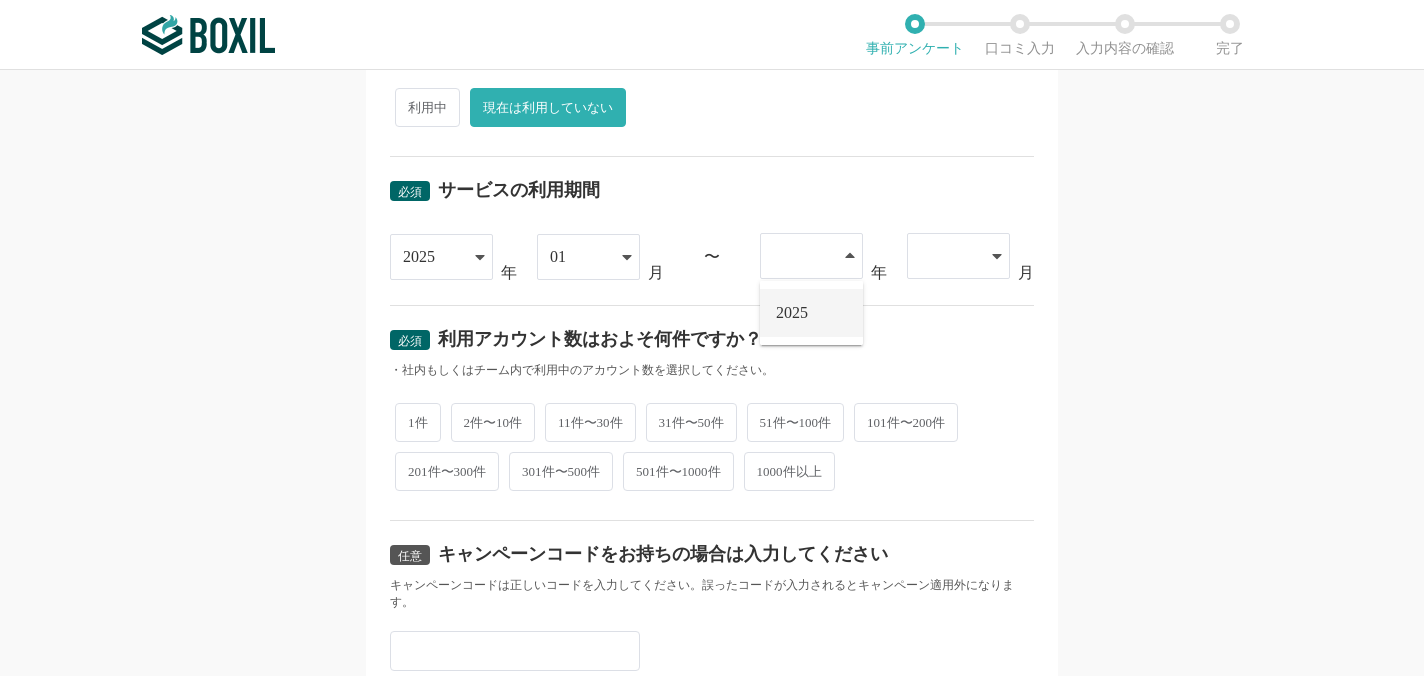 click on "2025" at bounding box center (811, 313) 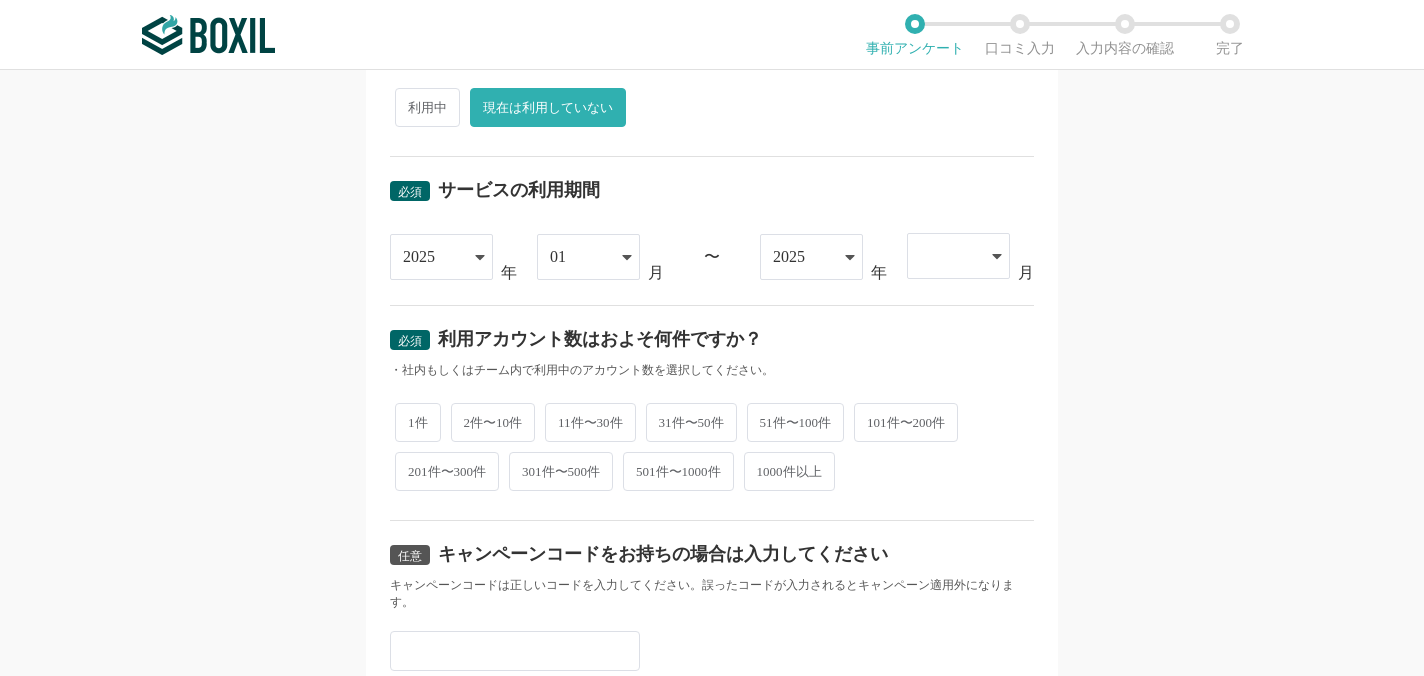 click at bounding box center (958, 256) 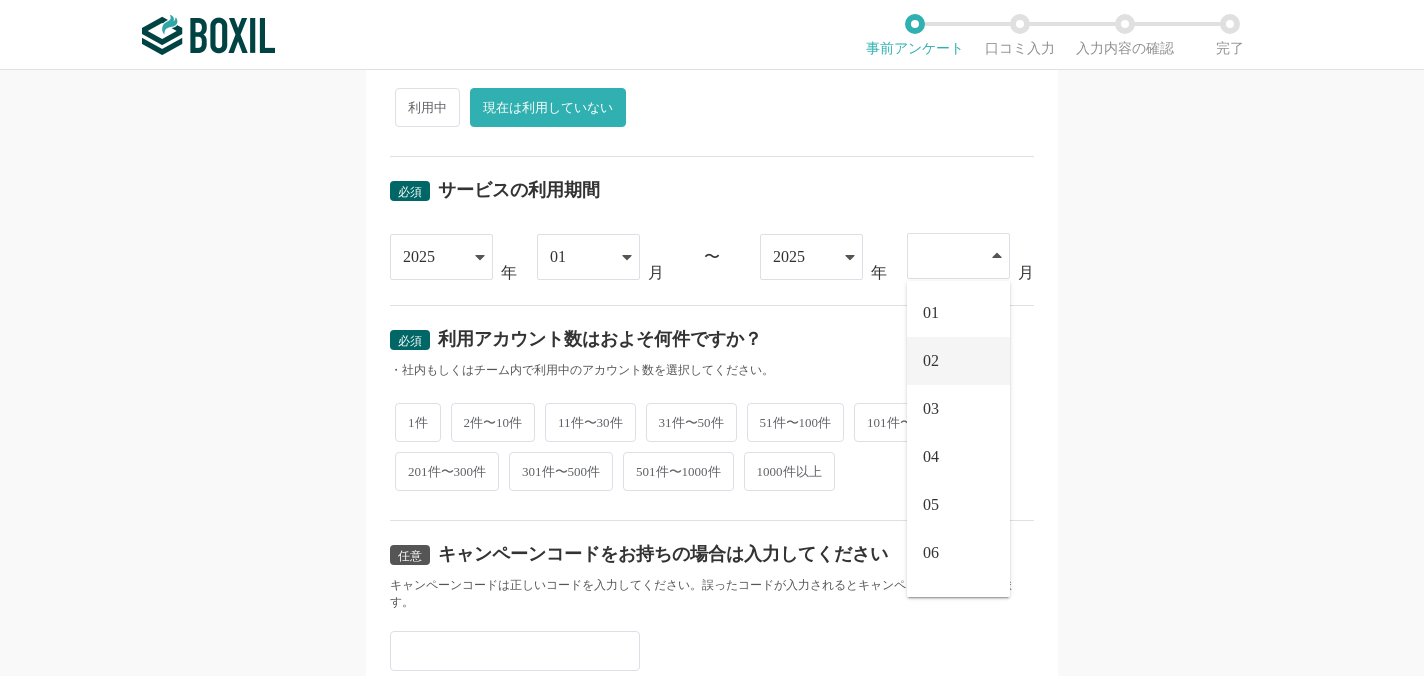 click on "02" at bounding box center [958, 361] 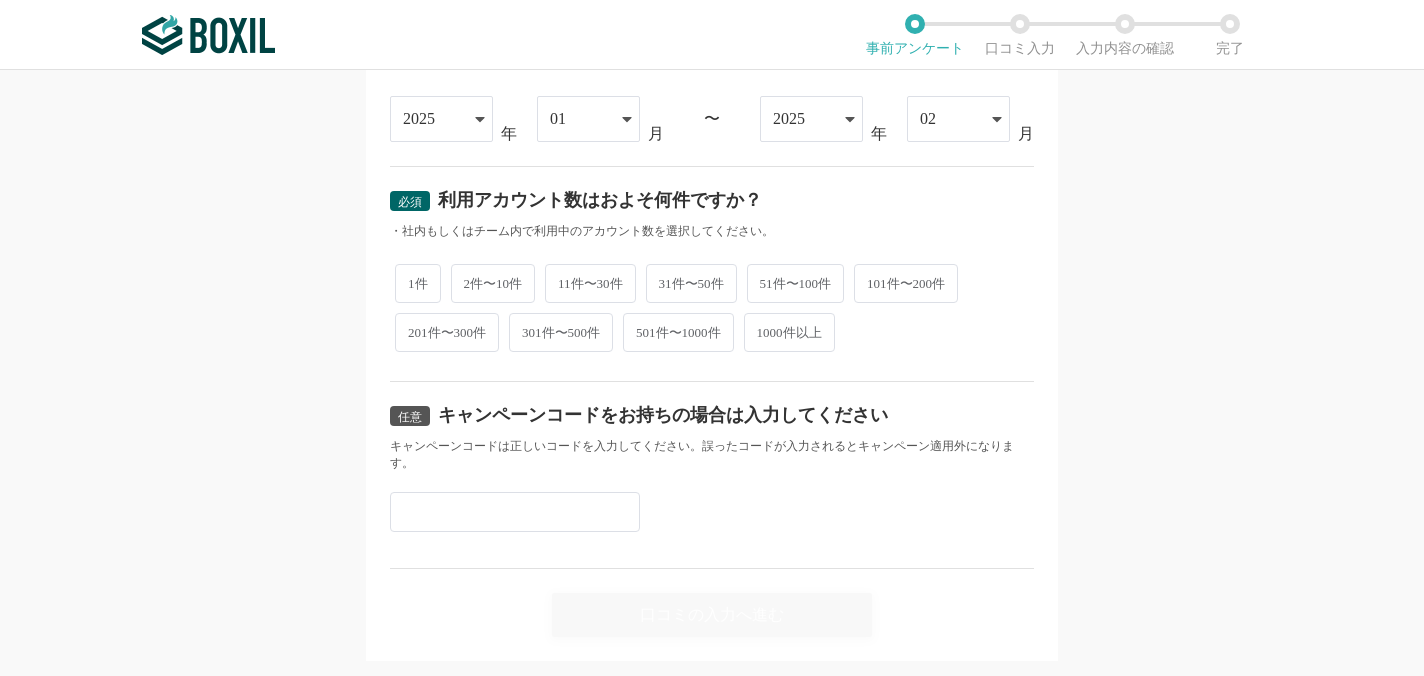 scroll, scrollTop: 868, scrollLeft: 0, axis: vertical 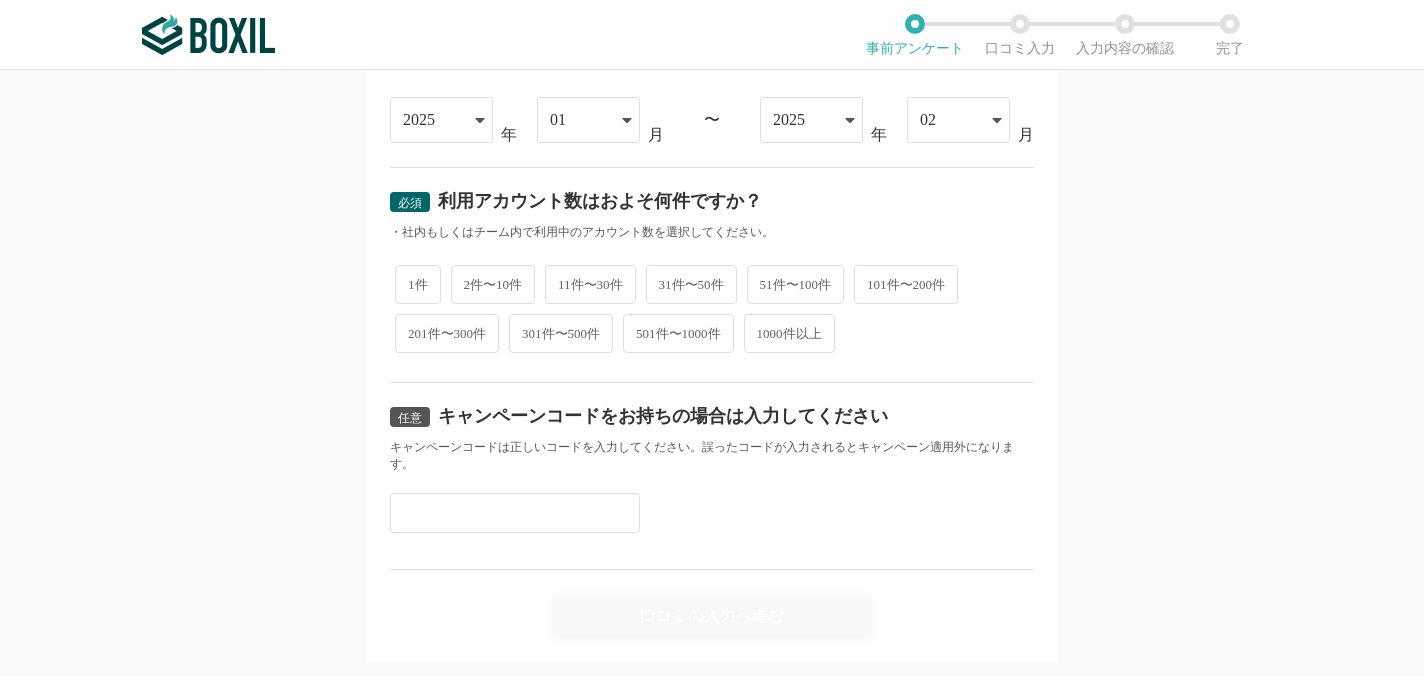 click on "2件〜10件" at bounding box center [493, 284] 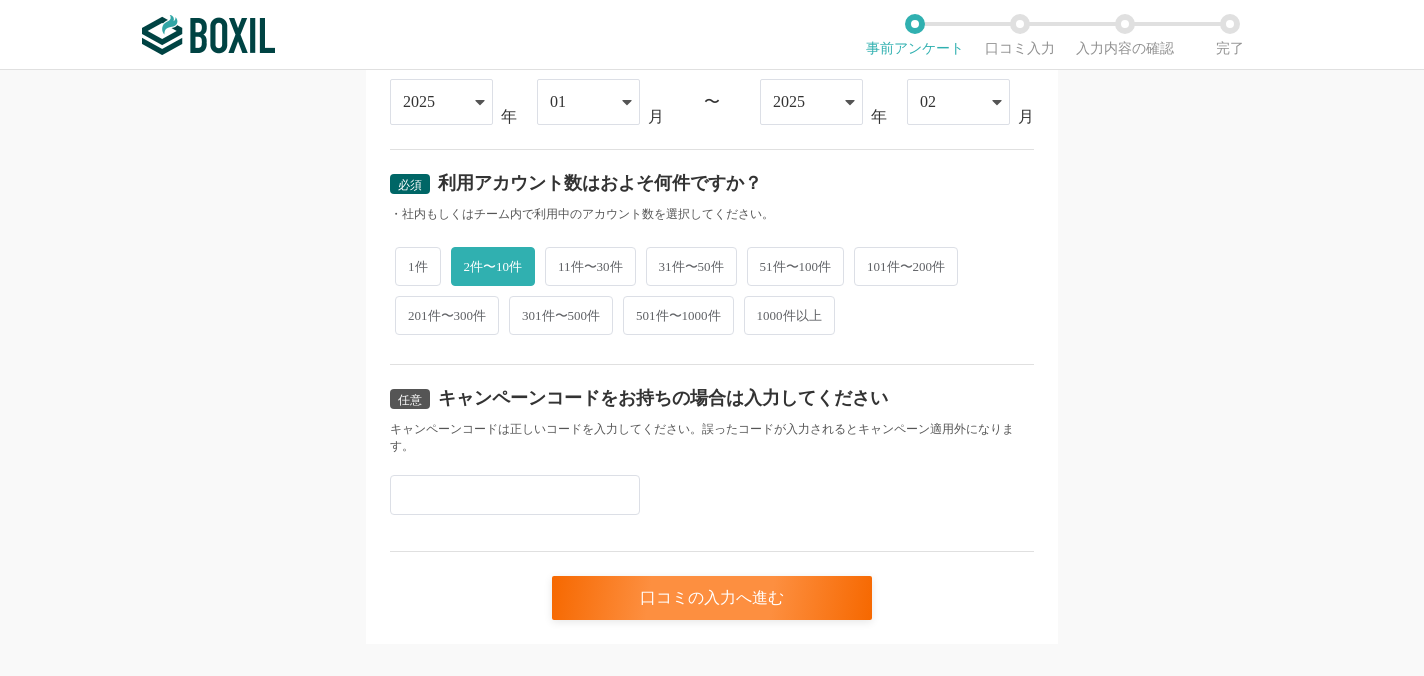 scroll, scrollTop: 901, scrollLeft: 0, axis: vertical 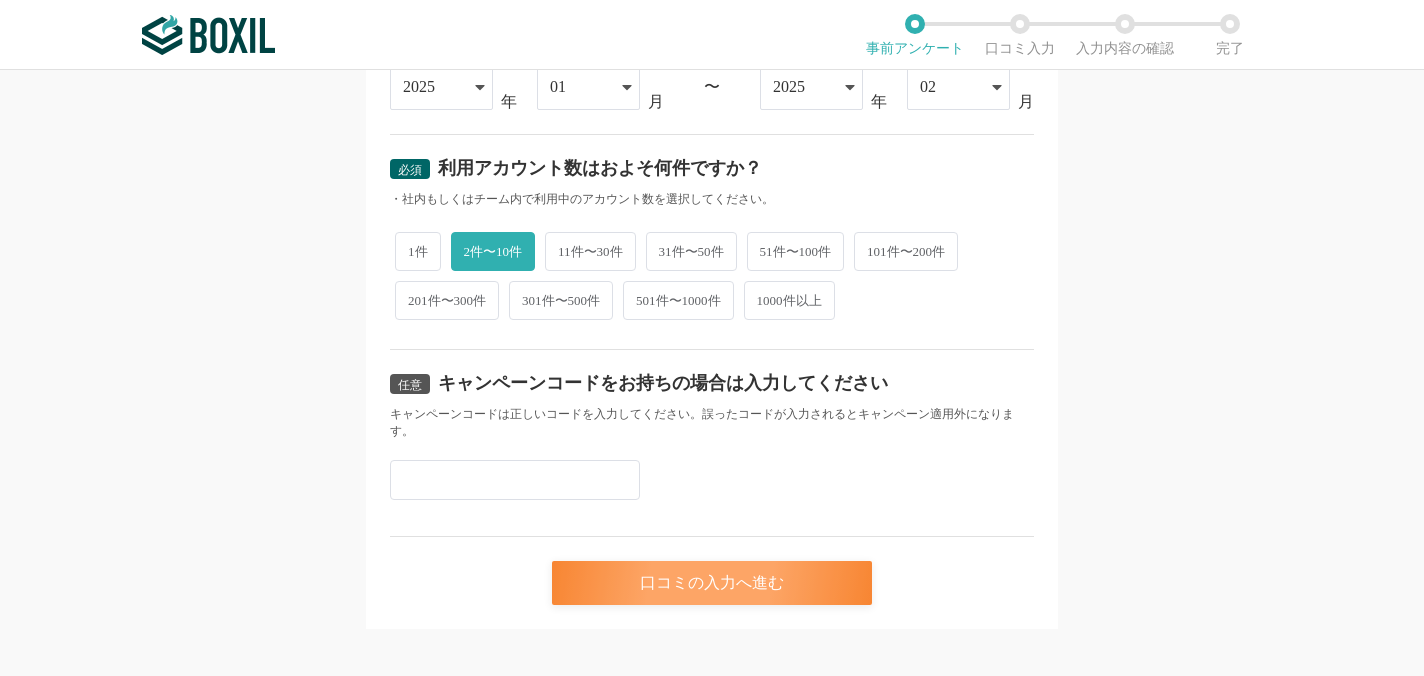 click on "口コミの入力へ進む" at bounding box center (712, 583) 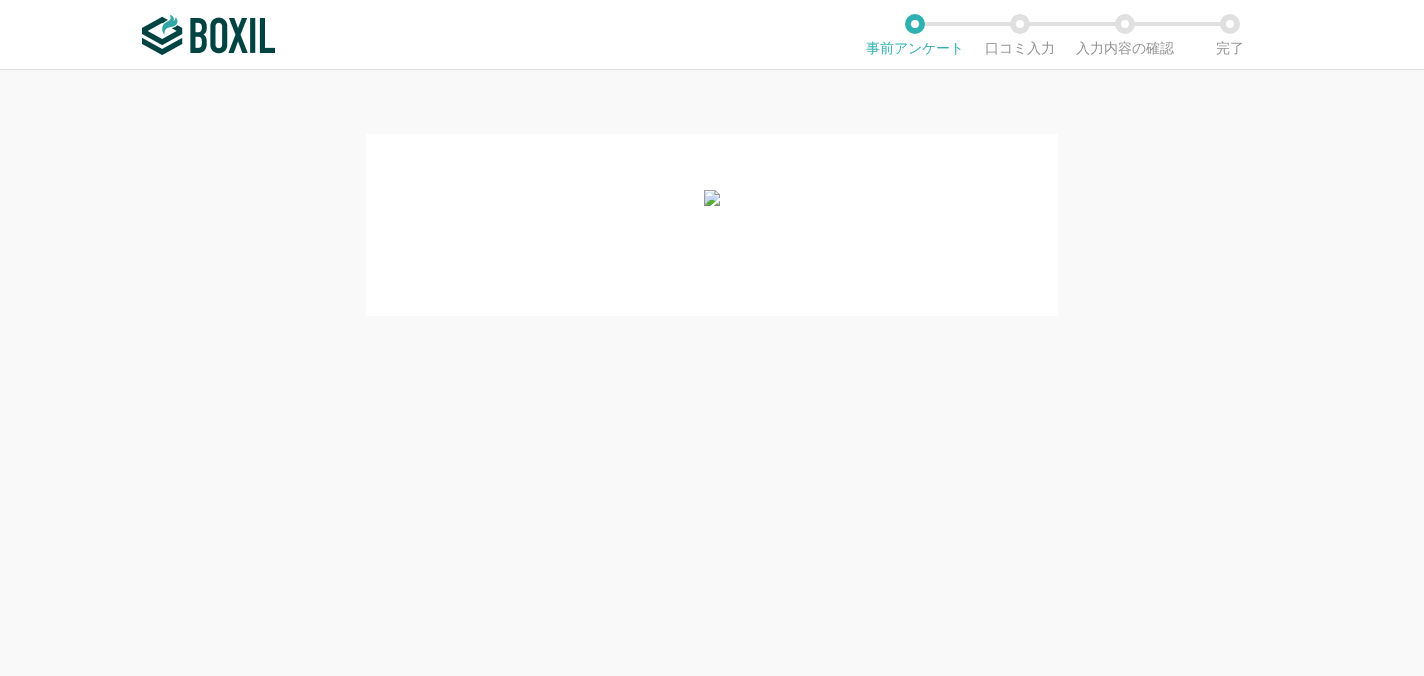 scroll, scrollTop: 0, scrollLeft: 0, axis: both 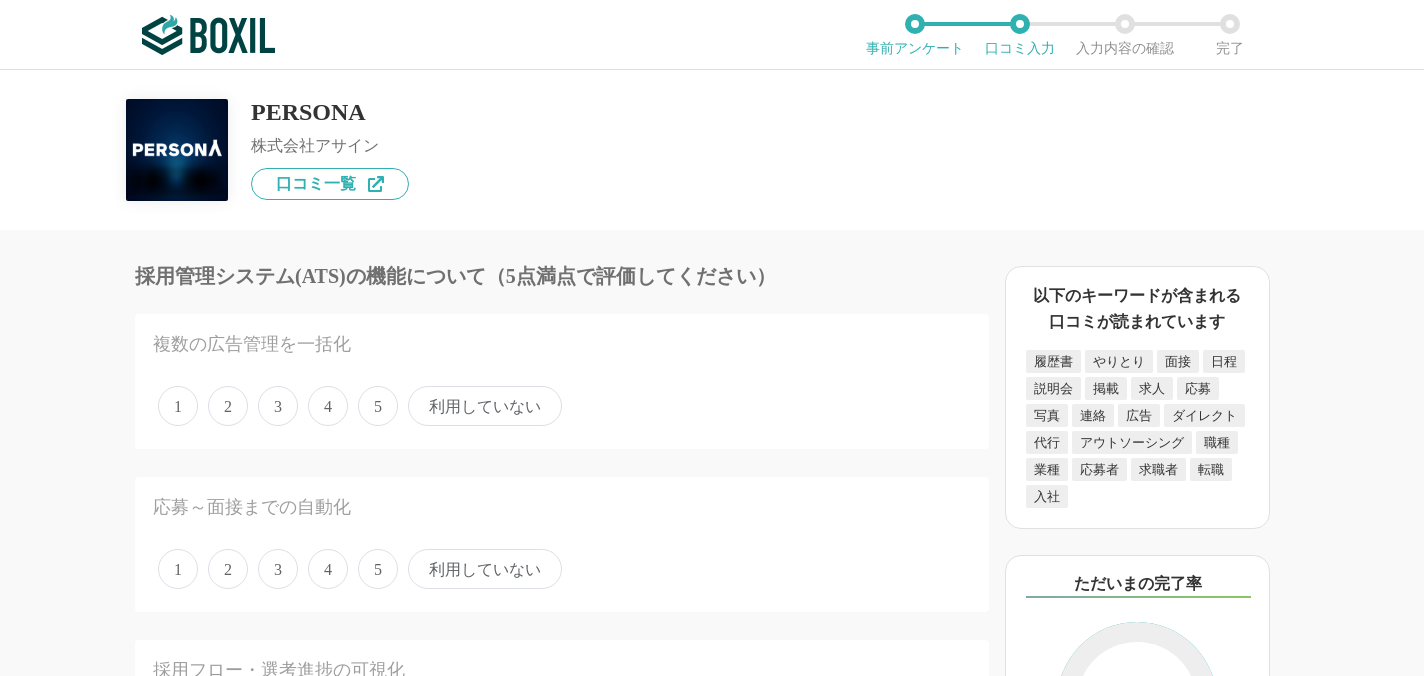 click on "5" at bounding box center (378, 406) 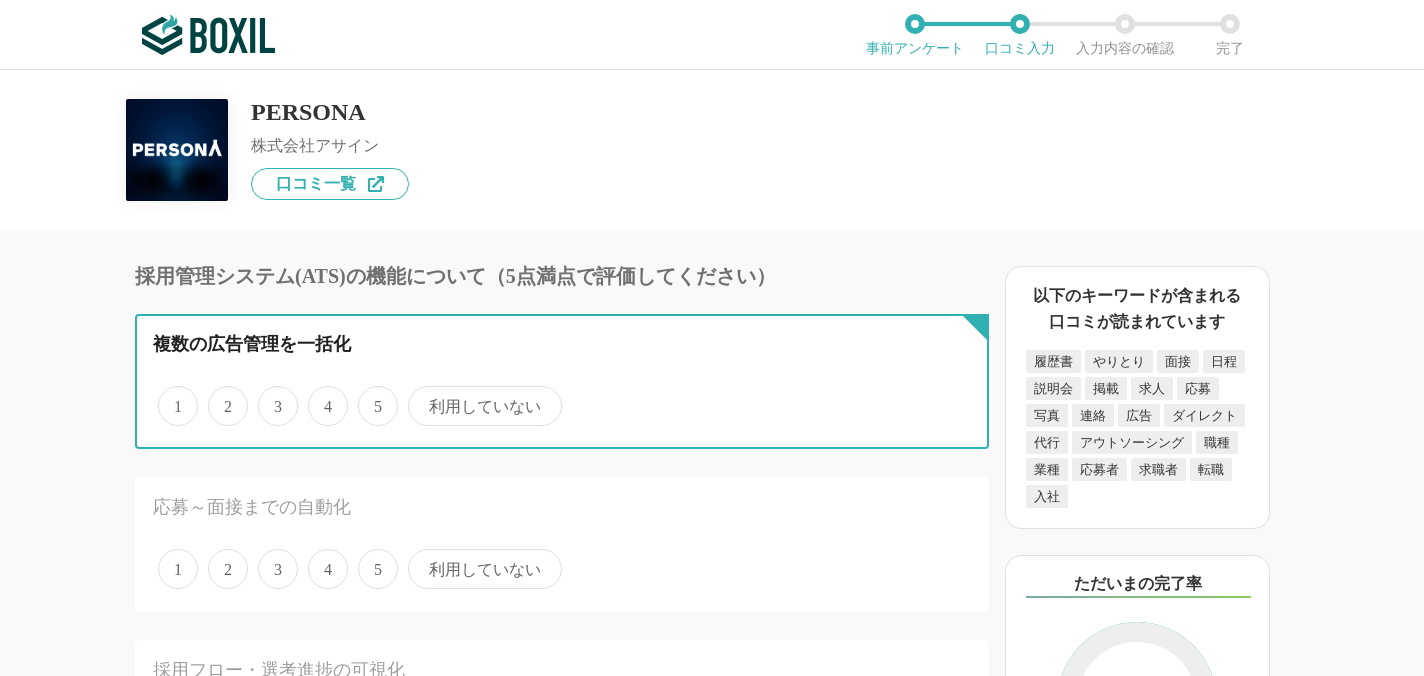 click on "5" at bounding box center [369, 395] 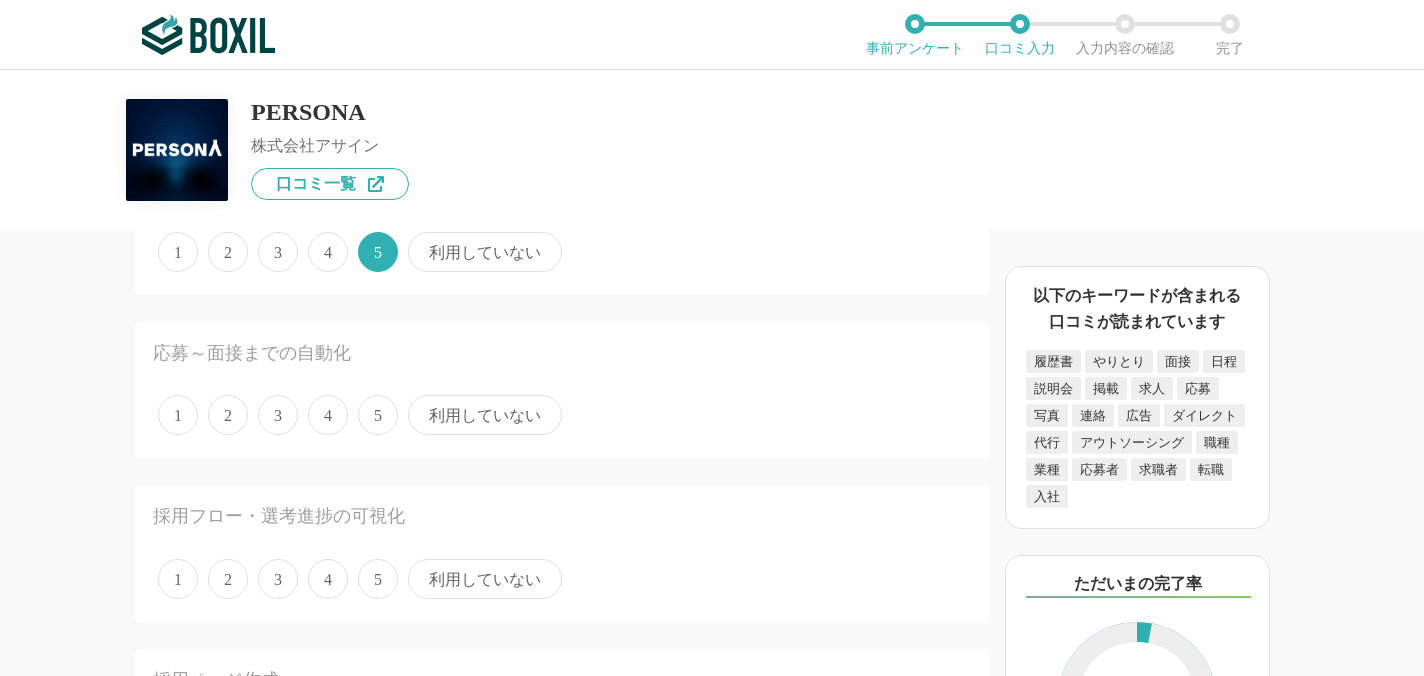 click on "5" at bounding box center (378, 415) 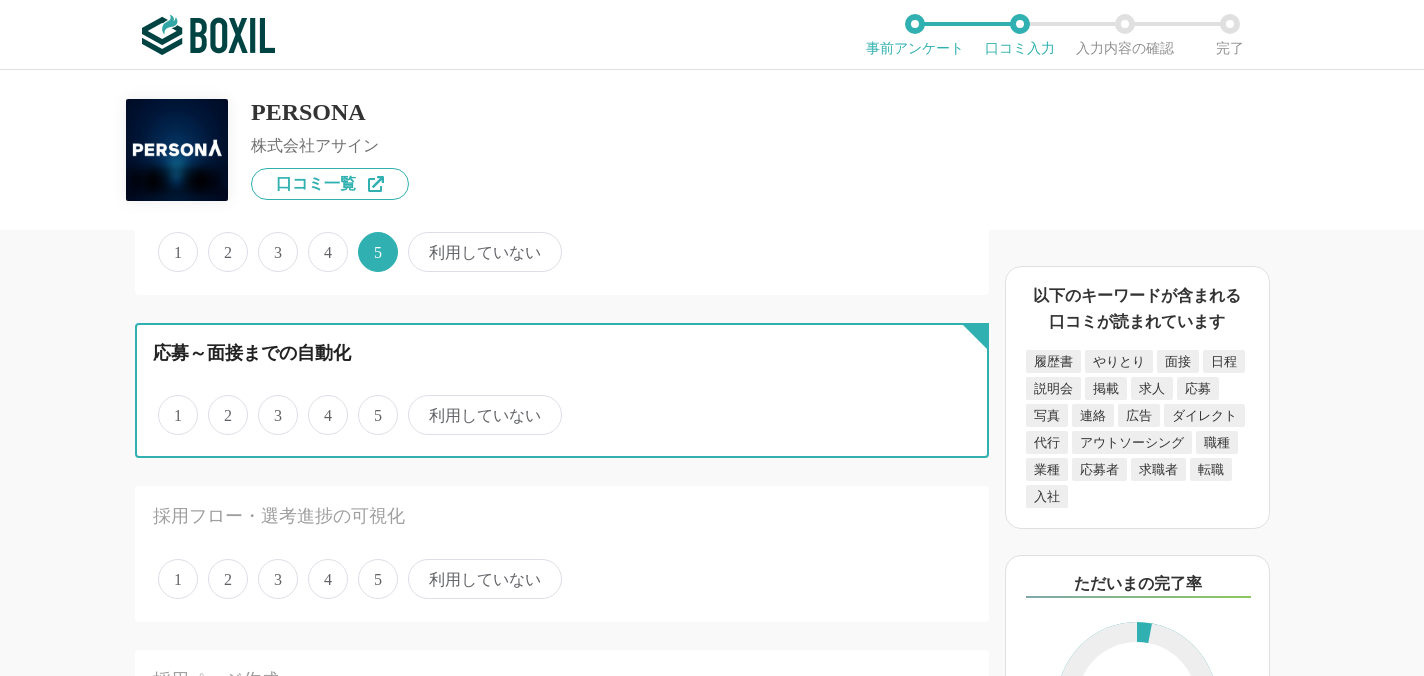 click on "5" at bounding box center (369, 404) 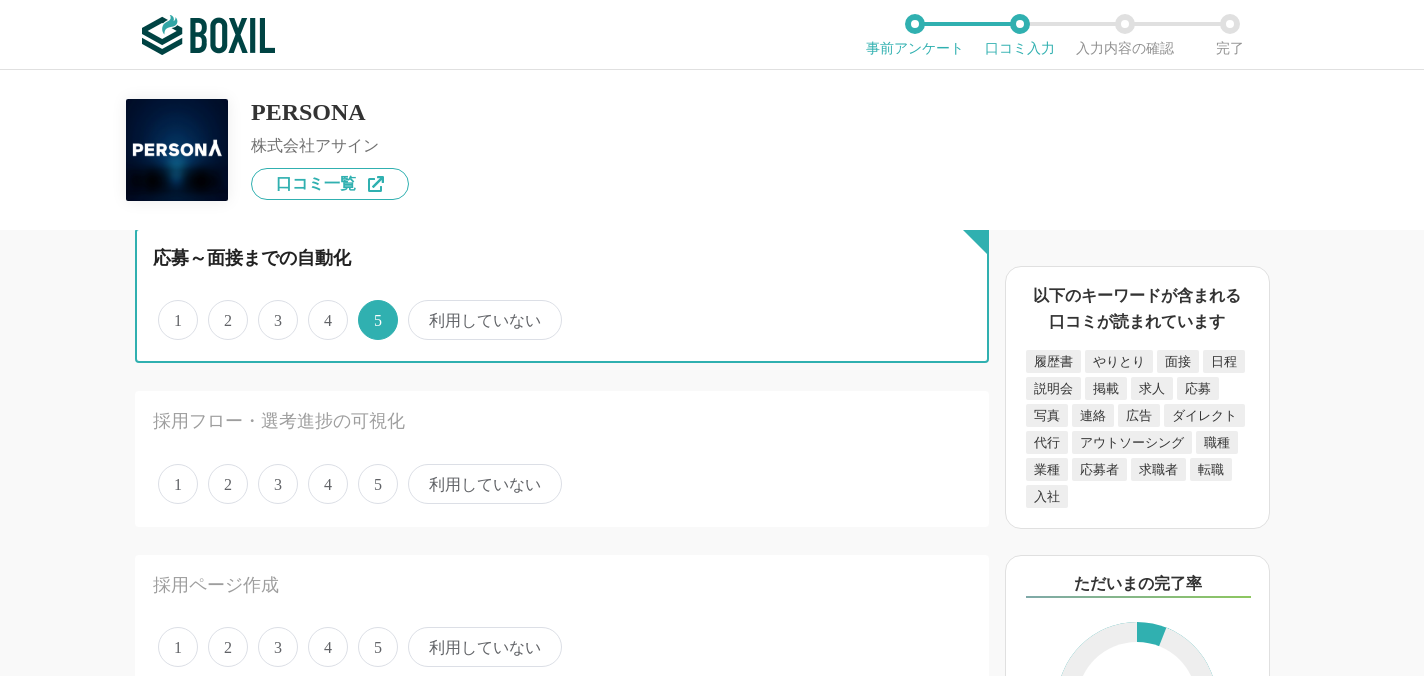 scroll, scrollTop: 351, scrollLeft: 0, axis: vertical 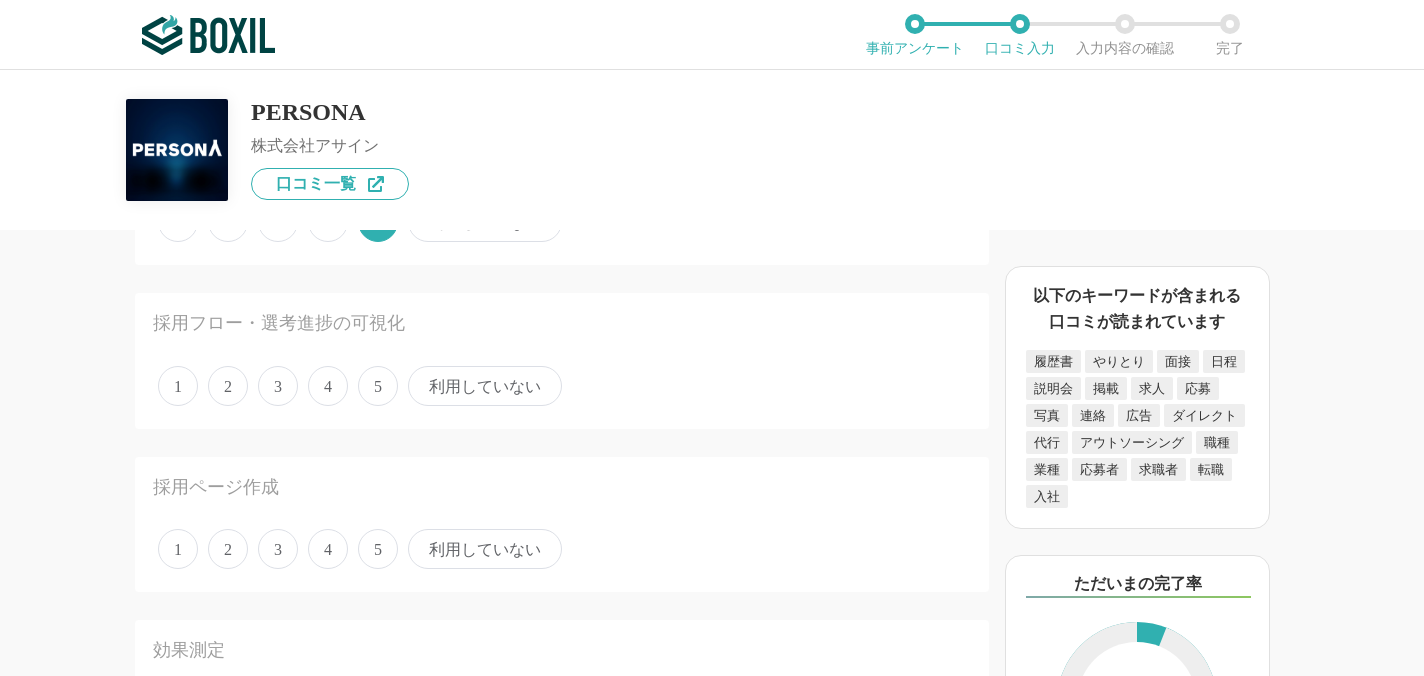 click on "5" at bounding box center (378, 386) 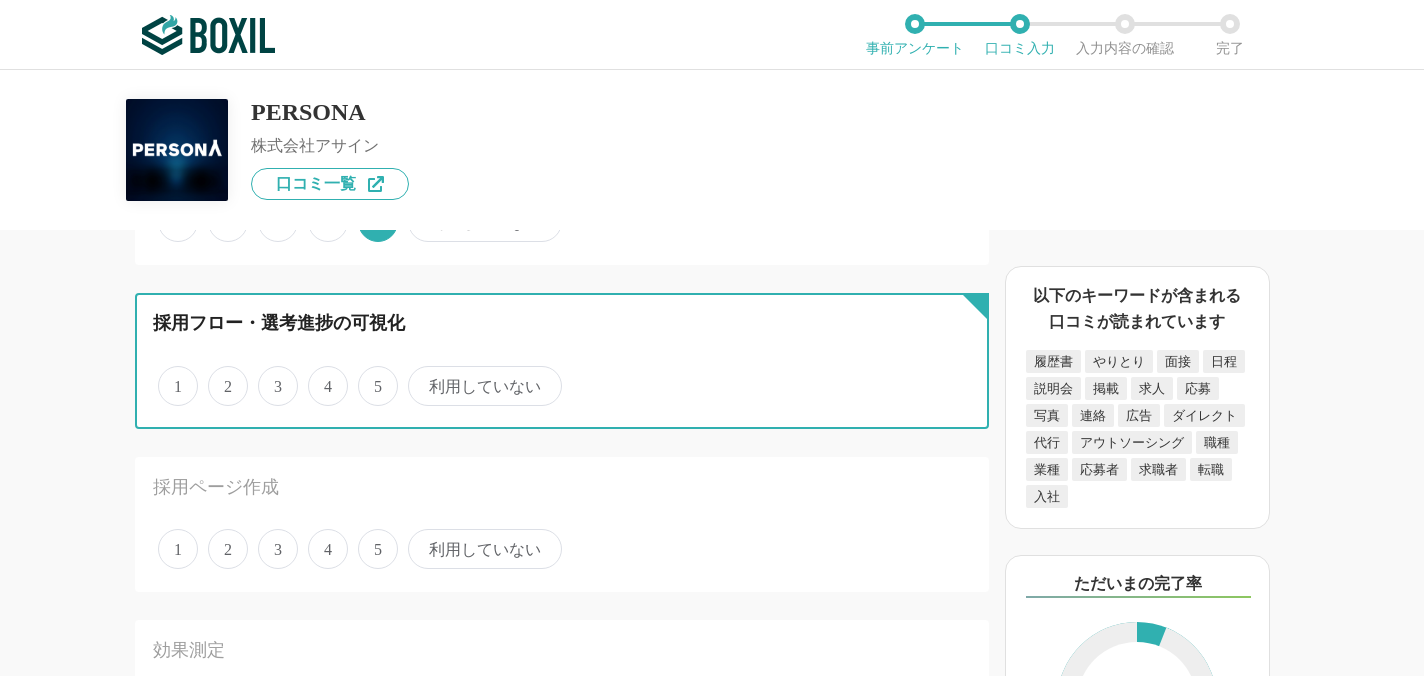 click on "5" at bounding box center [369, 375] 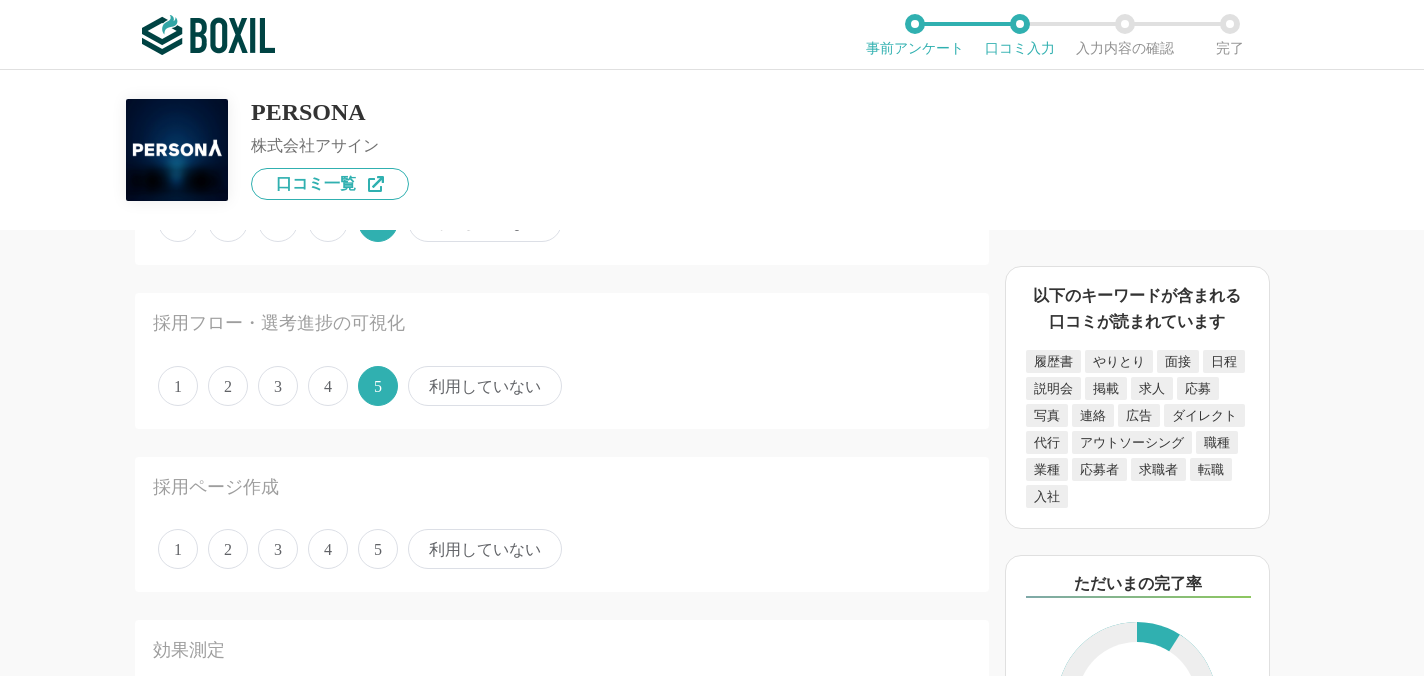 click on "5" at bounding box center [378, 549] 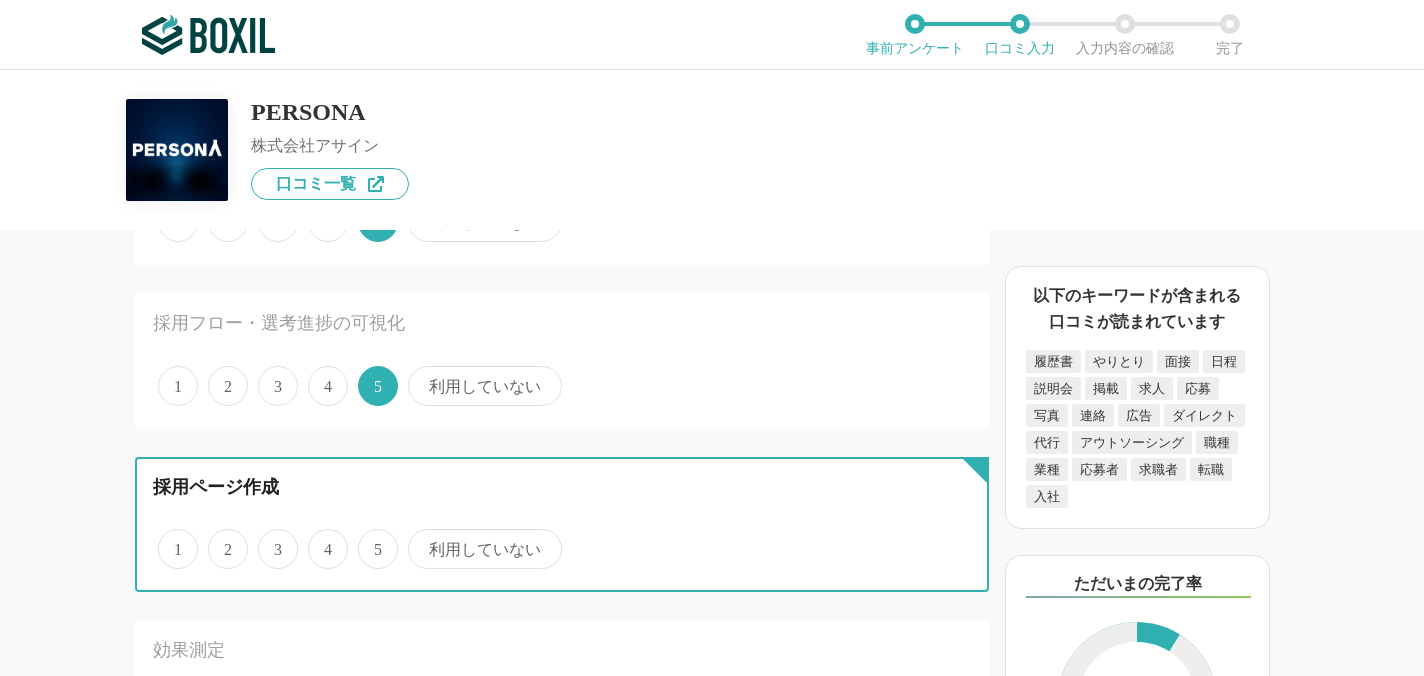 click on "5" at bounding box center (369, 538) 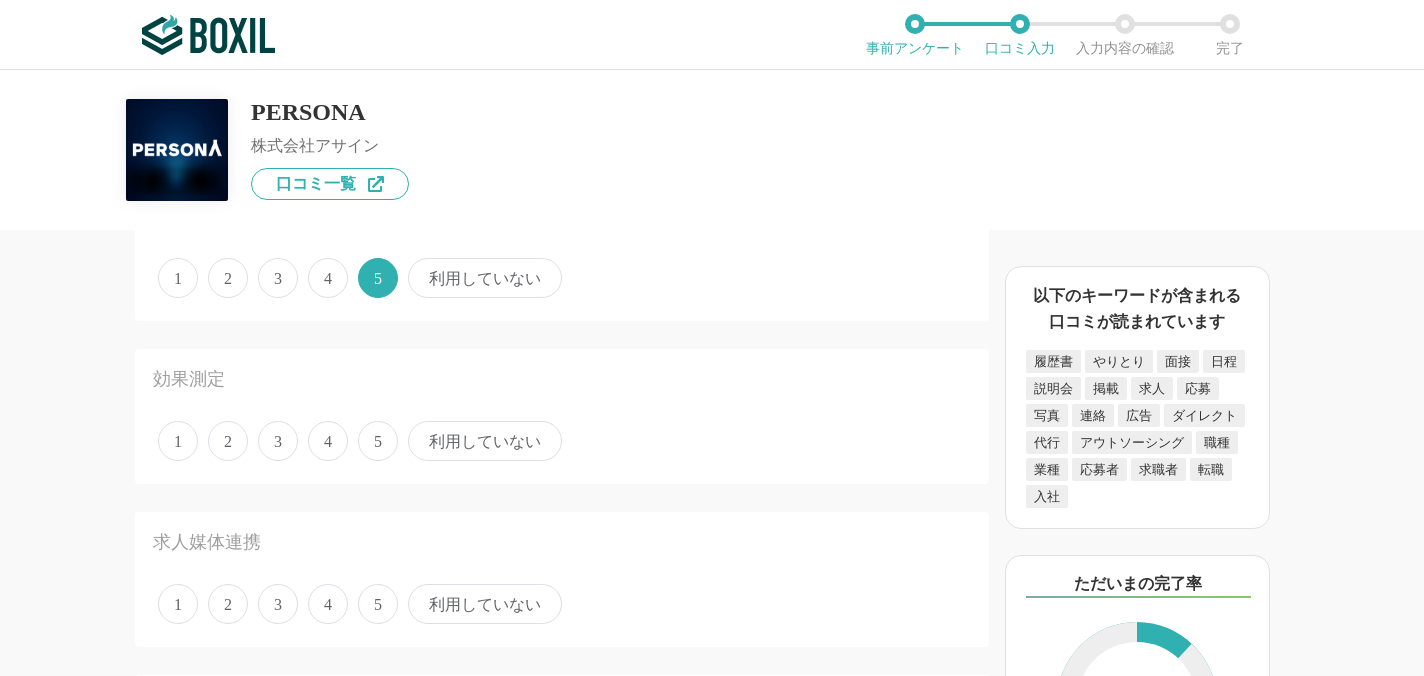 click on "5" at bounding box center (378, 441) 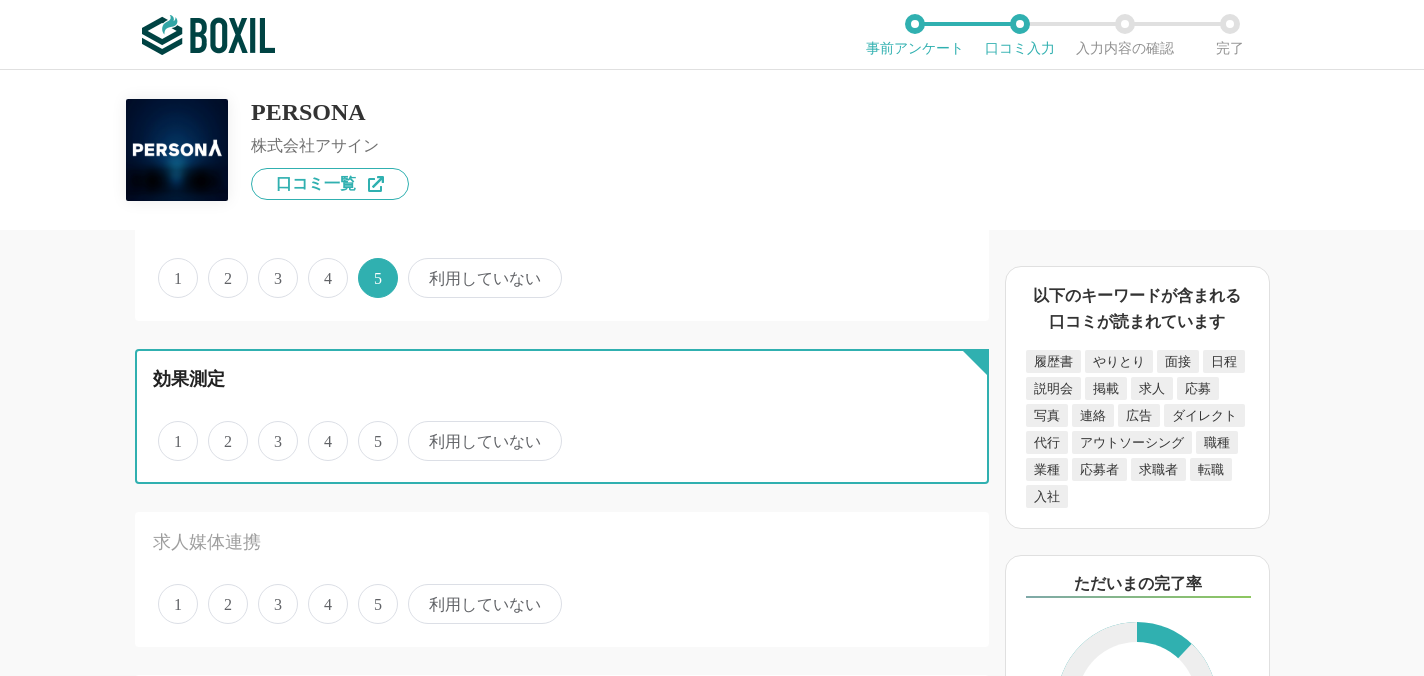 click on "5" at bounding box center (369, 430) 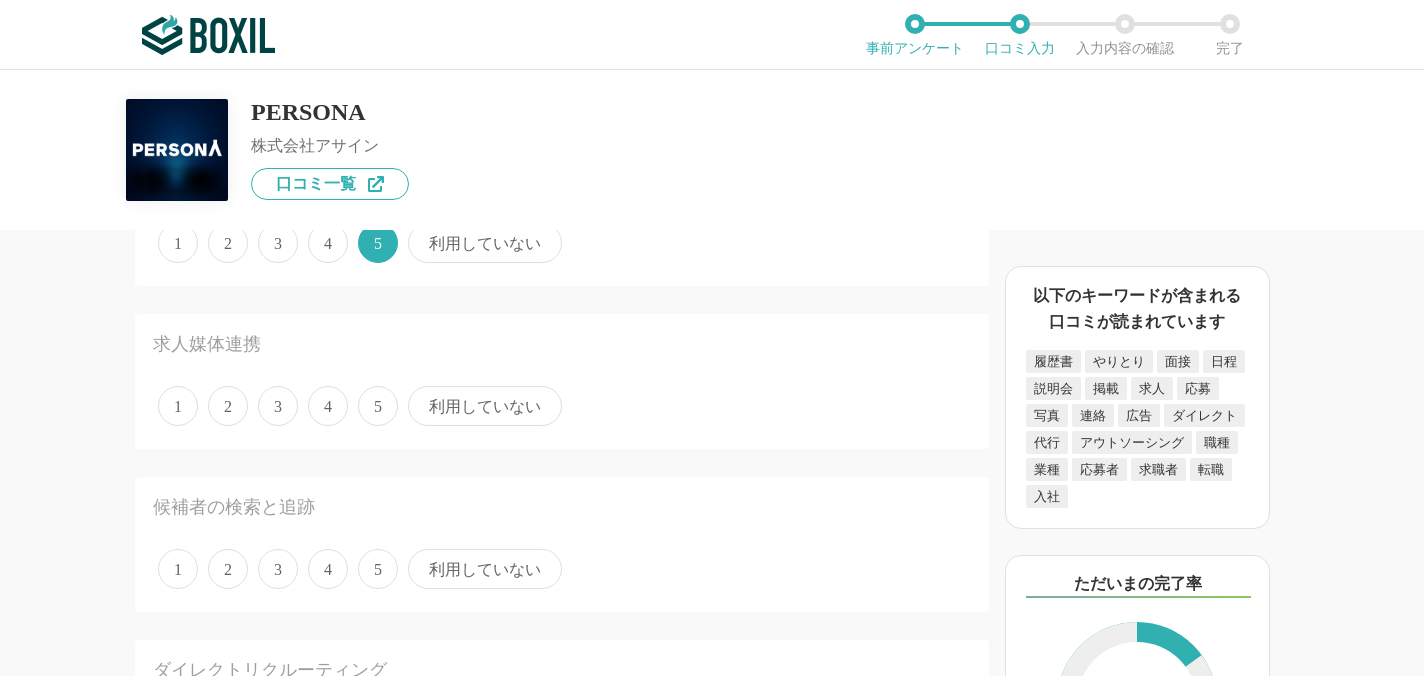 click on "5" at bounding box center (378, 406) 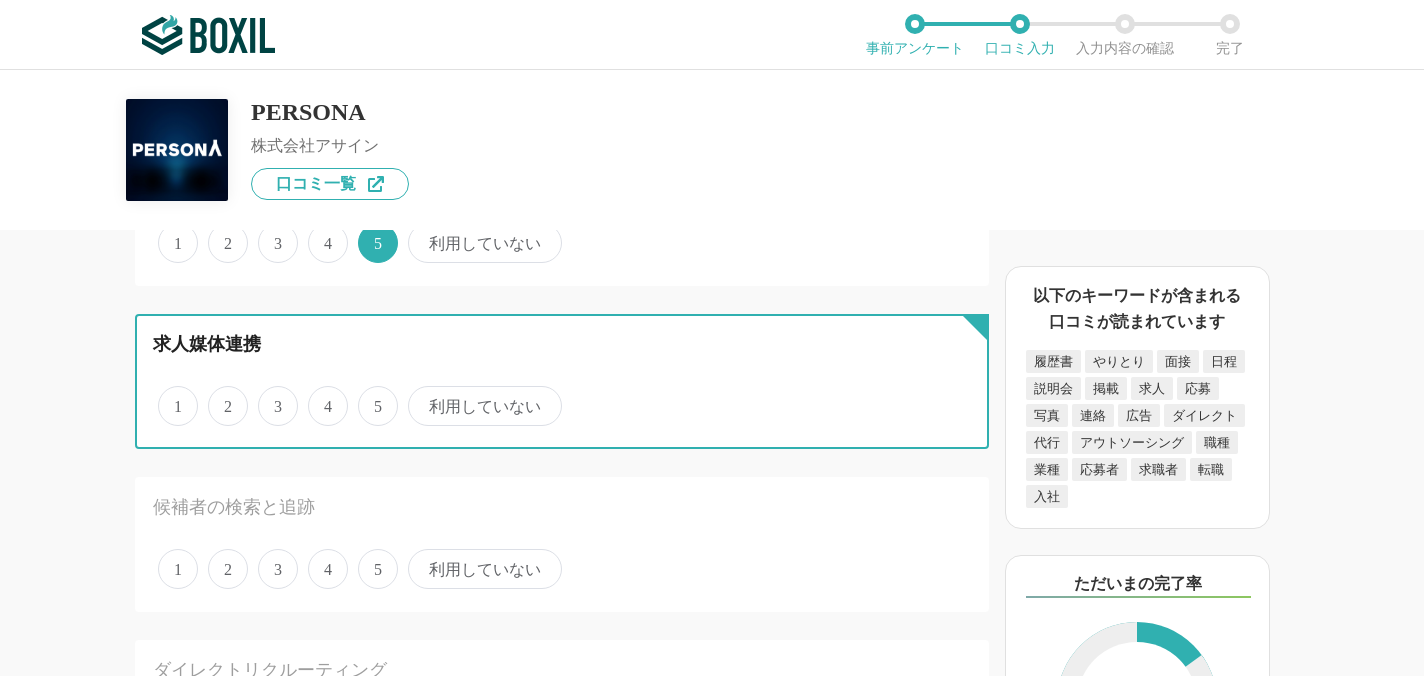 click on "5" at bounding box center [369, 395] 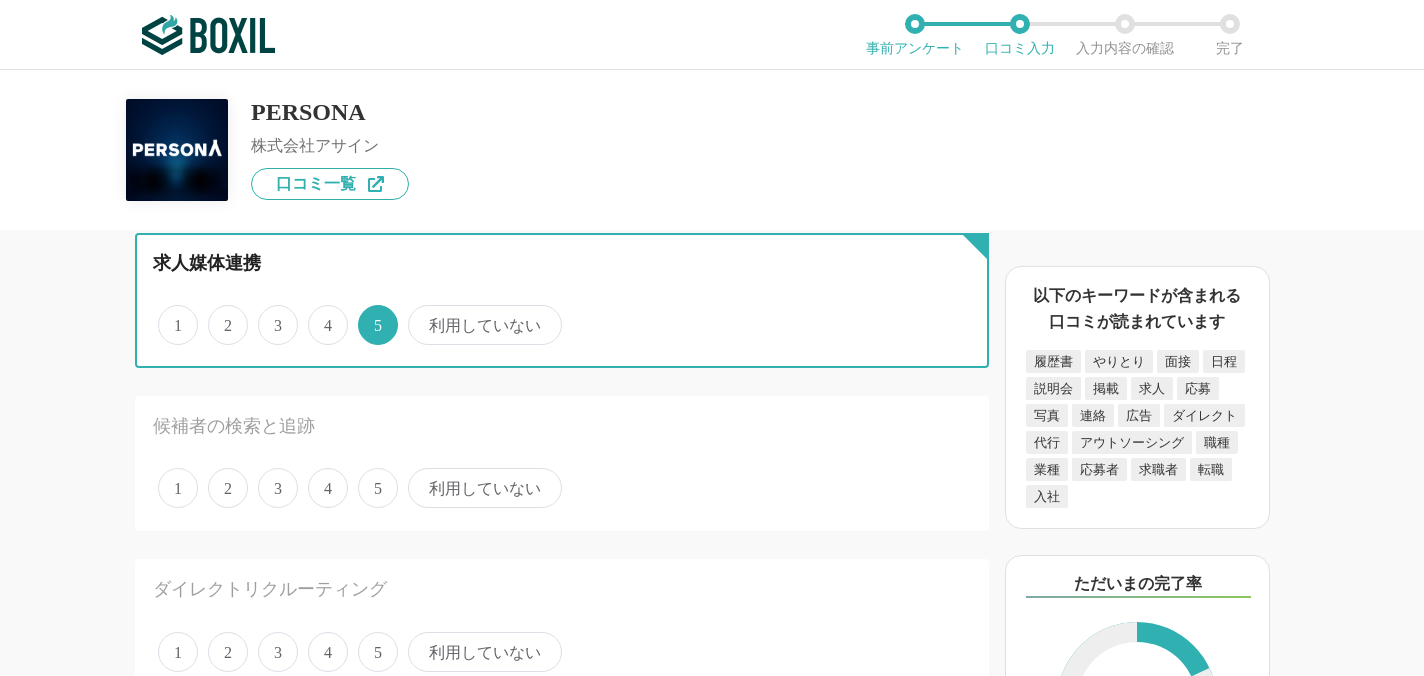 scroll, scrollTop: 1017, scrollLeft: 0, axis: vertical 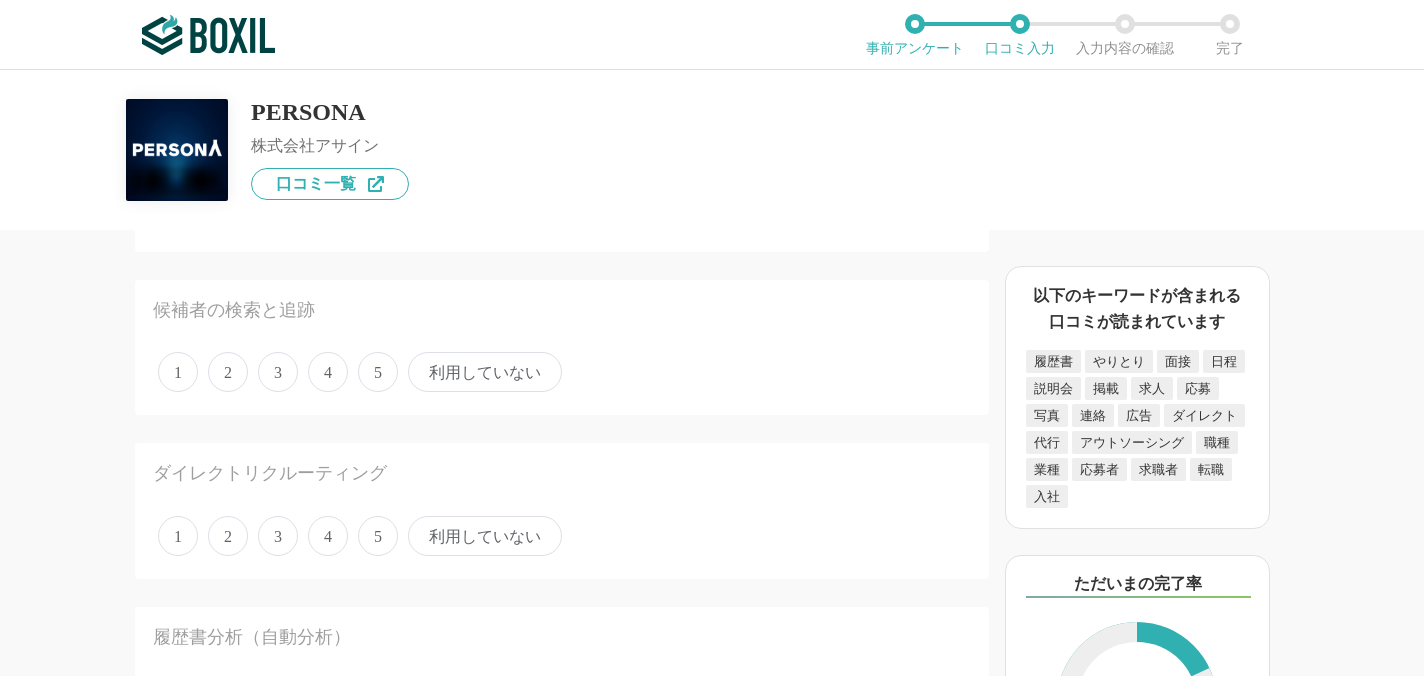 click on "5" at bounding box center [378, 372] 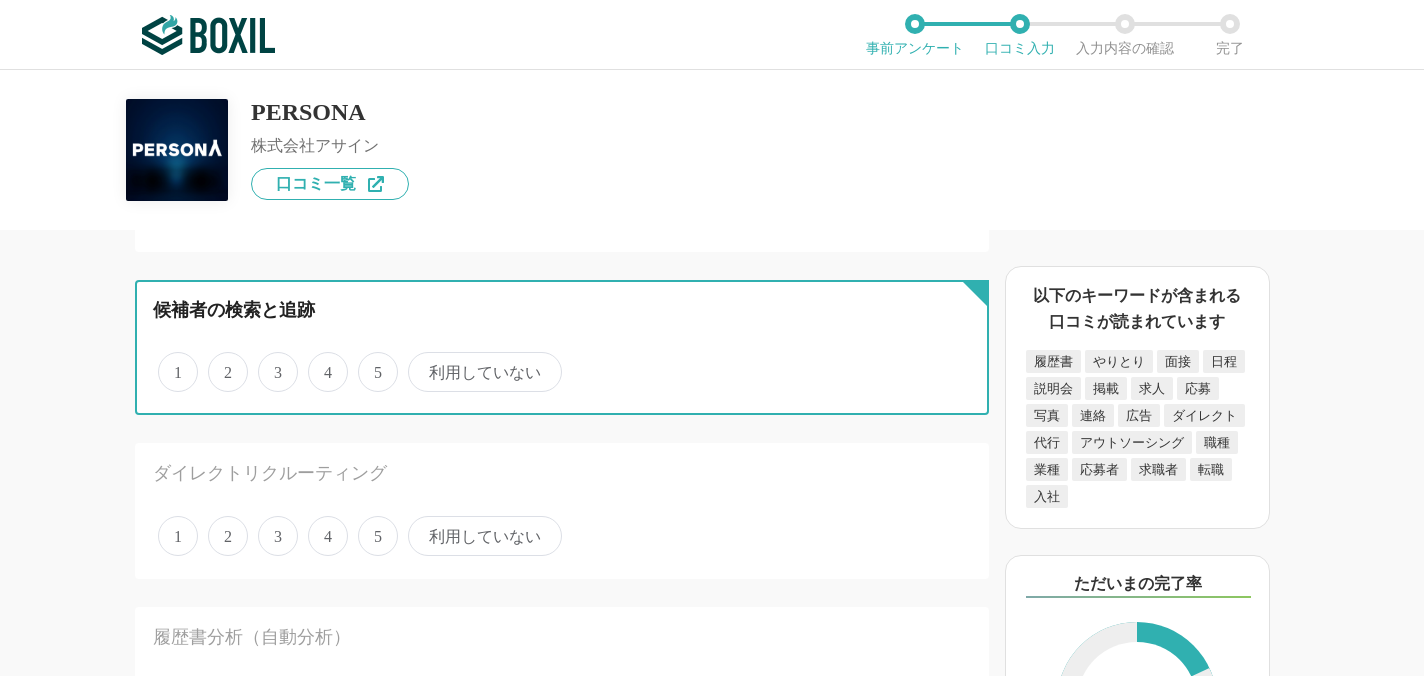 click on "5" at bounding box center [369, 361] 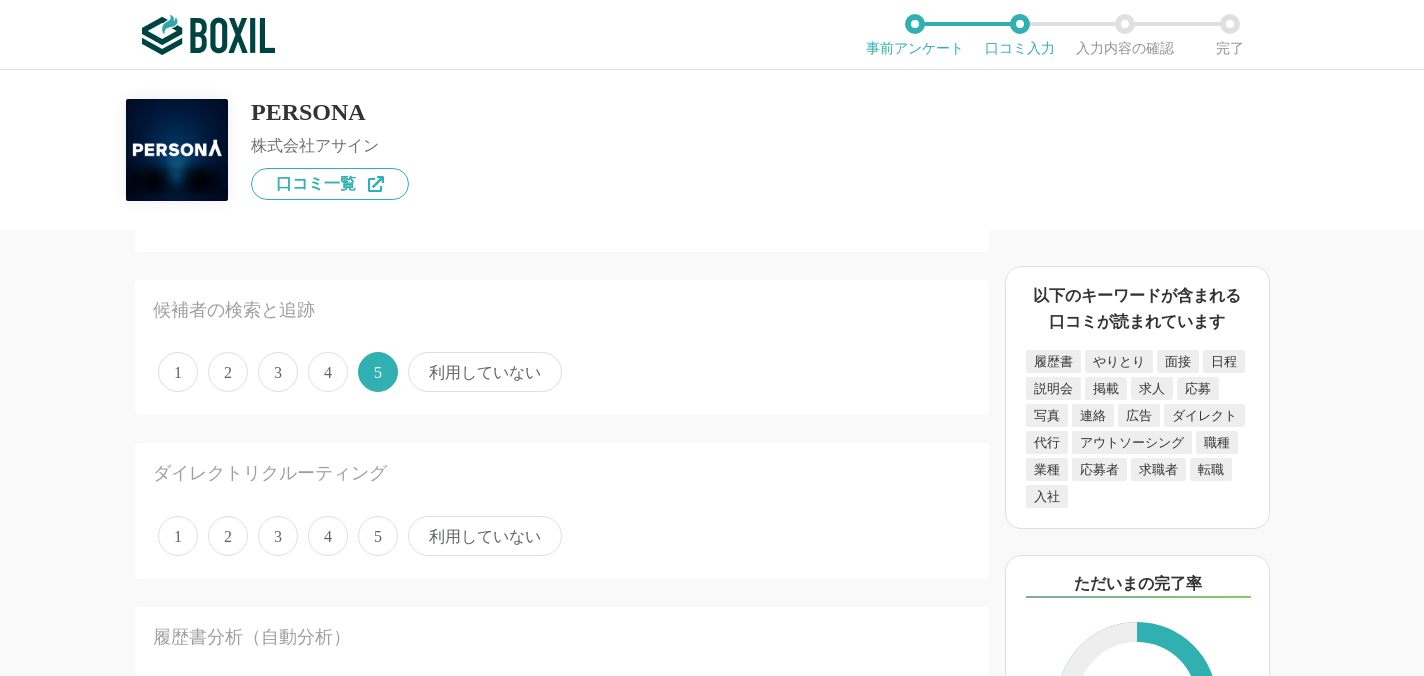 click on "5" at bounding box center [378, 536] 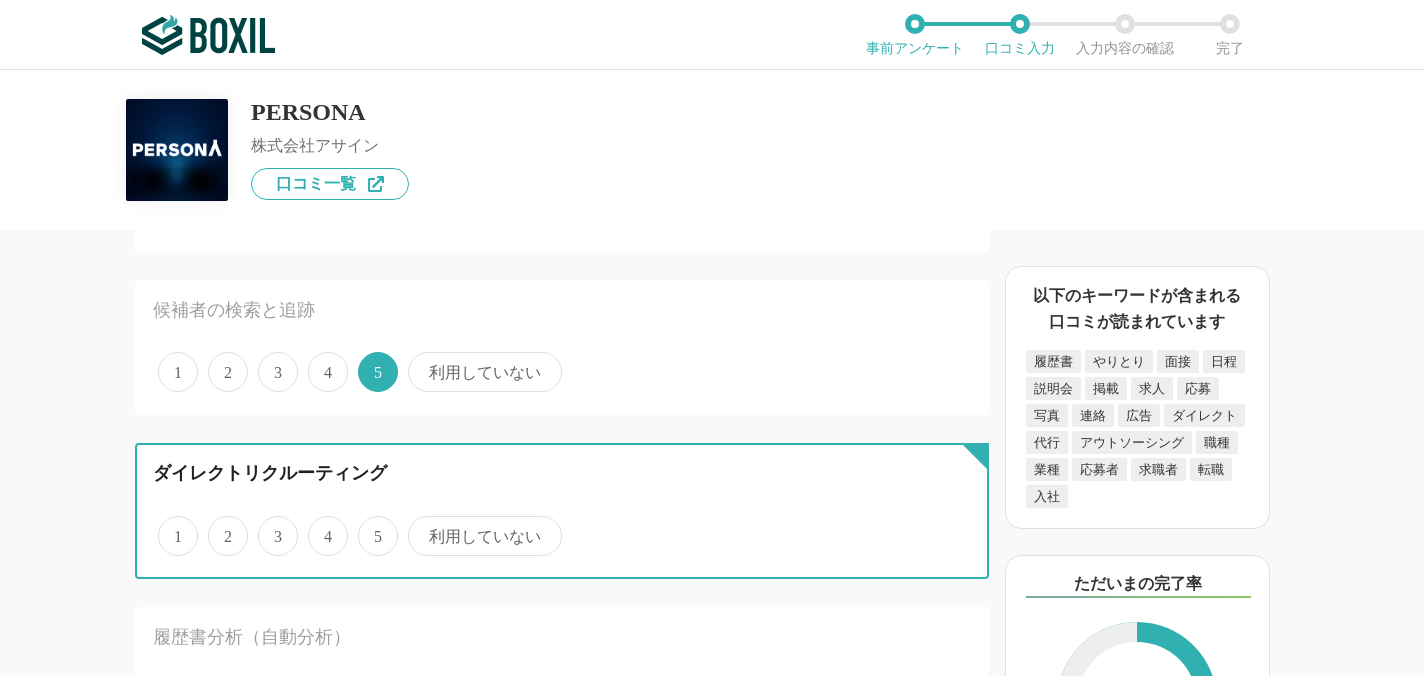 click on "5" at bounding box center [369, 525] 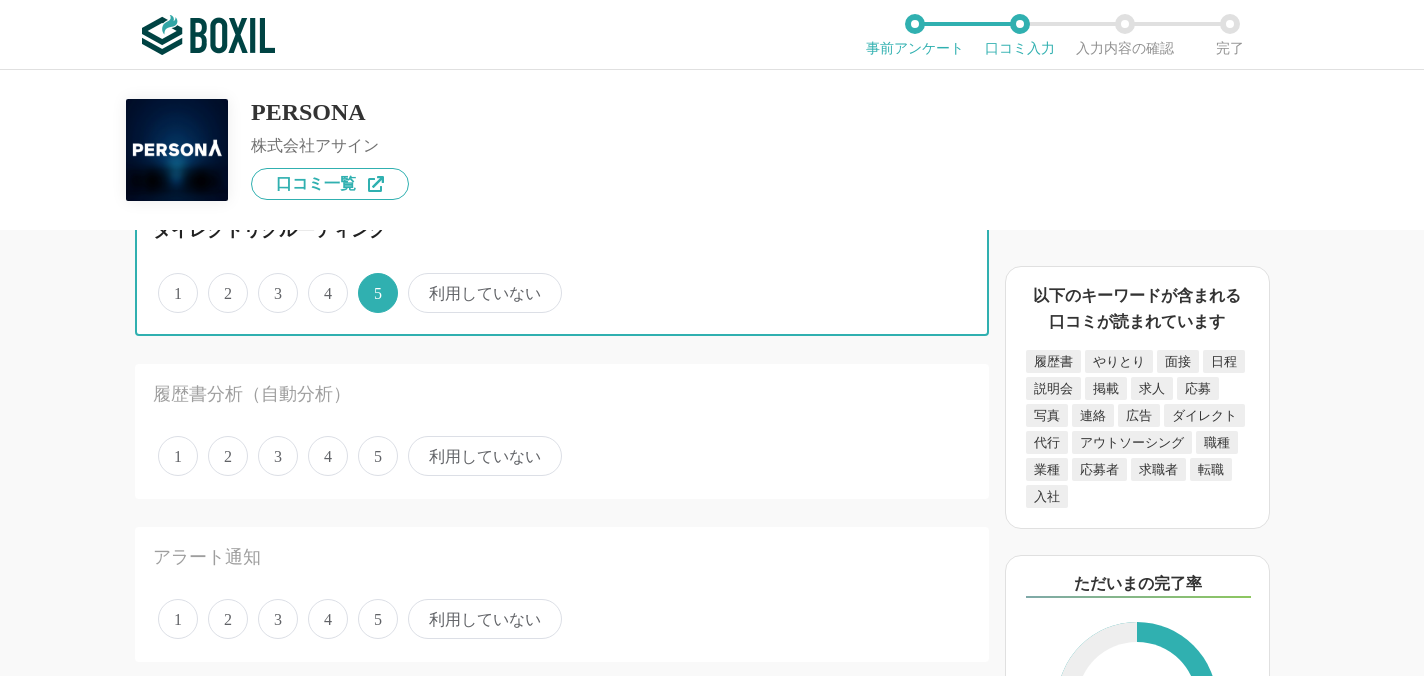 scroll, scrollTop: 1285, scrollLeft: 0, axis: vertical 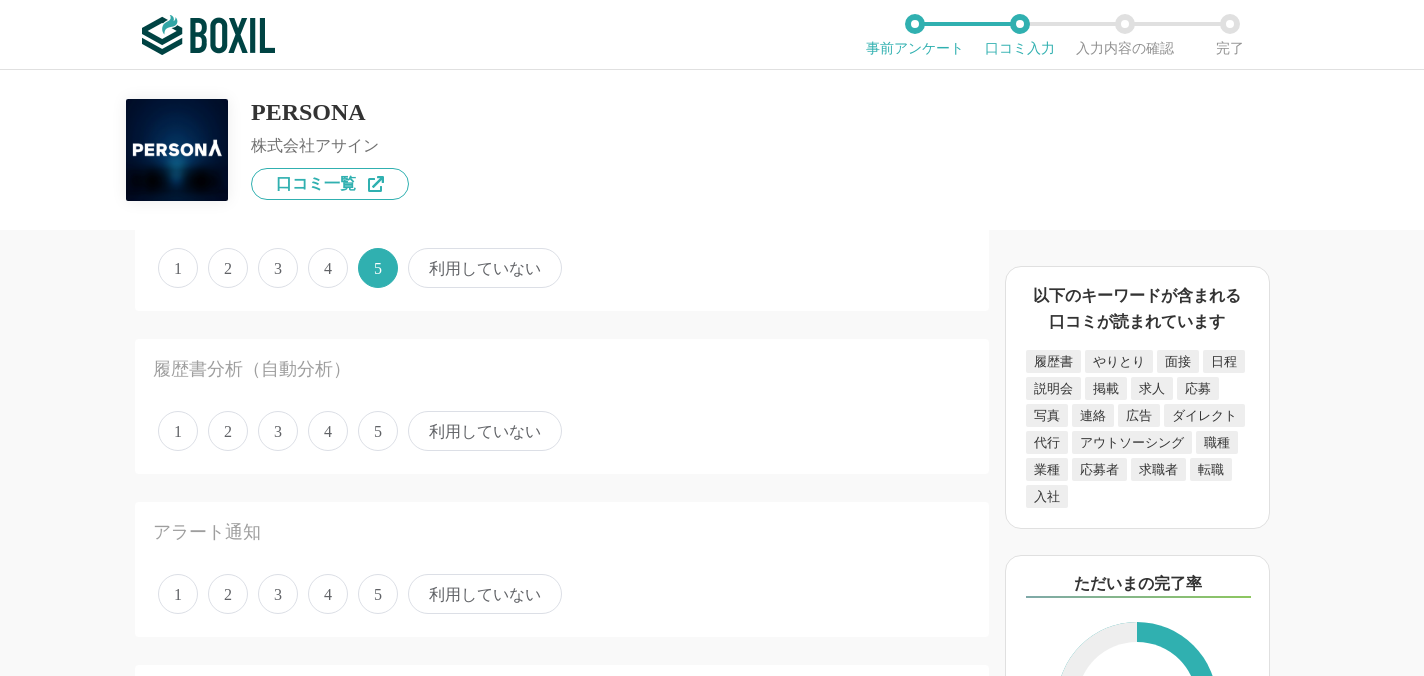 click on "5" at bounding box center (378, 431) 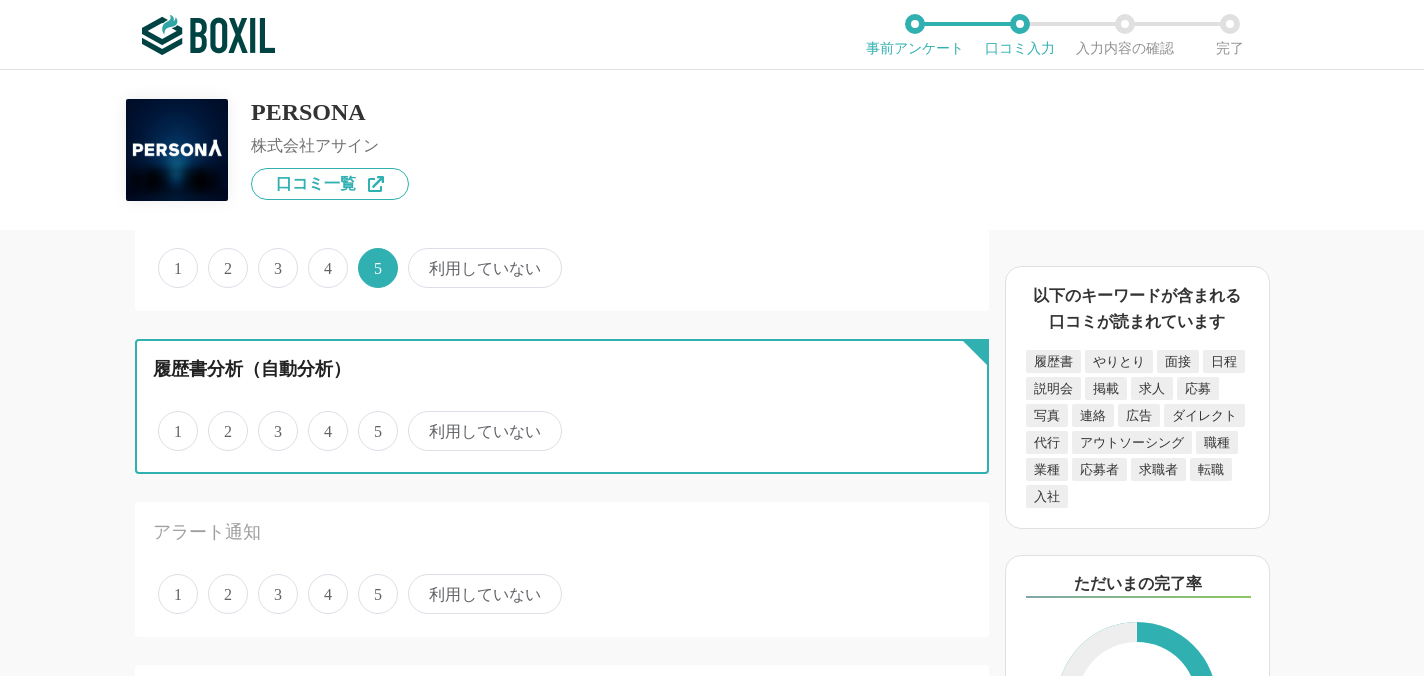click on "5" at bounding box center (369, 420) 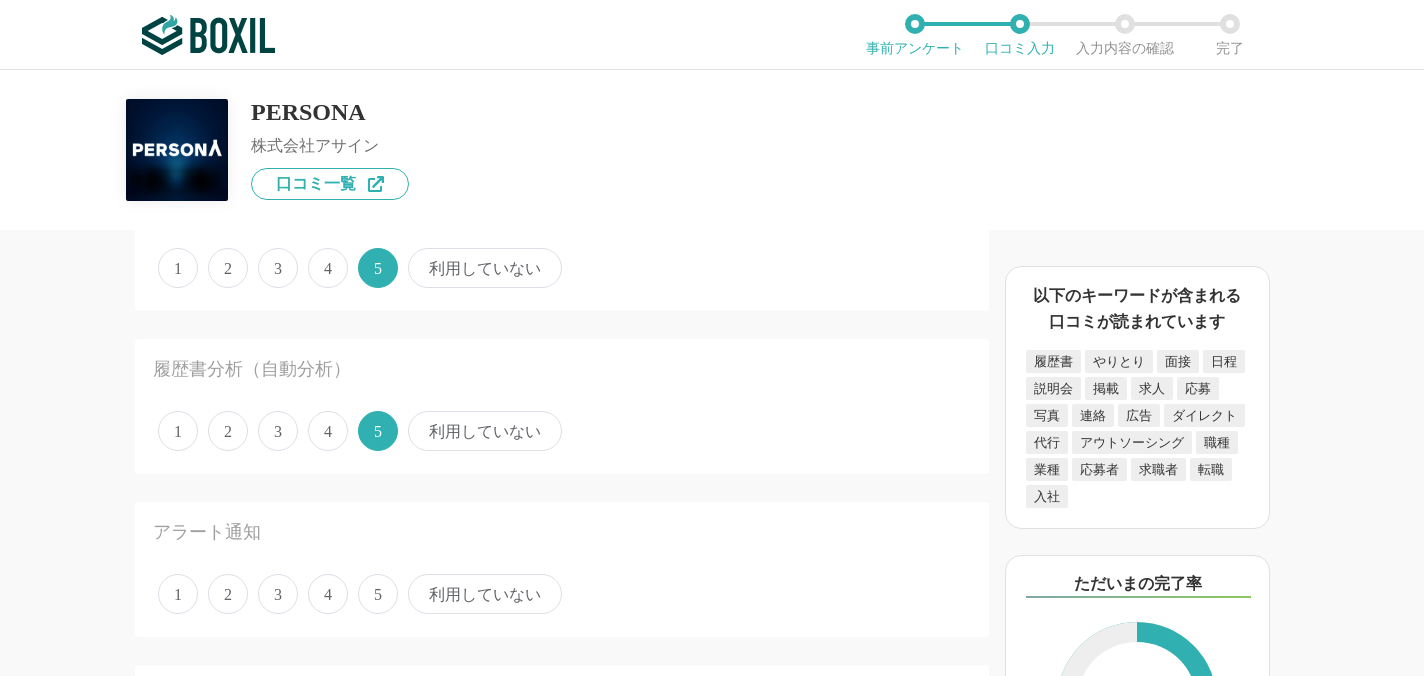 click on "5" at bounding box center (378, 594) 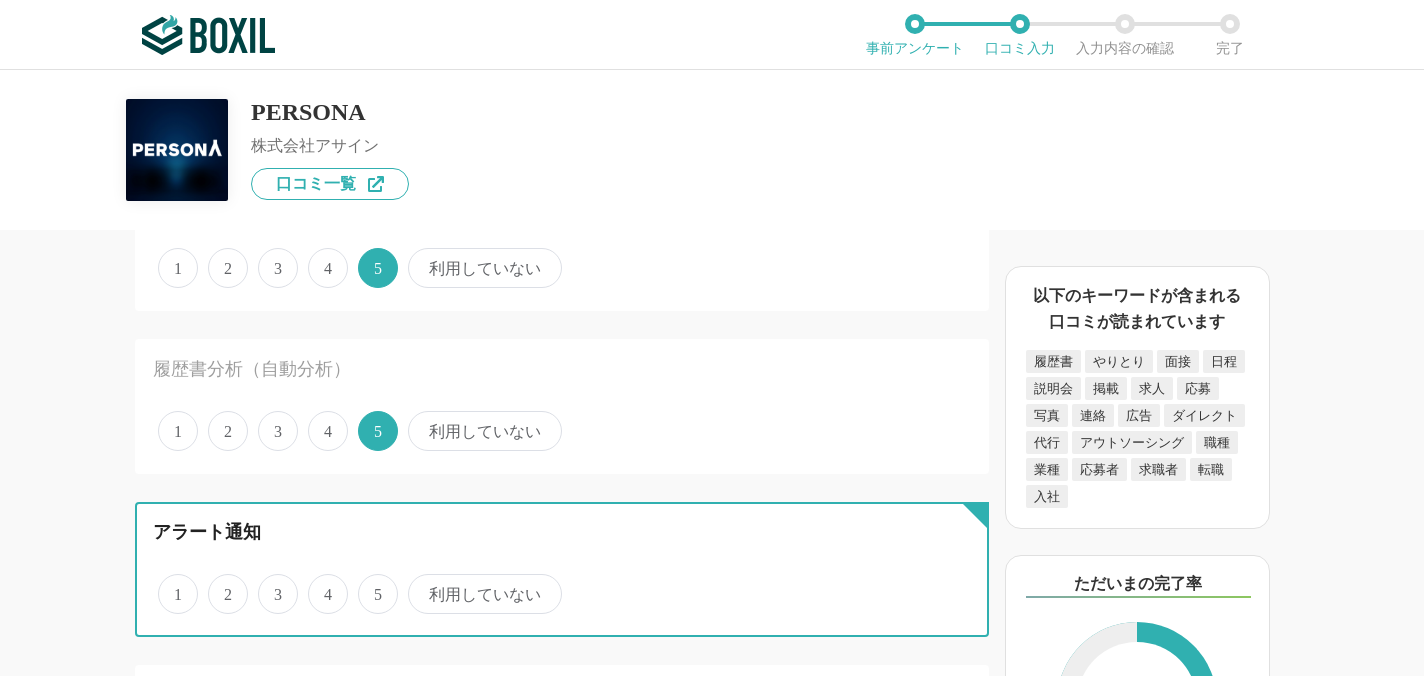 click on "5" at bounding box center [369, 583] 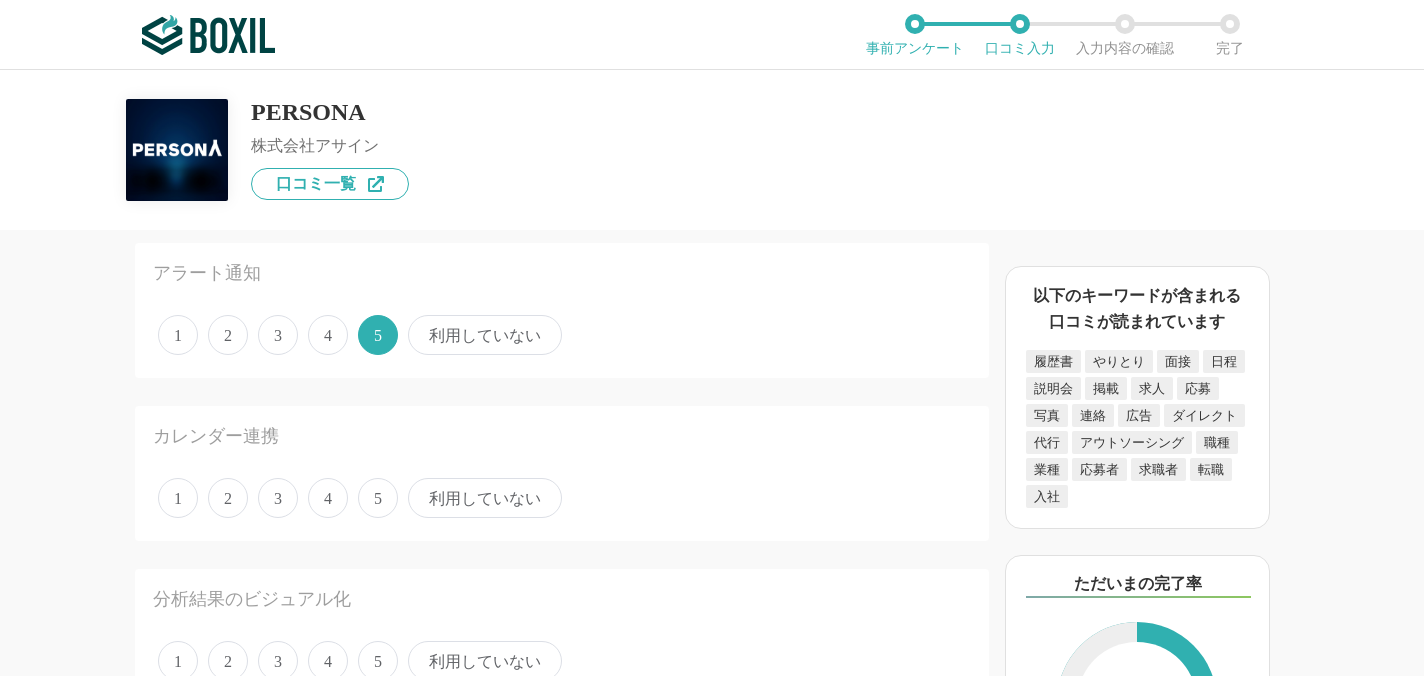 click on "5" at bounding box center (378, 498) 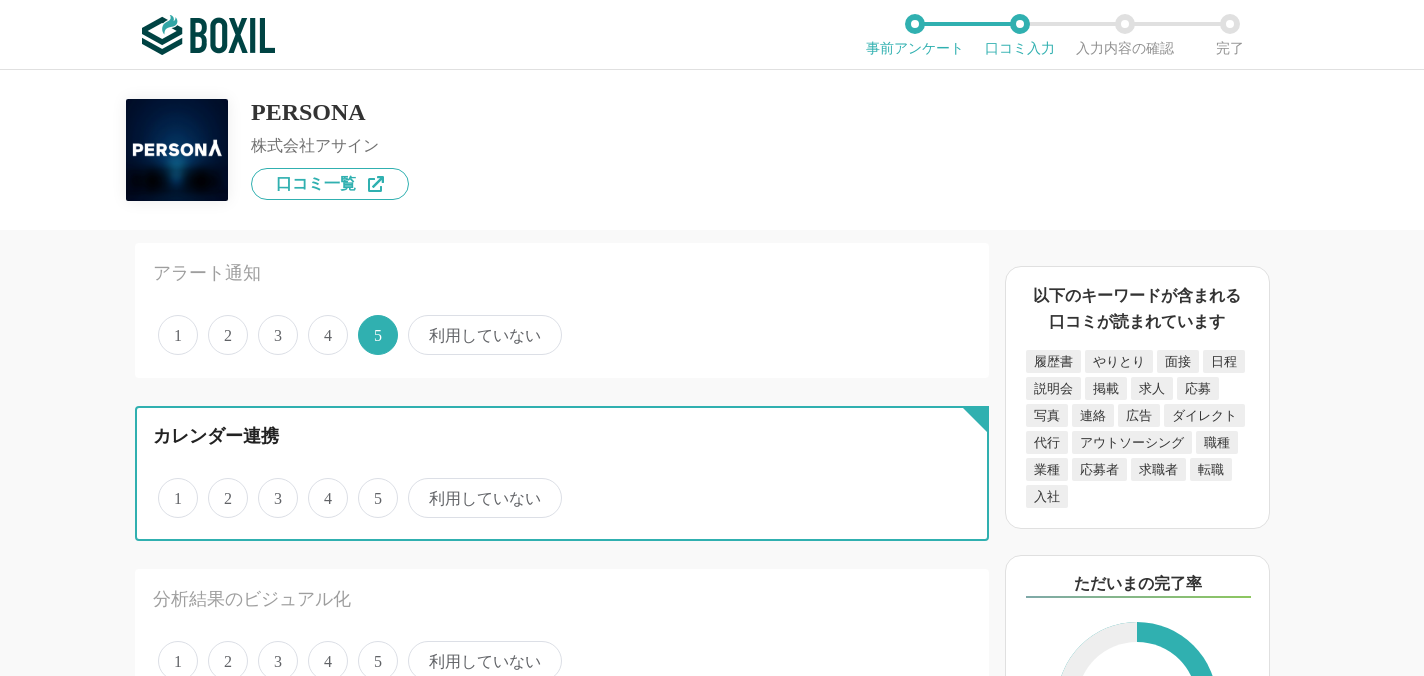 click on "5" at bounding box center [369, 487] 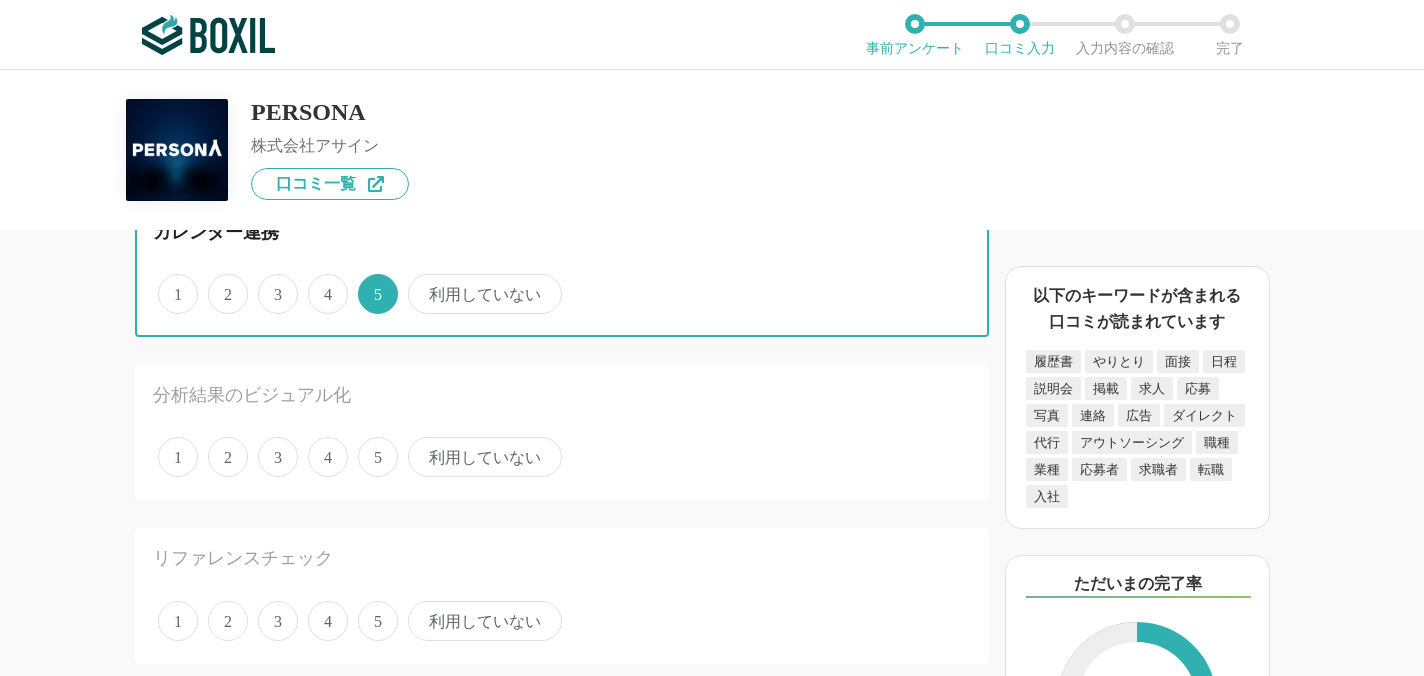 scroll, scrollTop: 1797, scrollLeft: 0, axis: vertical 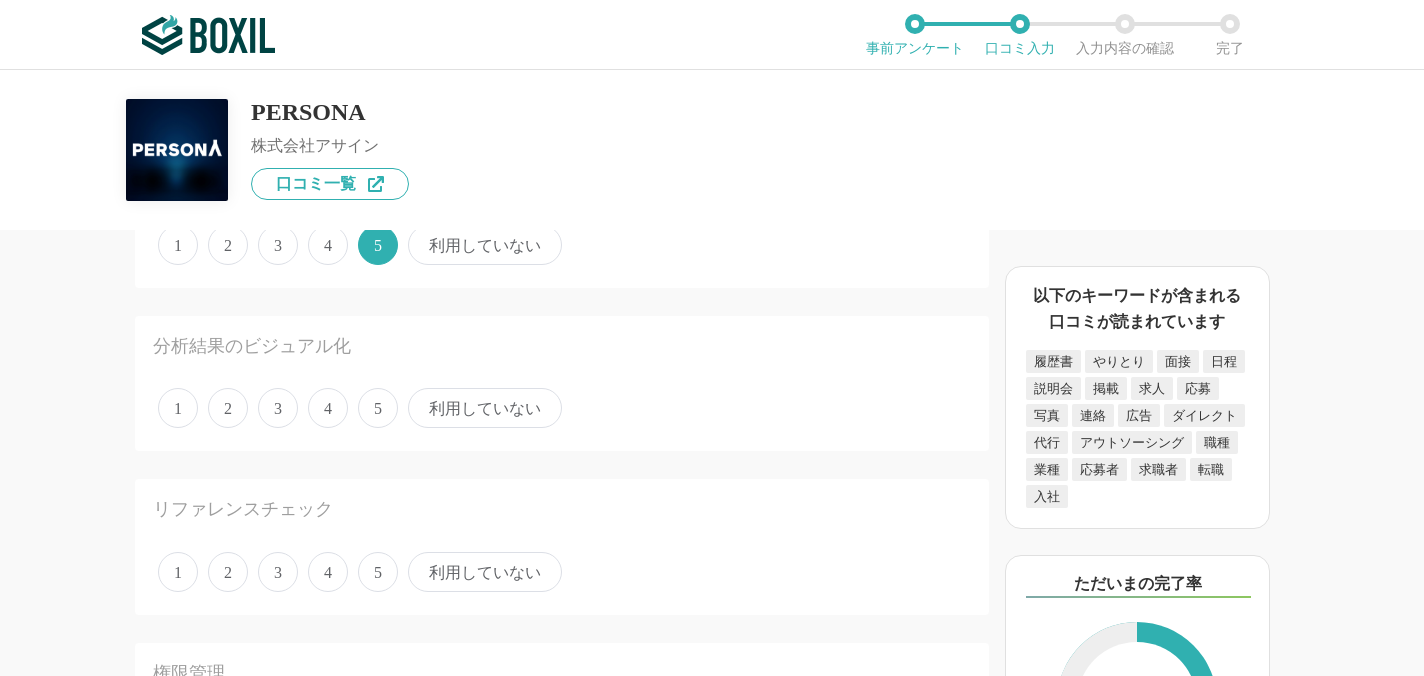 click on "5" at bounding box center (378, 408) 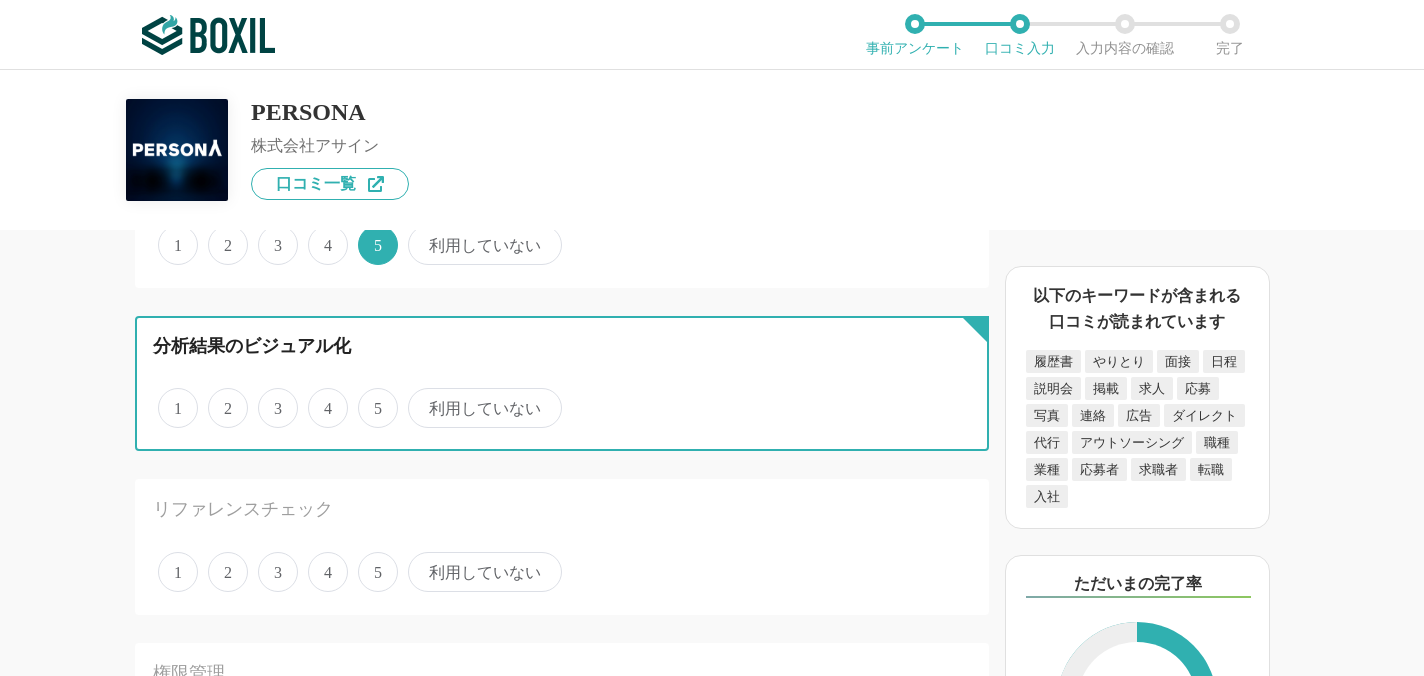 click on "5" at bounding box center [369, 397] 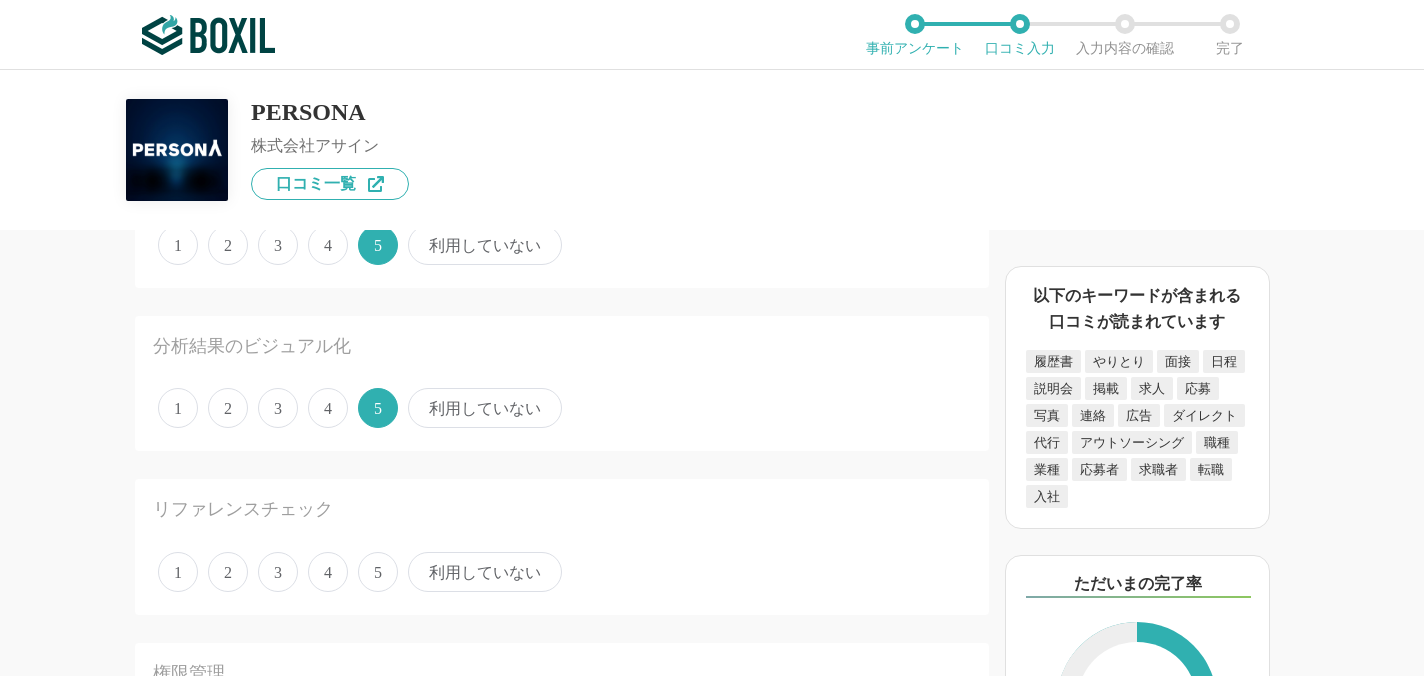 click on "5" at bounding box center (378, 572) 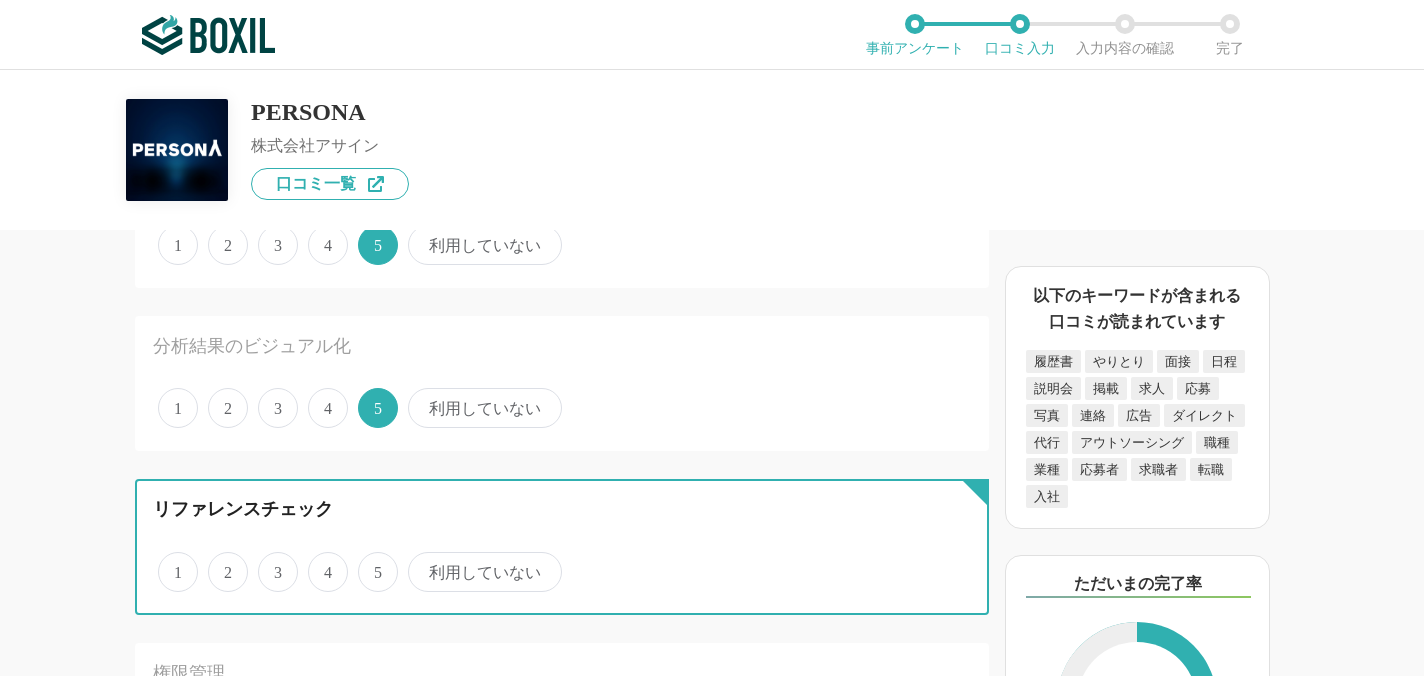 click on "5" at bounding box center [369, 561] 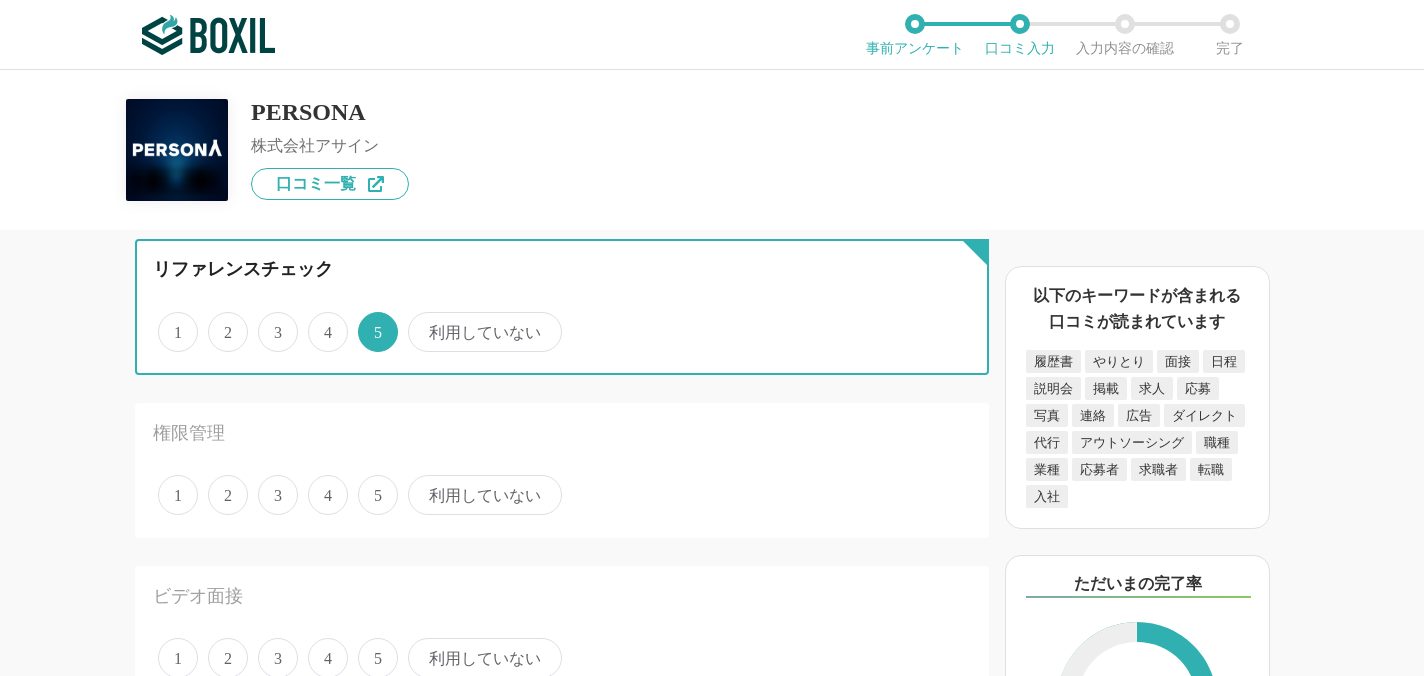 scroll, scrollTop: 2062, scrollLeft: 0, axis: vertical 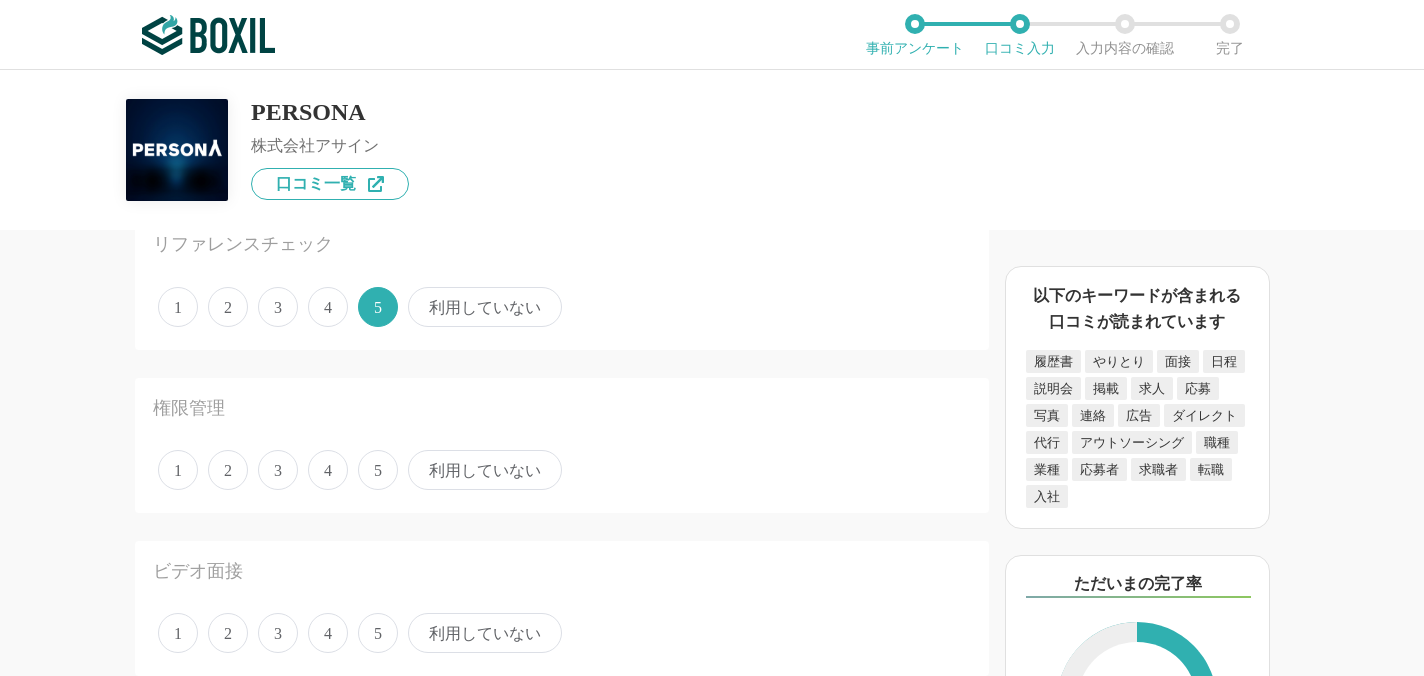click on "5" at bounding box center (378, 470) 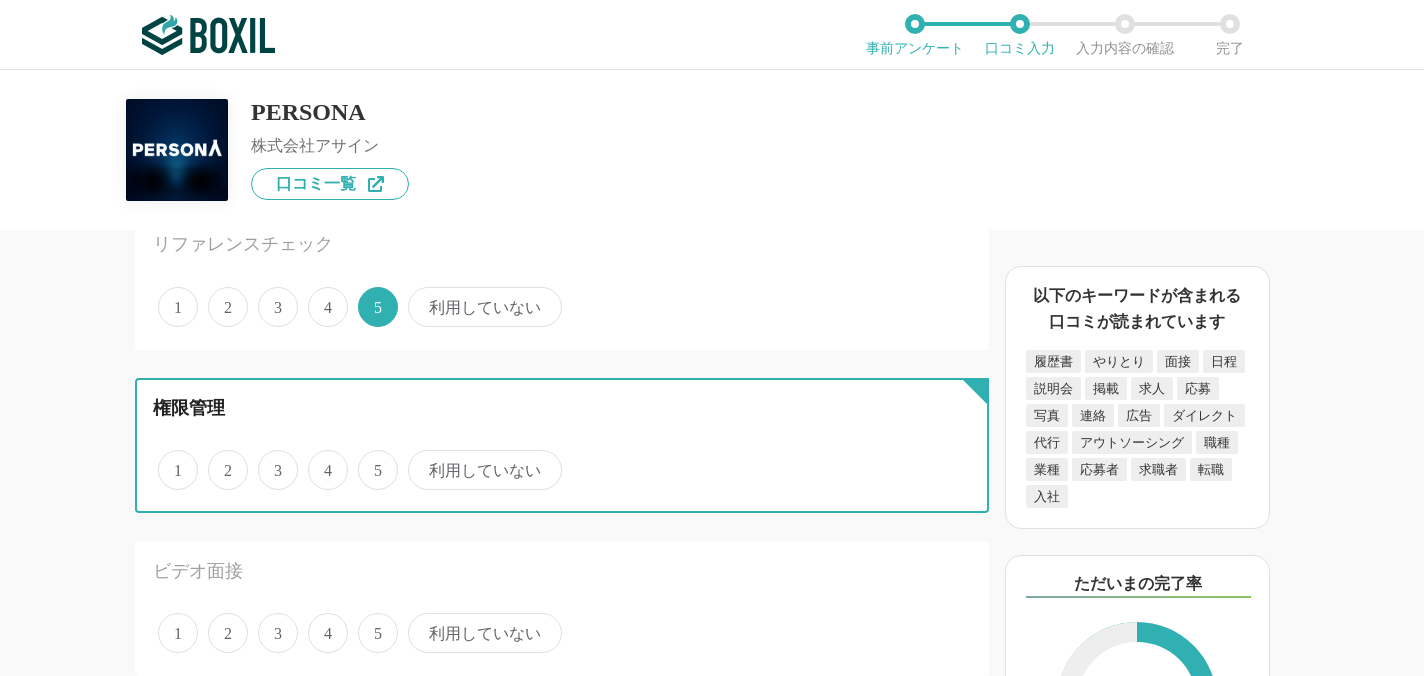 click on "5" at bounding box center [369, 459] 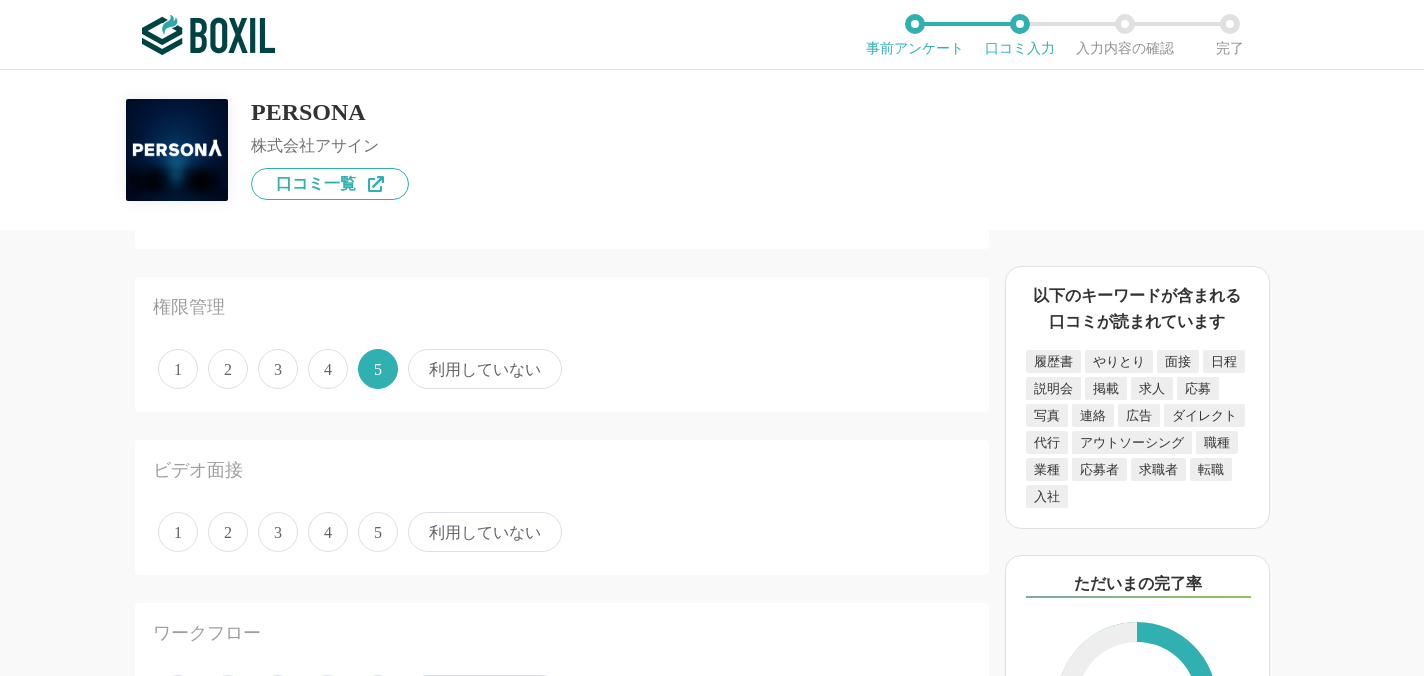 click on "5" at bounding box center [378, 532] 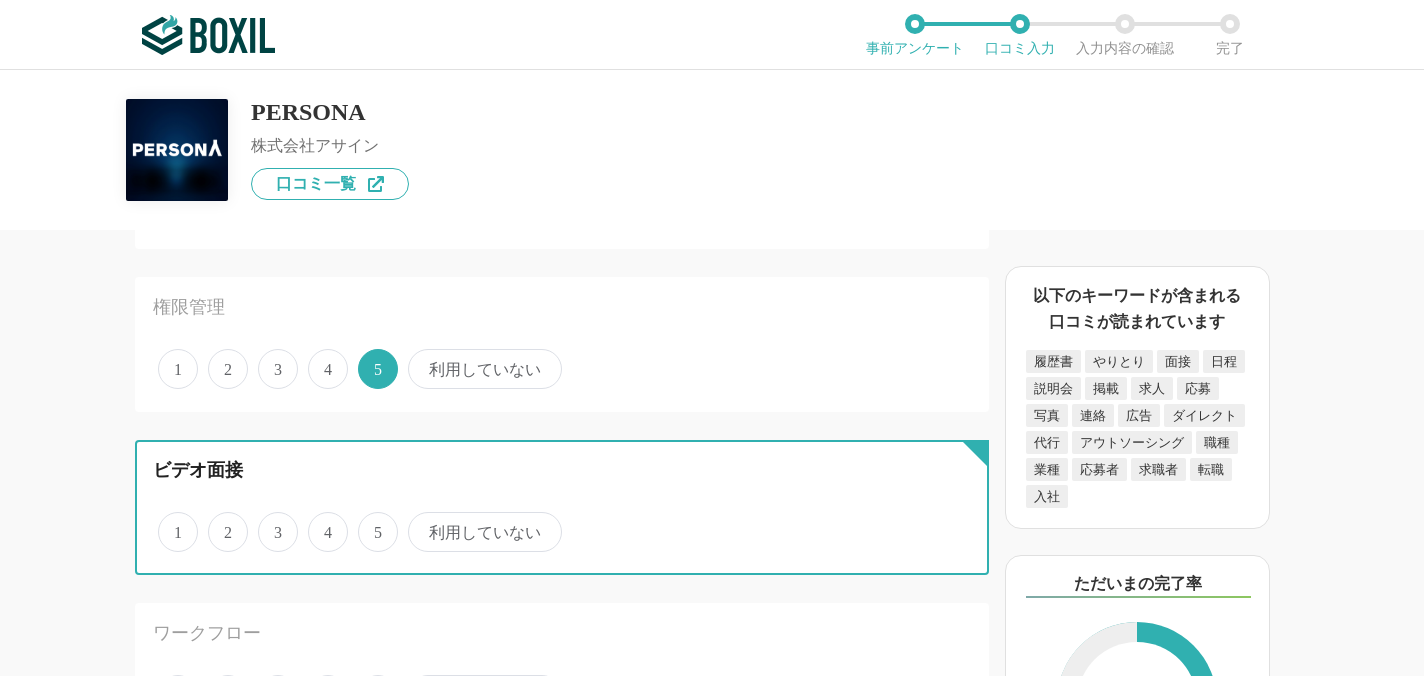 click on "5" at bounding box center (369, 521) 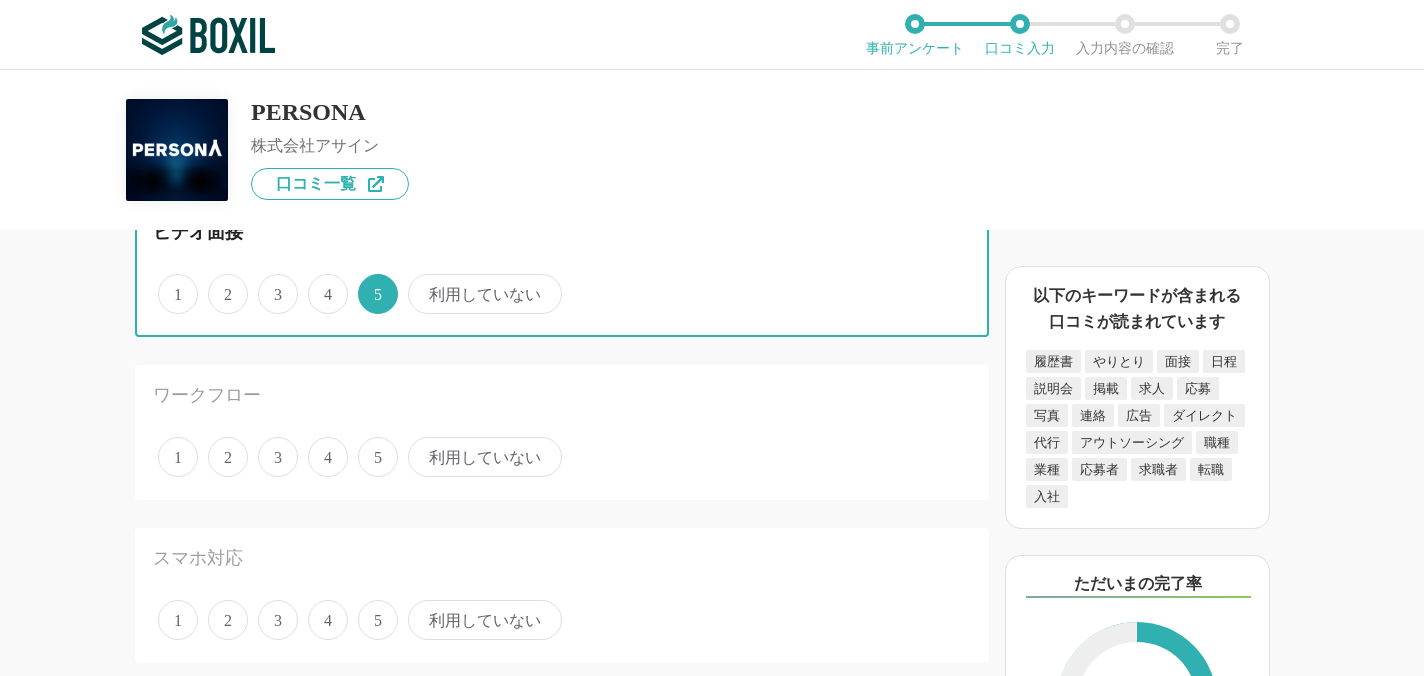 scroll, scrollTop: 2410, scrollLeft: 0, axis: vertical 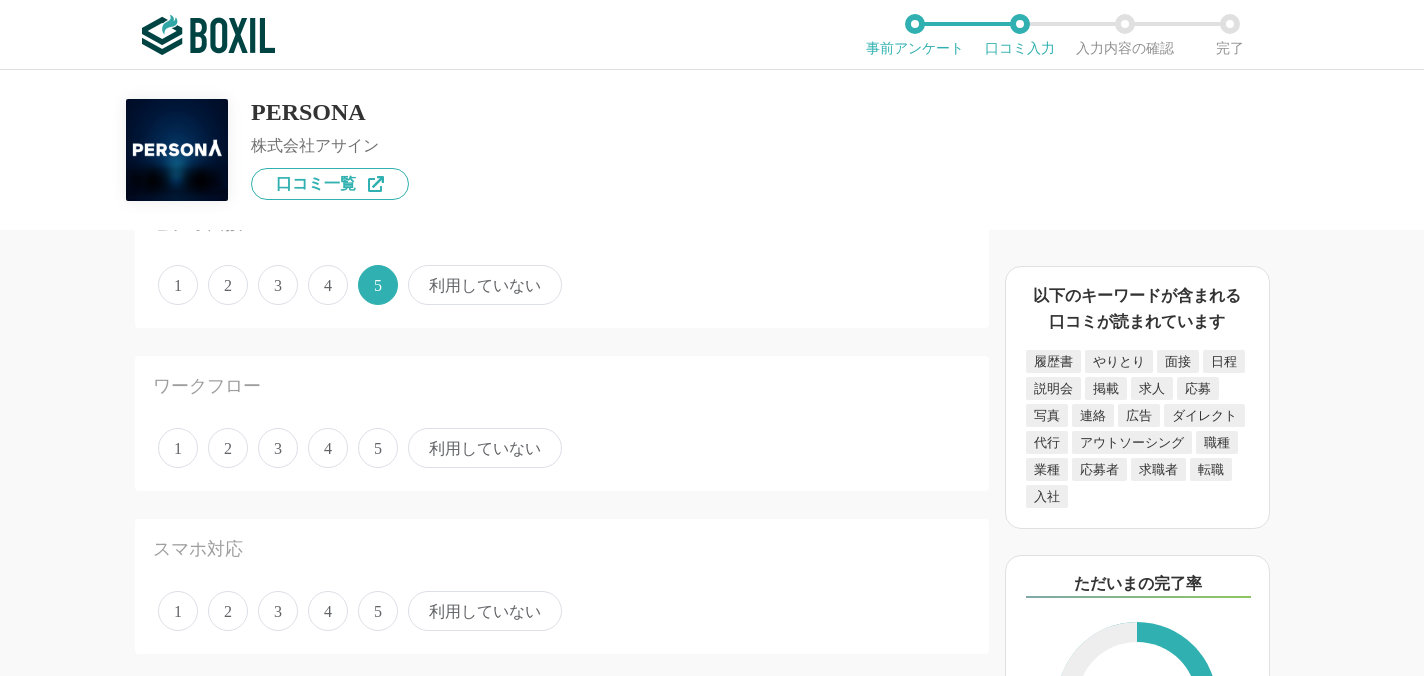 click on "5" at bounding box center (378, 448) 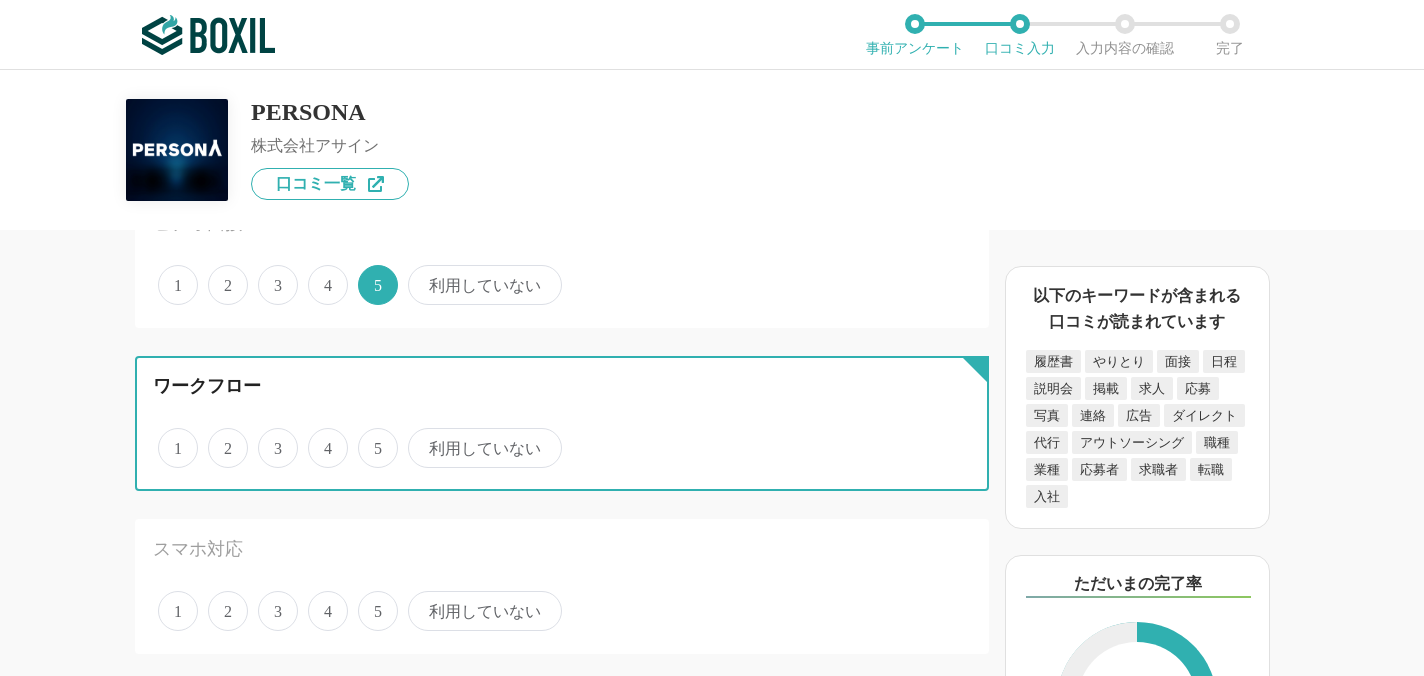 click on "5" at bounding box center [369, 437] 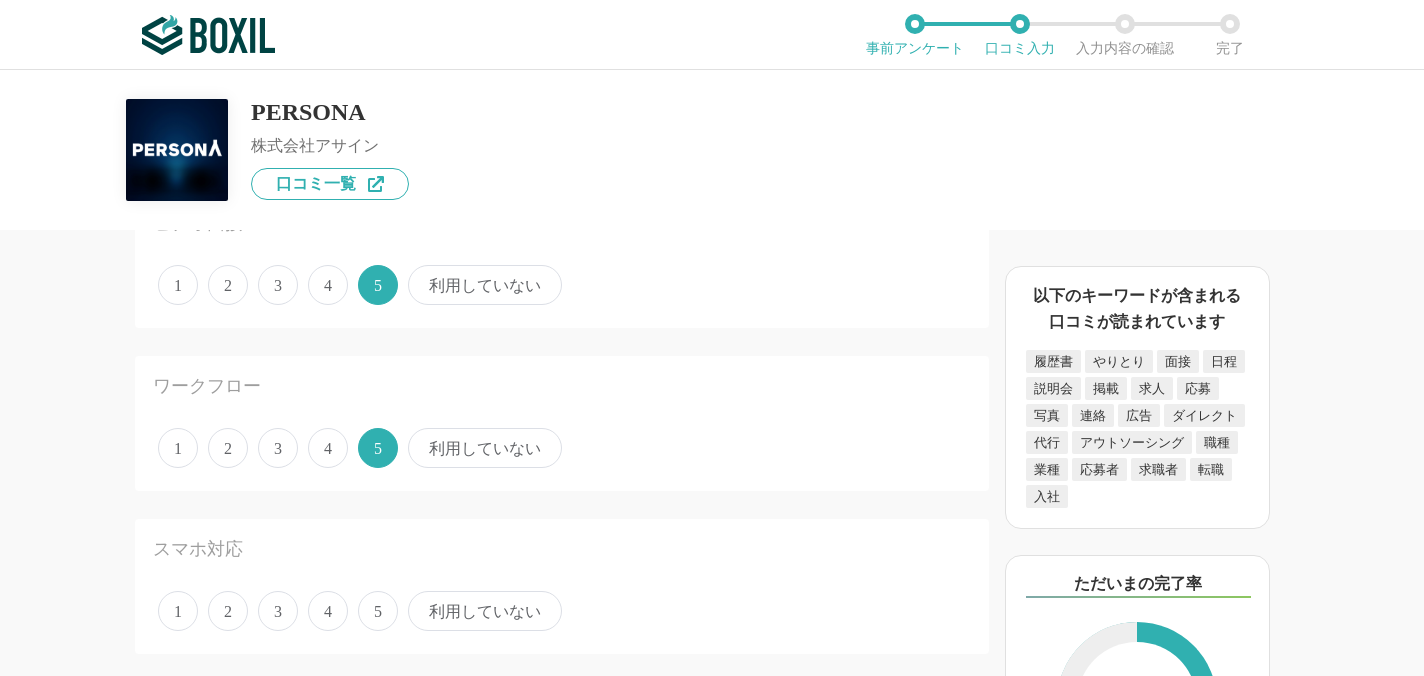 click on "5" at bounding box center [378, 611] 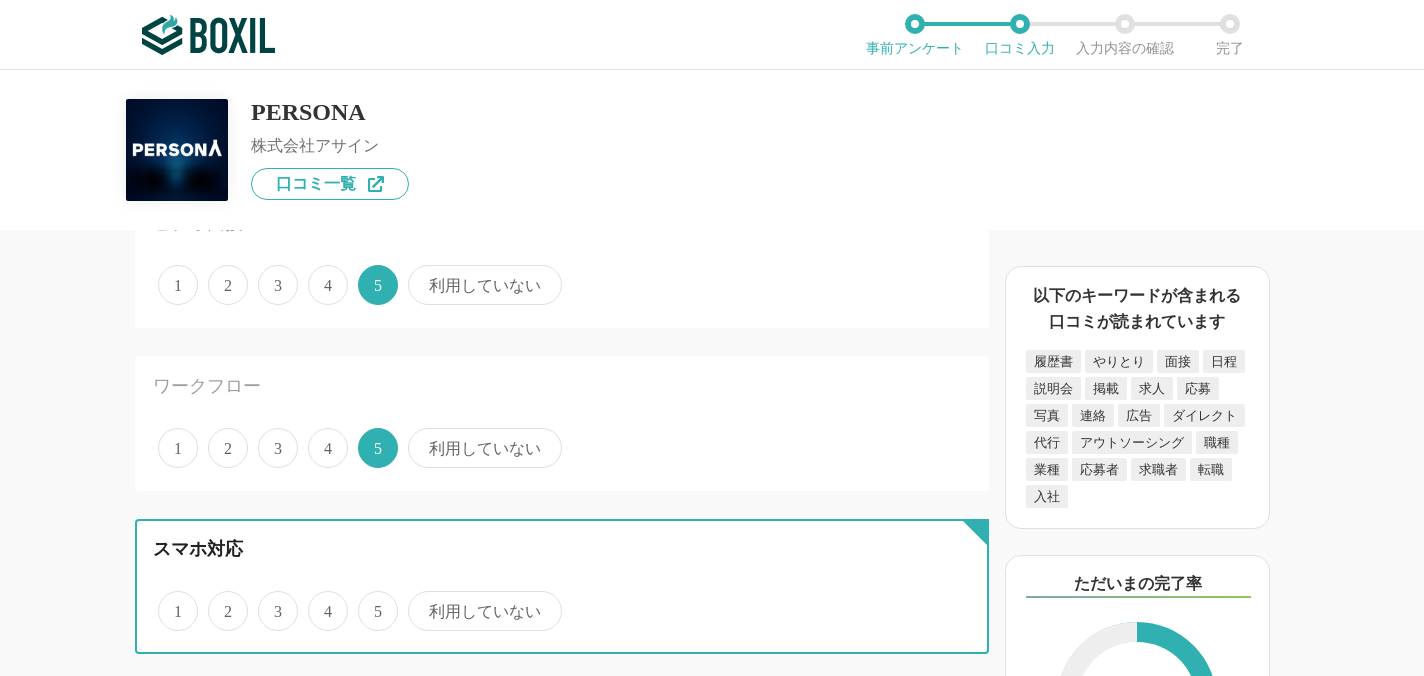 click on "5" at bounding box center [369, 600] 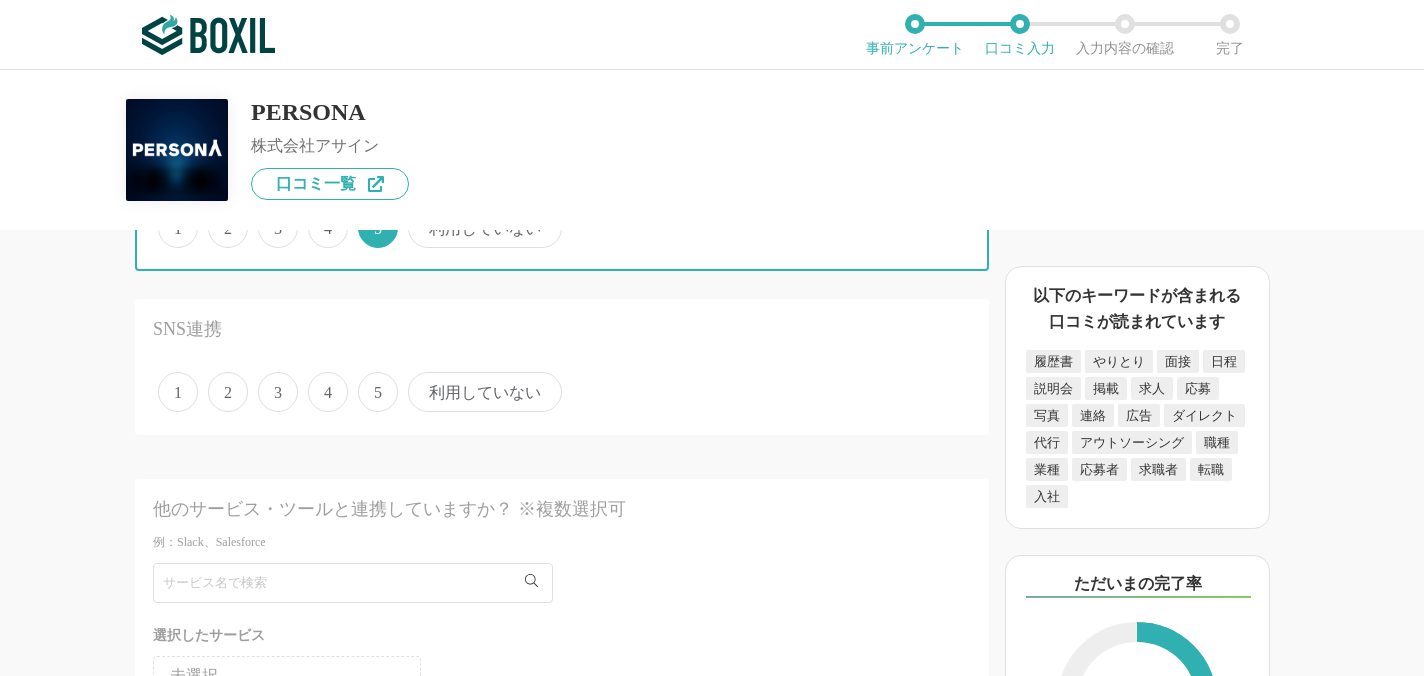 scroll, scrollTop: 2784, scrollLeft: 0, axis: vertical 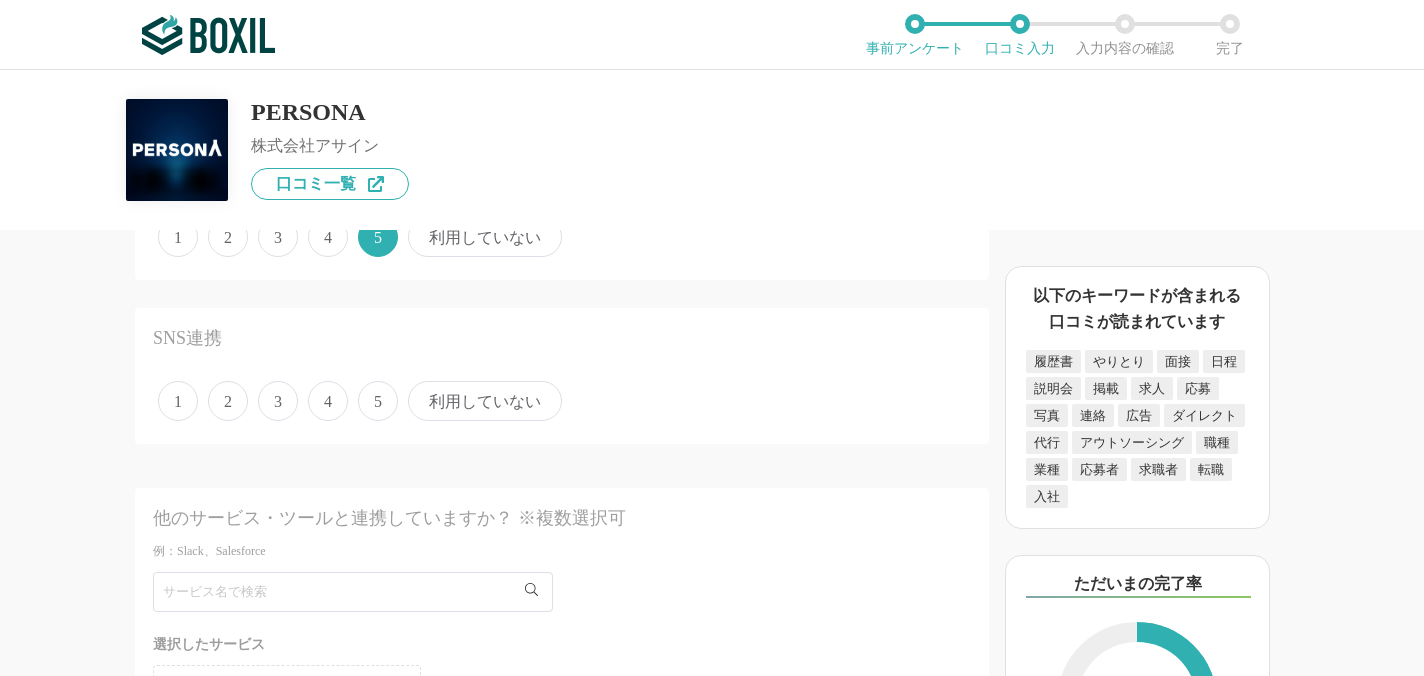 click on "利用していない" at bounding box center [485, 401] 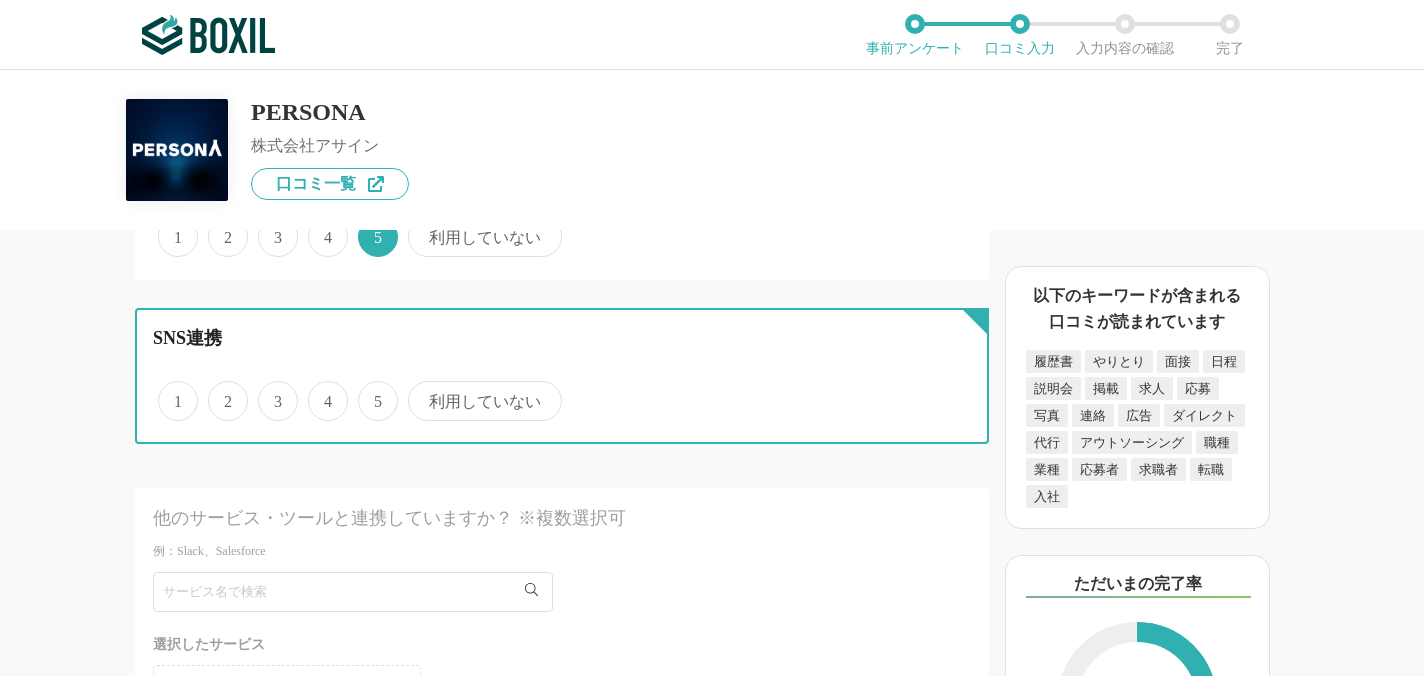 click on "利用していない" at bounding box center (419, 390) 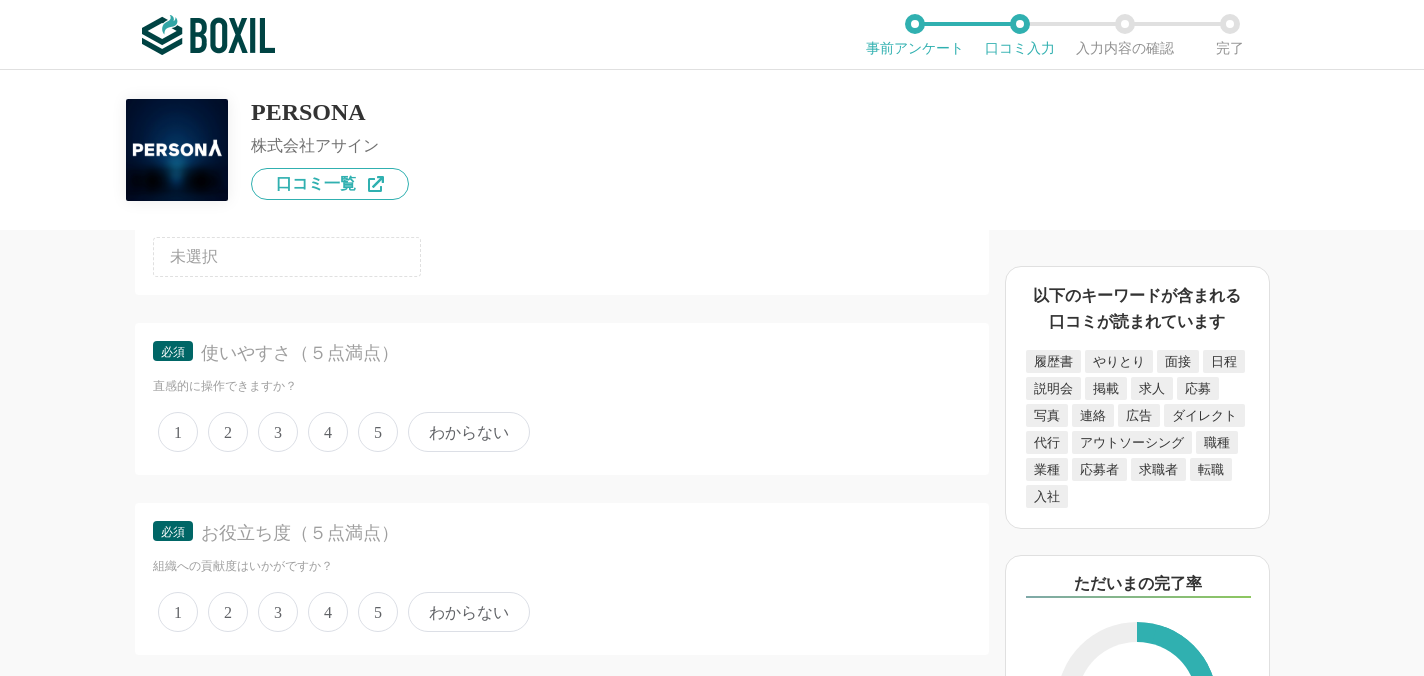 scroll, scrollTop: 3237, scrollLeft: 0, axis: vertical 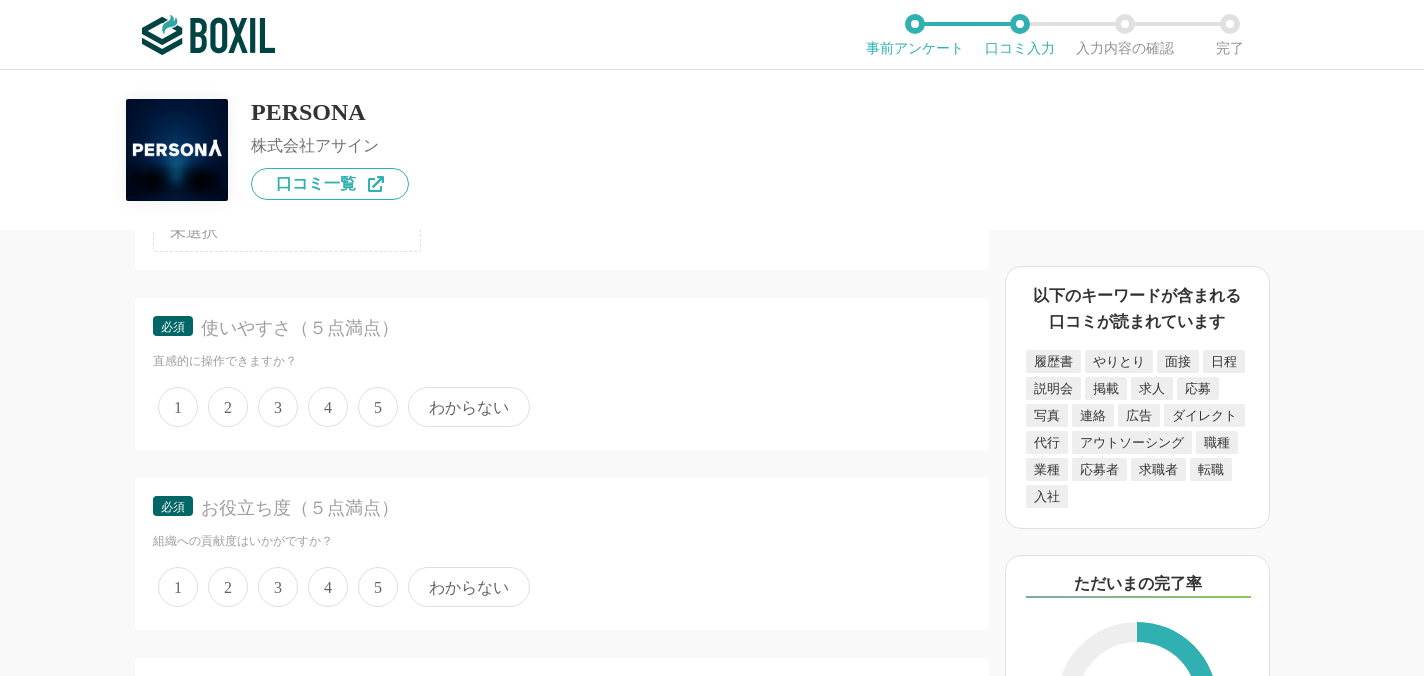 click on "5" at bounding box center [378, 407] 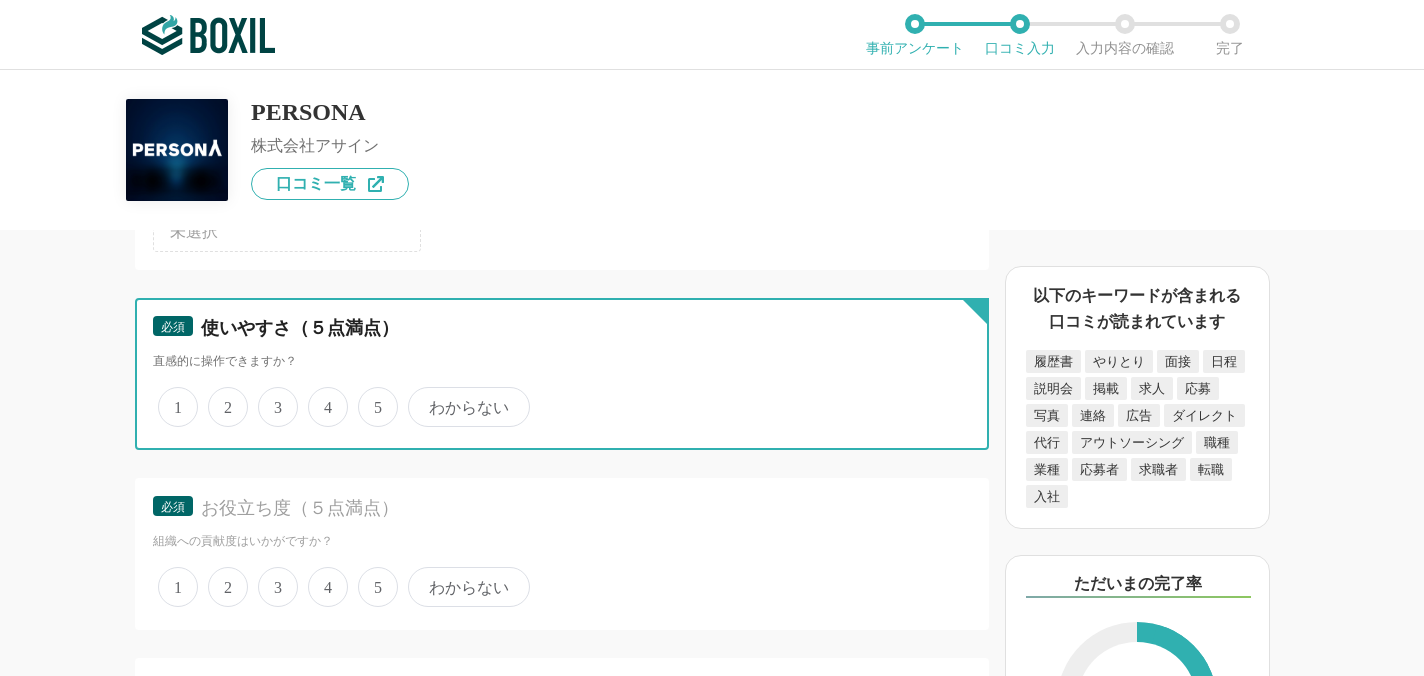 click on "5" at bounding box center (369, 396) 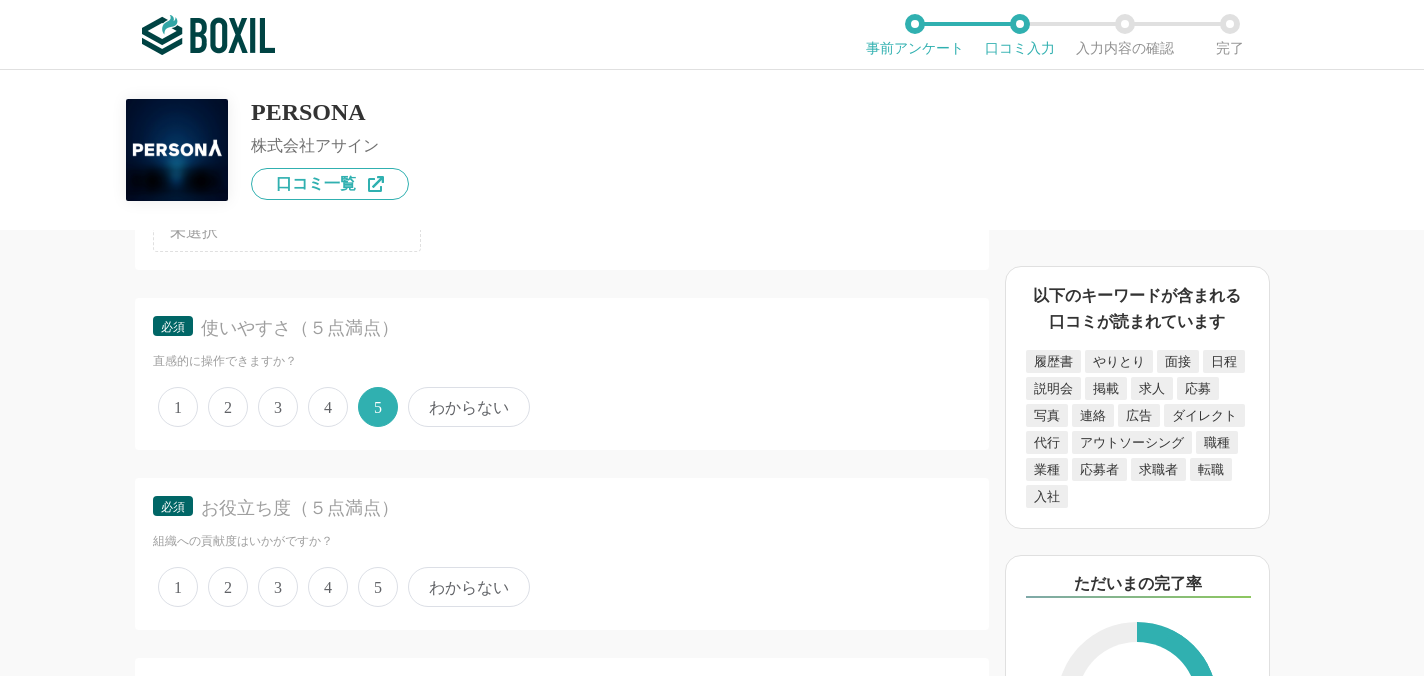 click on "5" at bounding box center (378, 587) 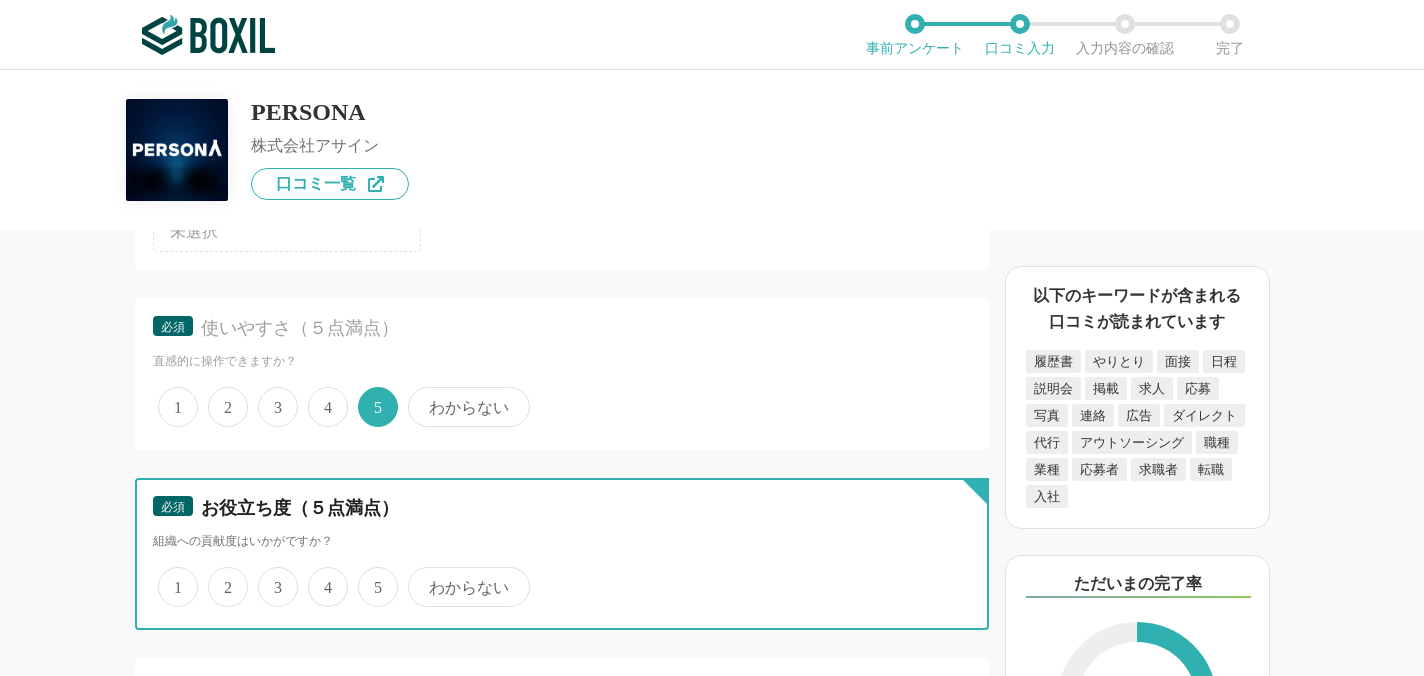 click on "5" at bounding box center (369, 576) 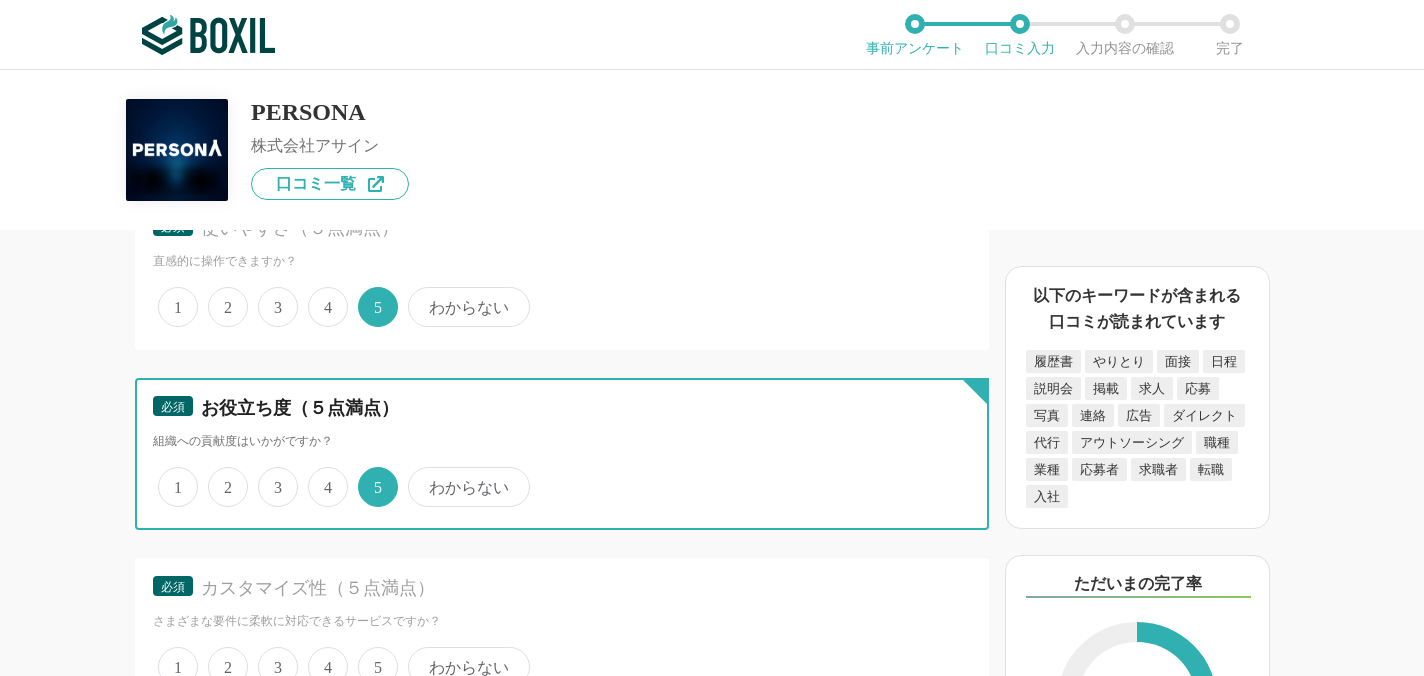 scroll, scrollTop: 3512, scrollLeft: 0, axis: vertical 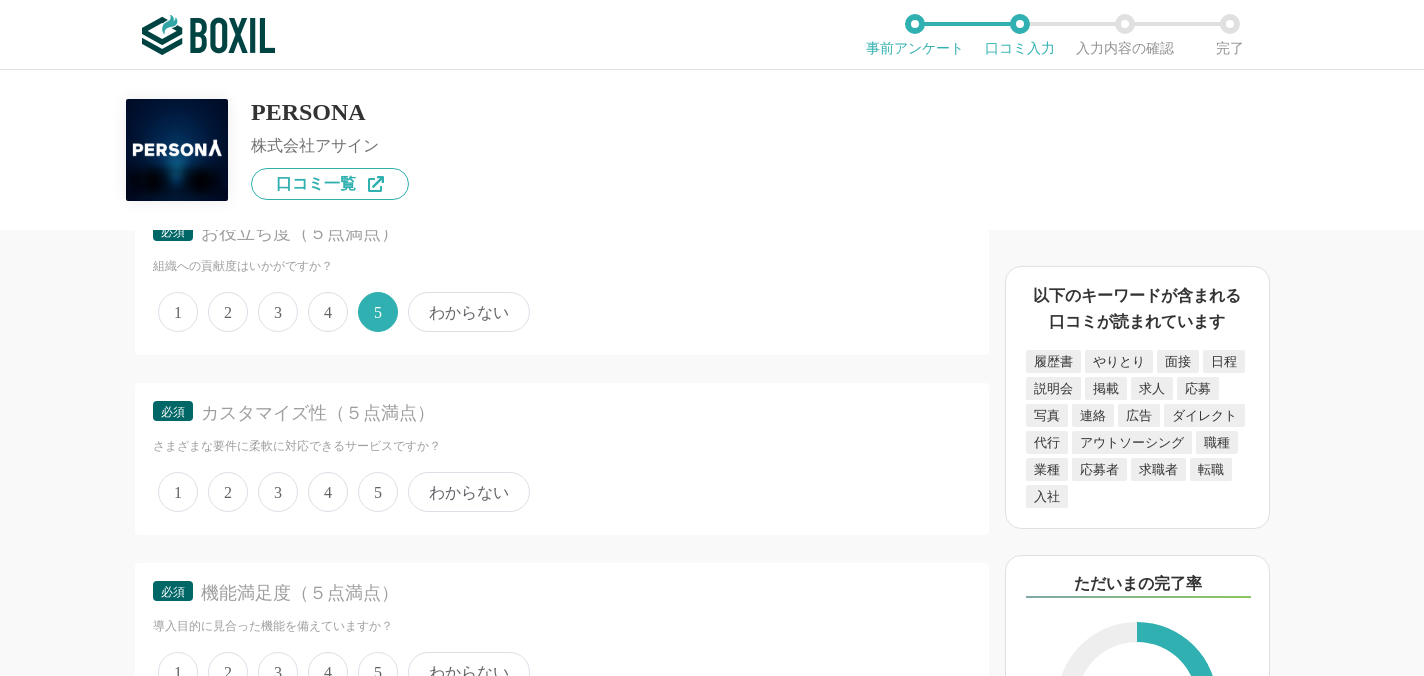 click on "5" at bounding box center [378, 492] 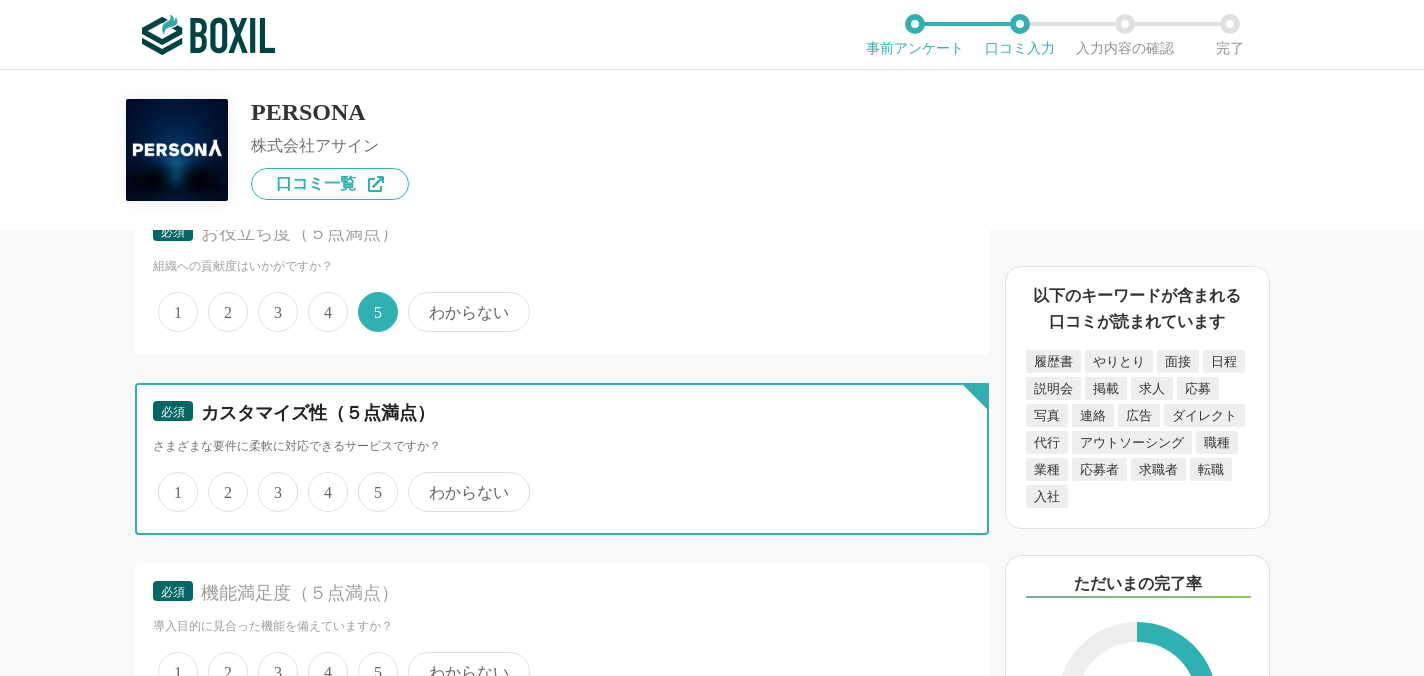 click on "5" at bounding box center (369, 481) 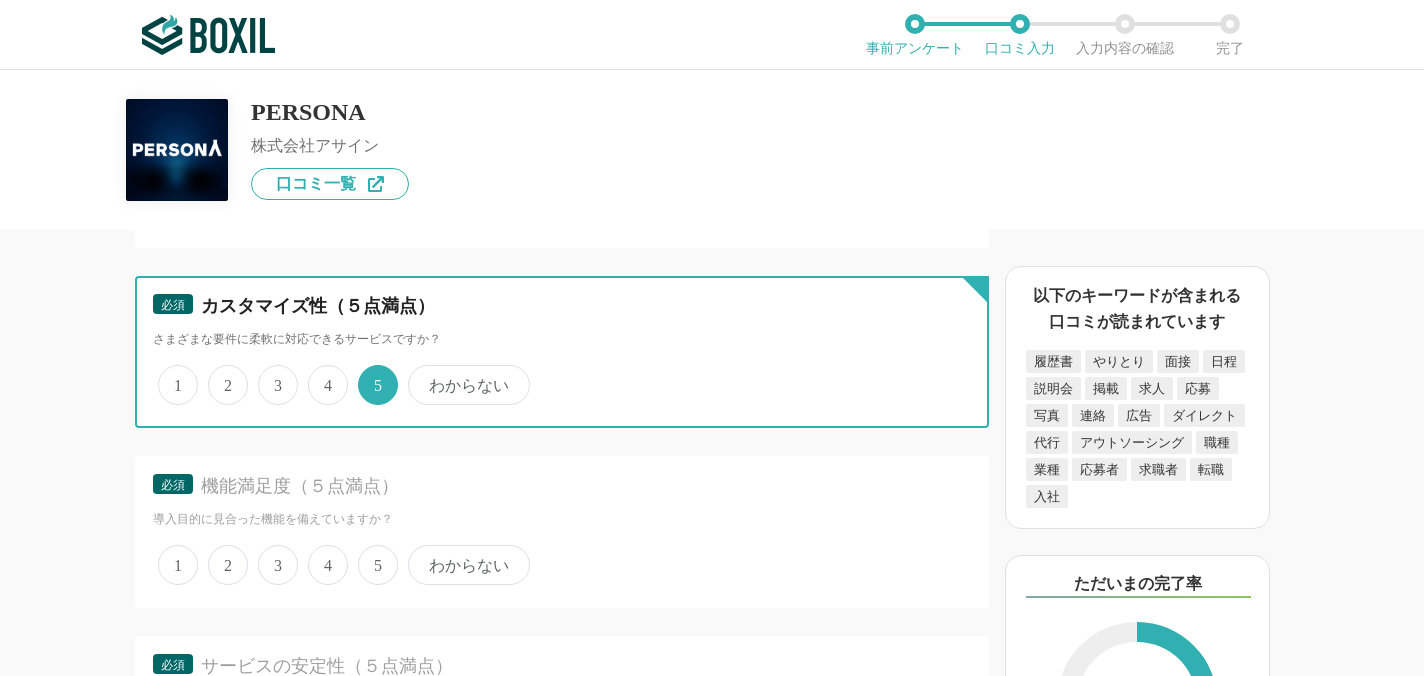 scroll, scrollTop: 3749, scrollLeft: 0, axis: vertical 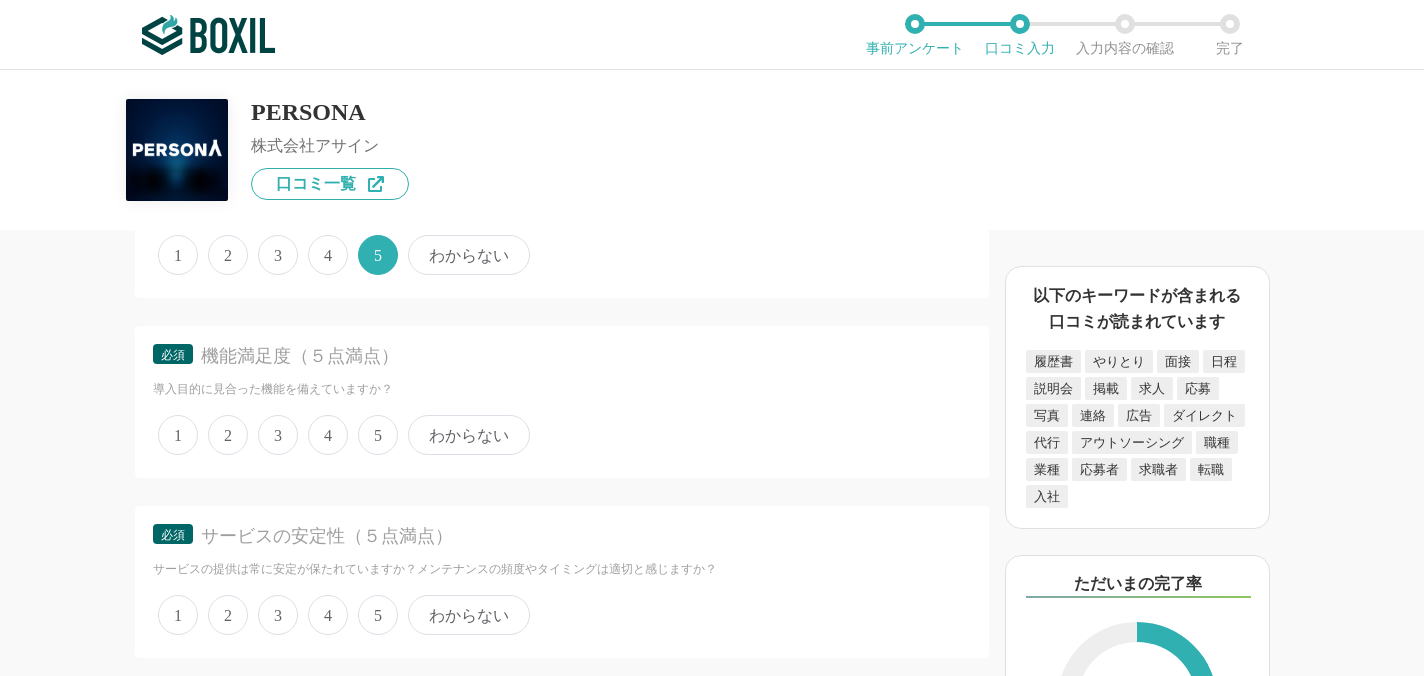 click on "5" at bounding box center (378, 435) 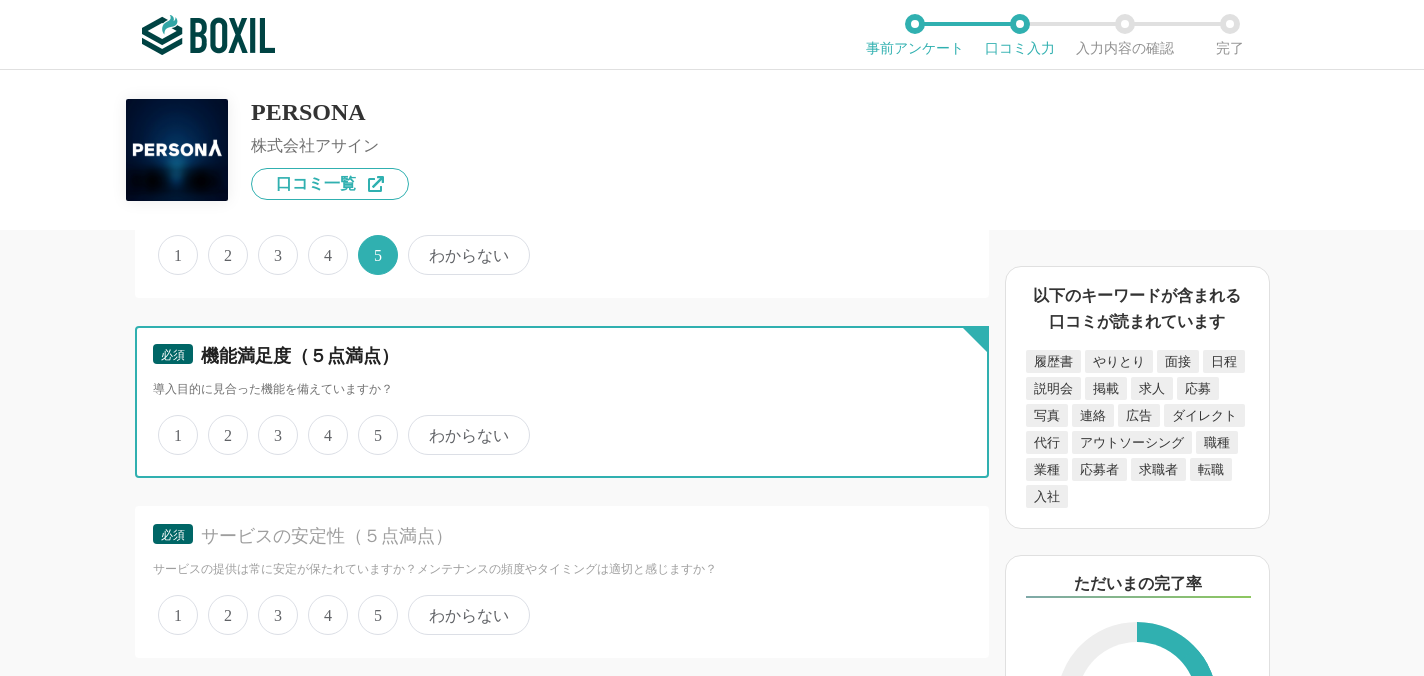 click on "5" at bounding box center (369, 424) 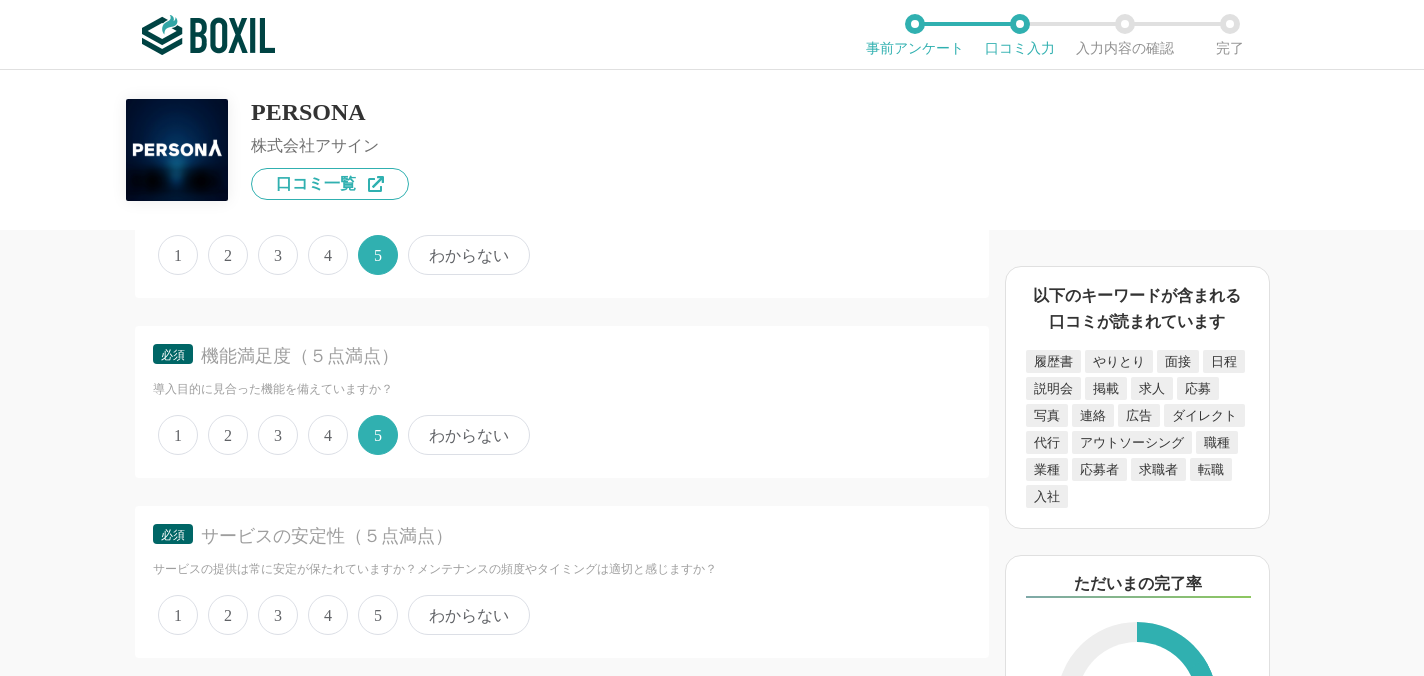 click on "5" at bounding box center (378, 615) 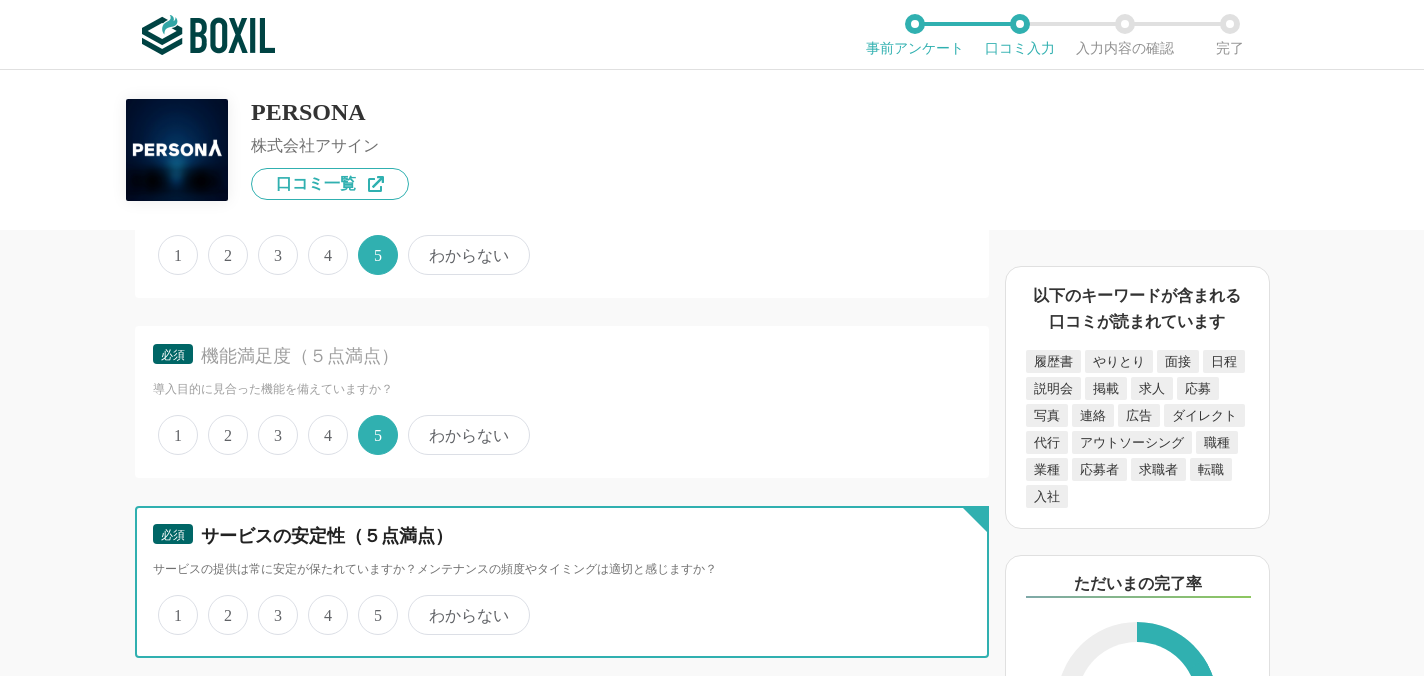 click on "5" at bounding box center (369, 604) 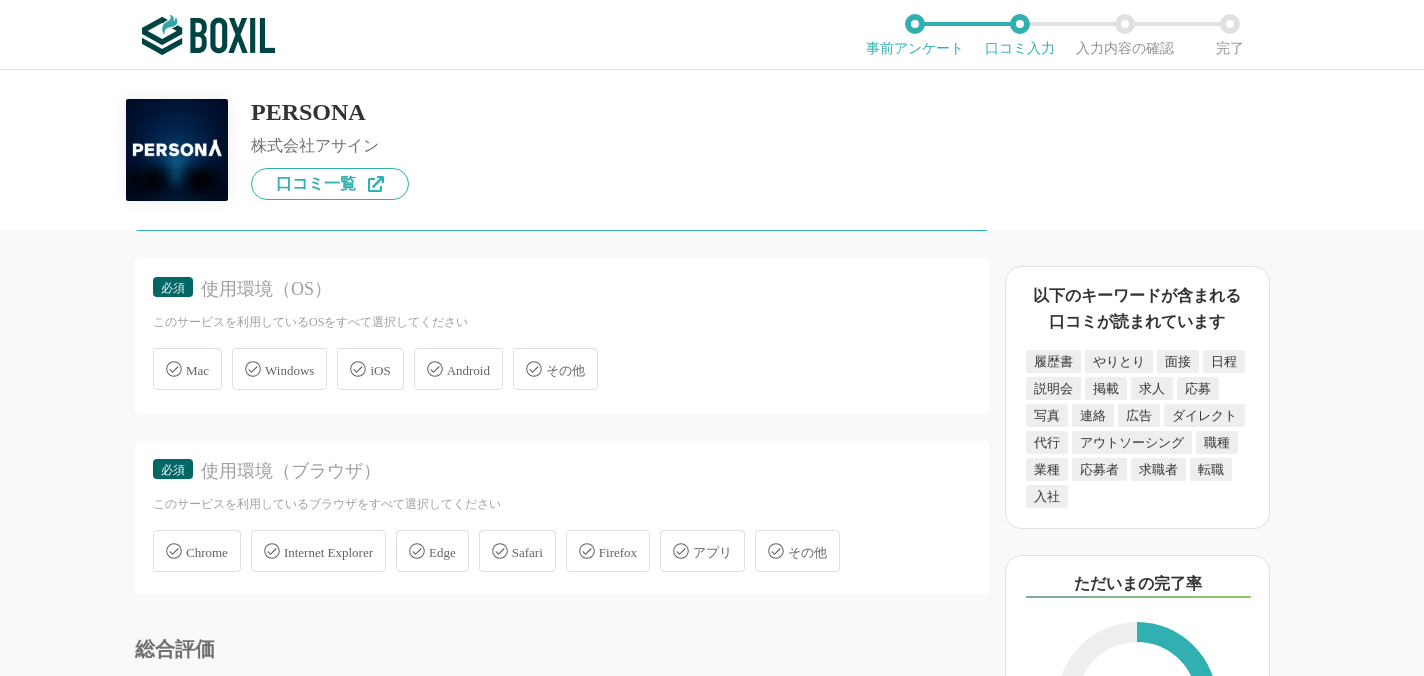 scroll, scrollTop: 4194, scrollLeft: 0, axis: vertical 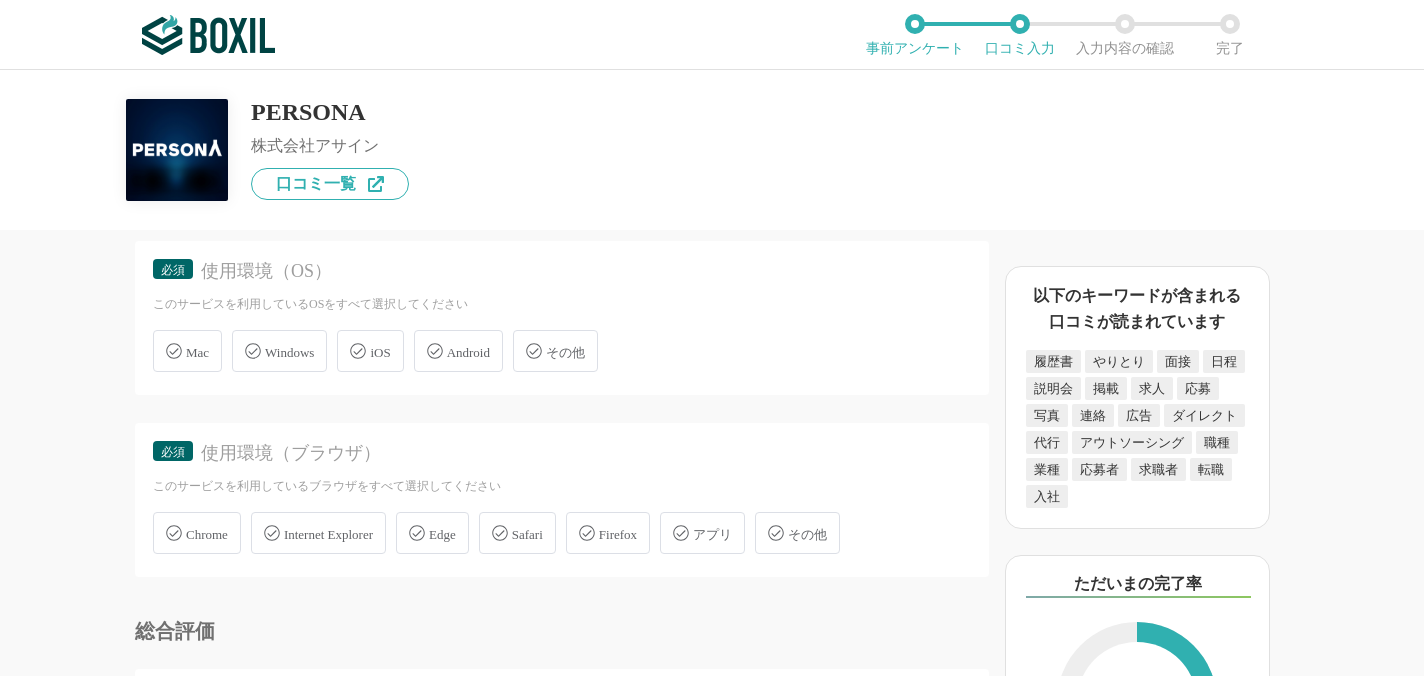 click on "Mac" at bounding box center [197, 352] 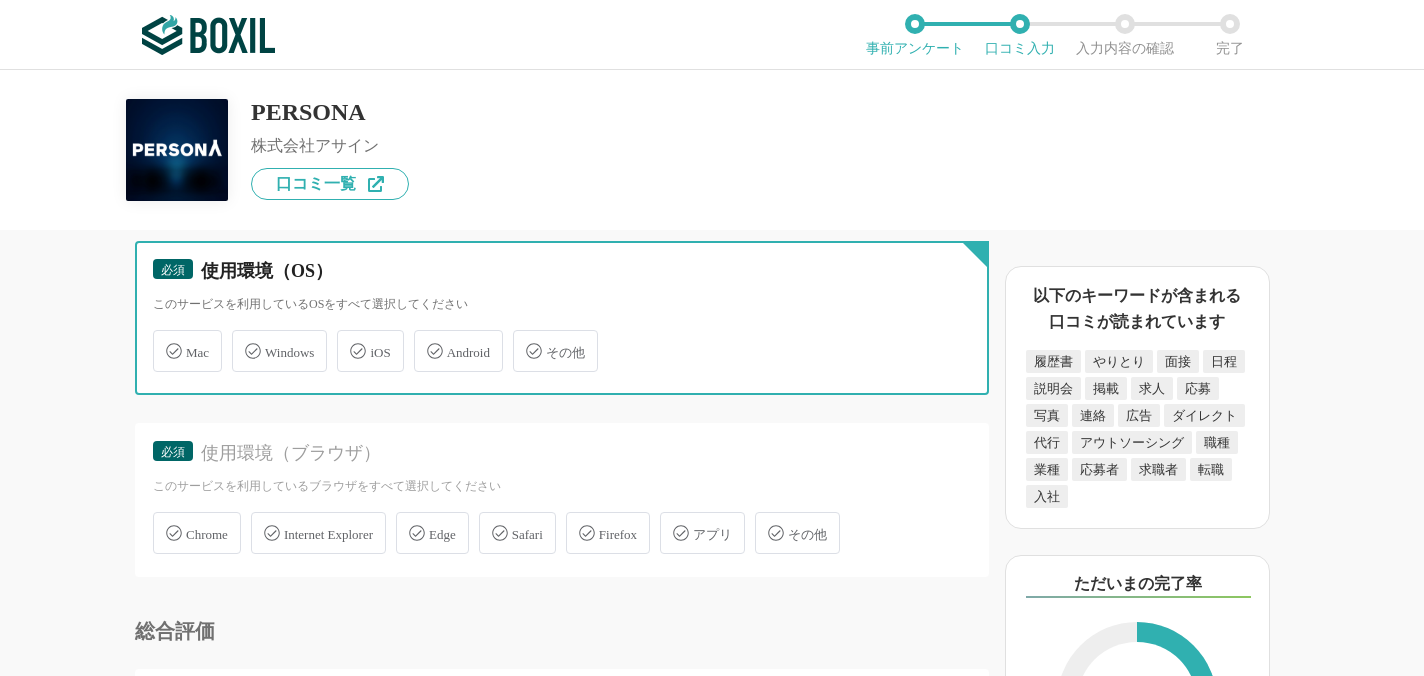 click on "Mac" at bounding box center [163, 339] 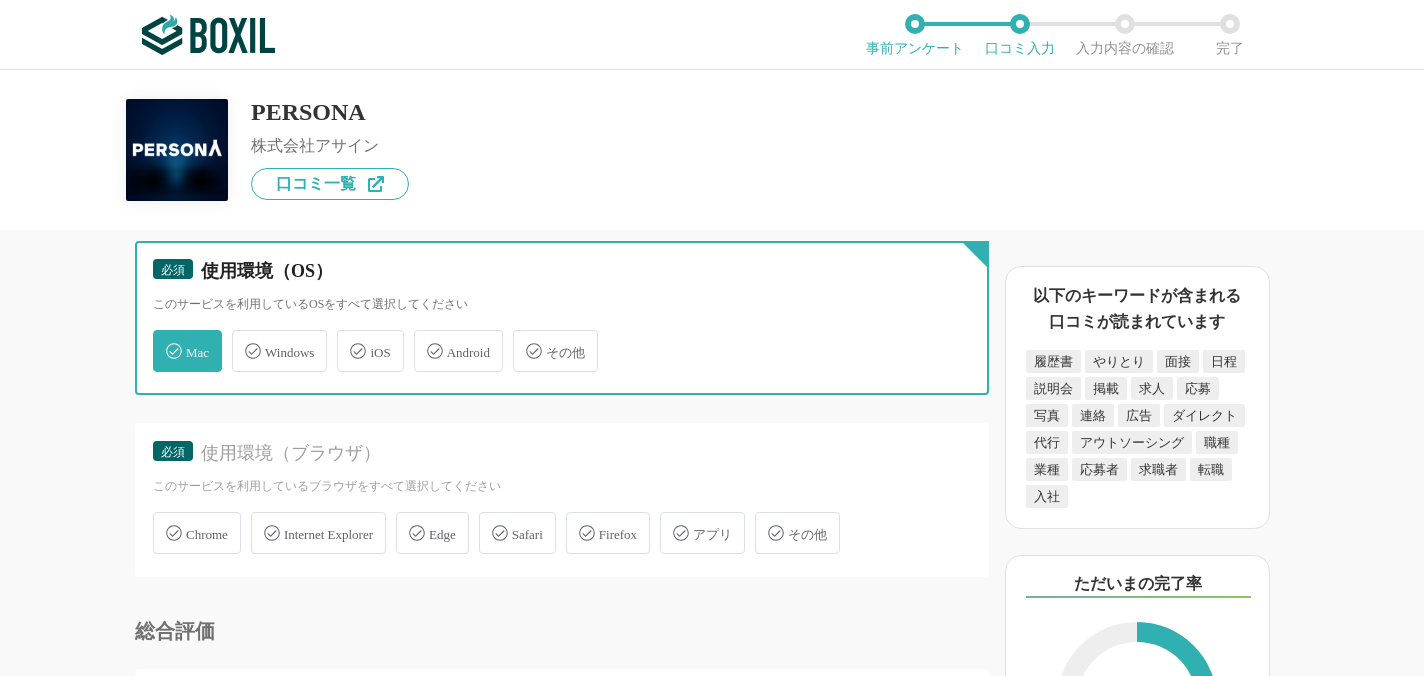 checkbox on "true" 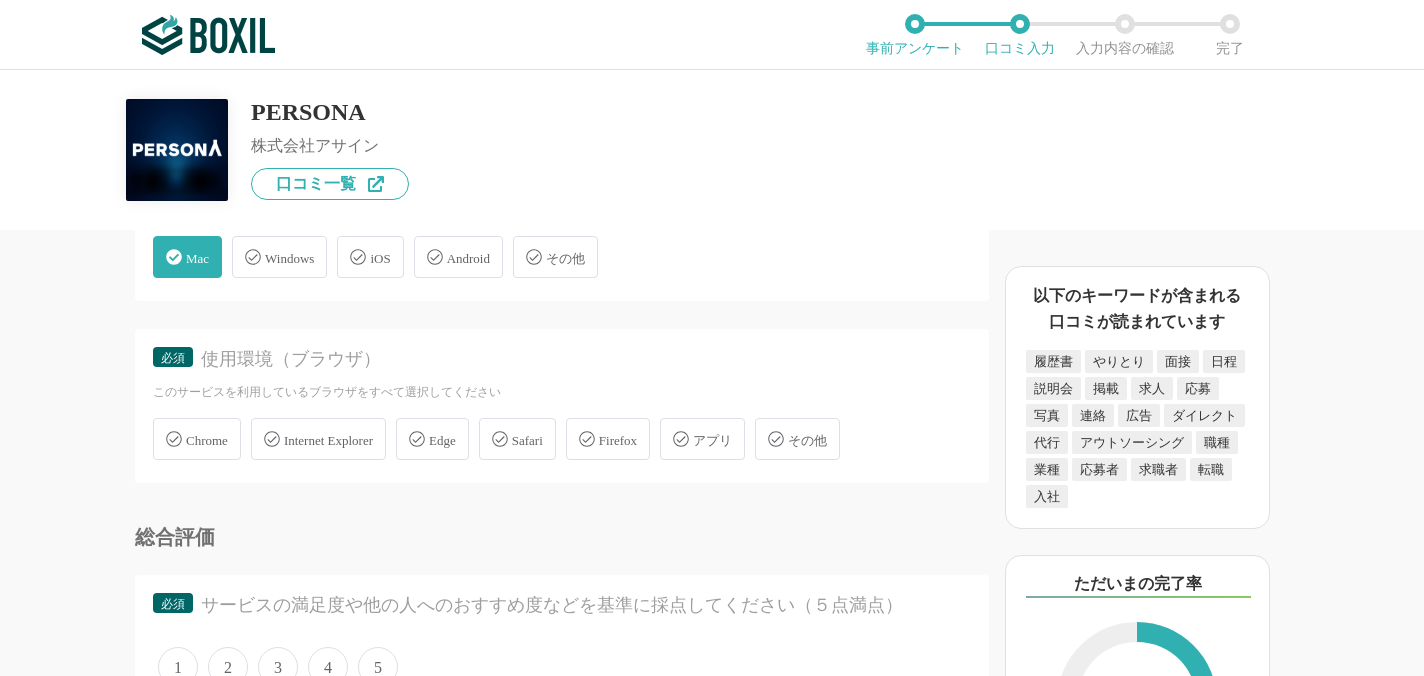 click on "Chrome" at bounding box center [207, 440] 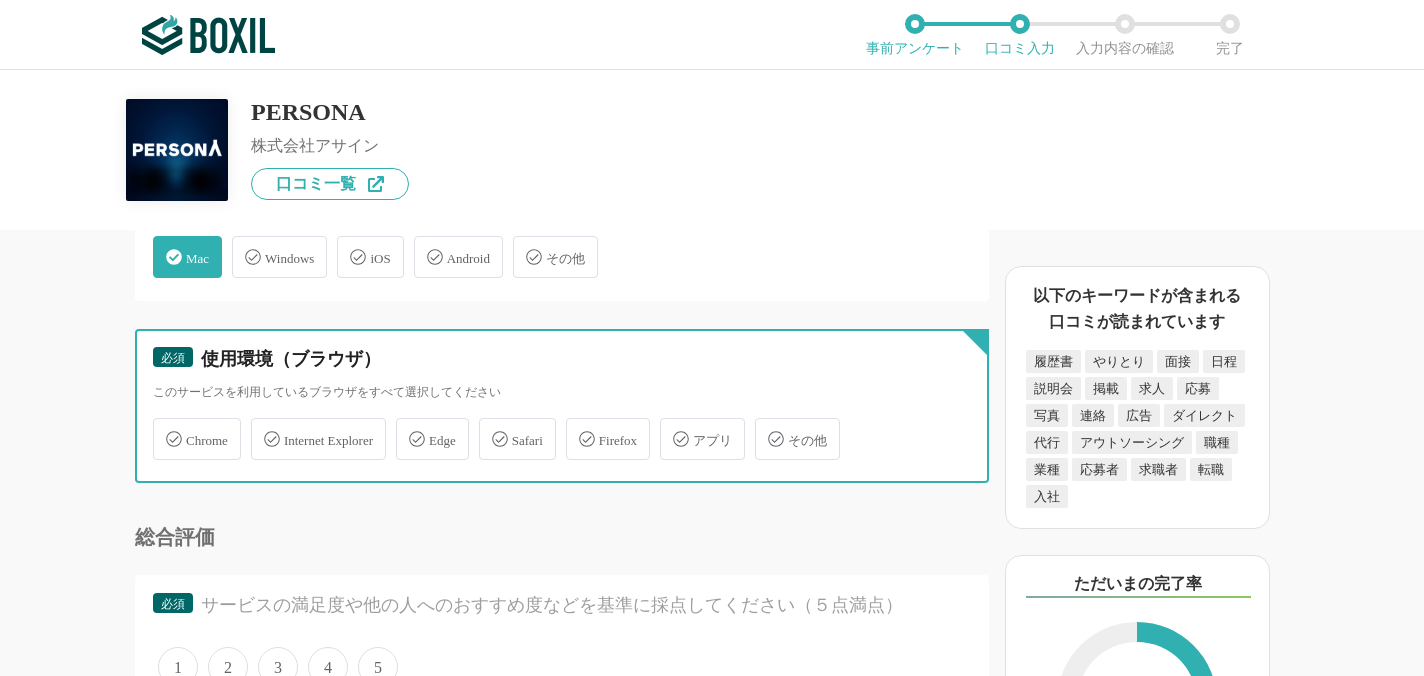 click on "Chrome" at bounding box center [163, 427] 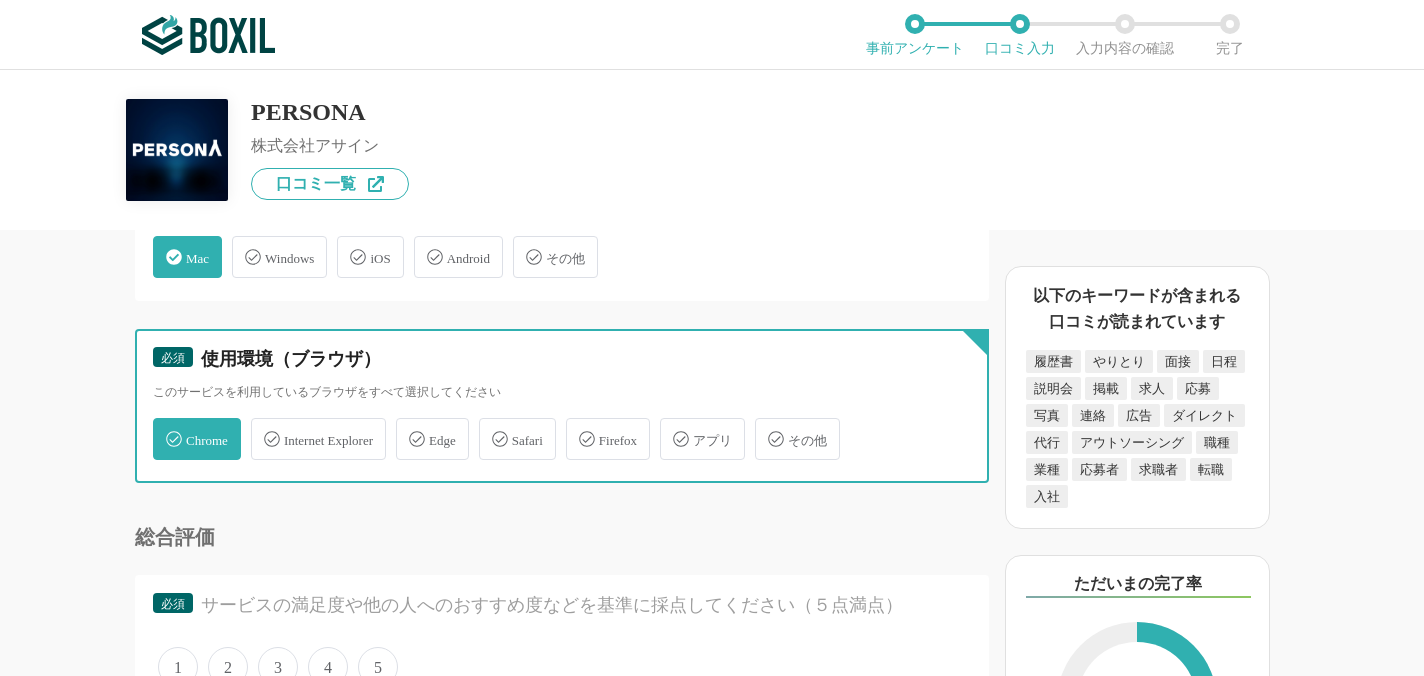checkbox on "true" 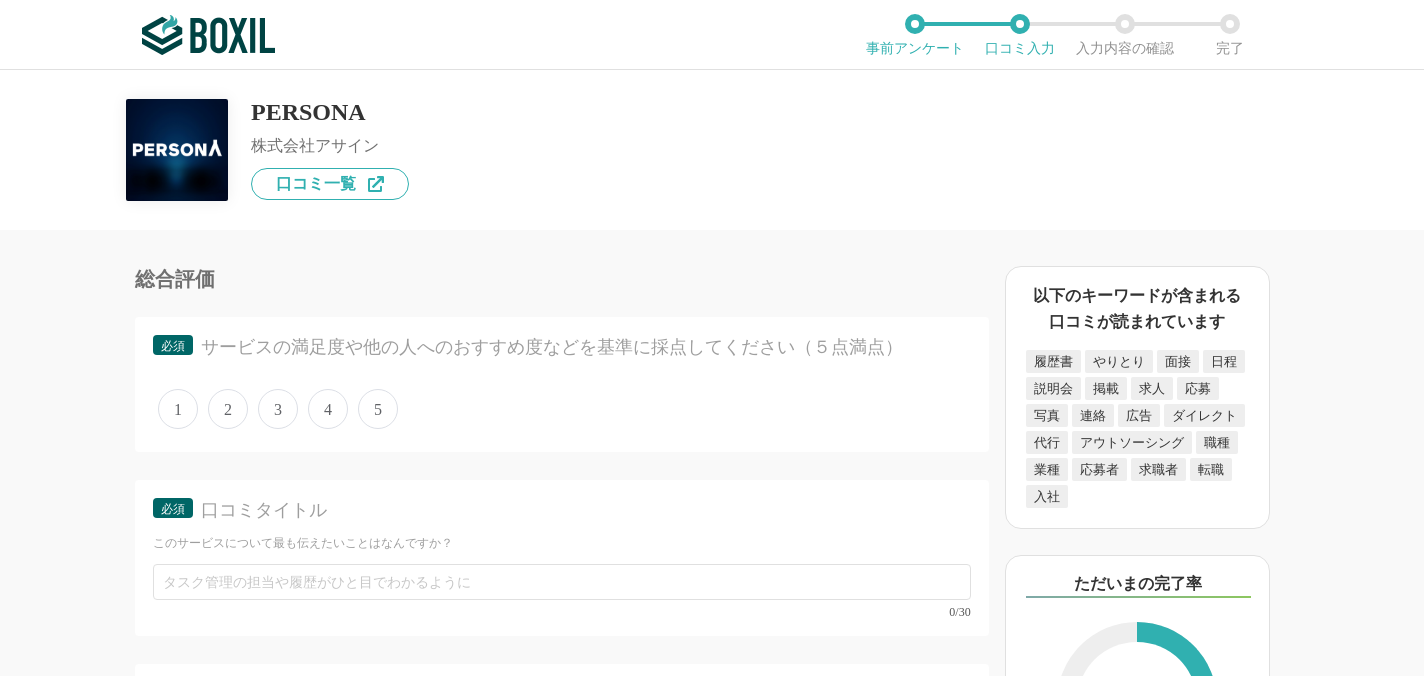 scroll, scrollTop: 4547, scrollLeft: 0, axis: vertical 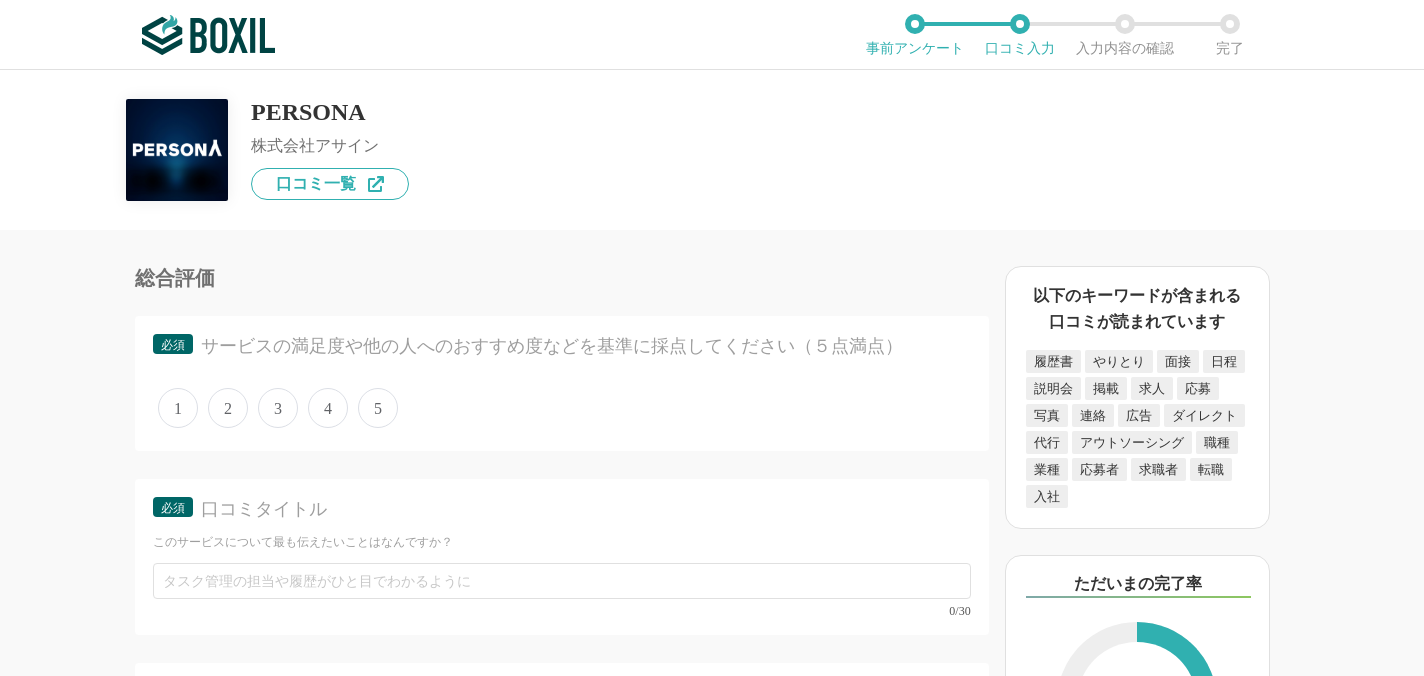 click on "5" at bounding box center [378, 408] 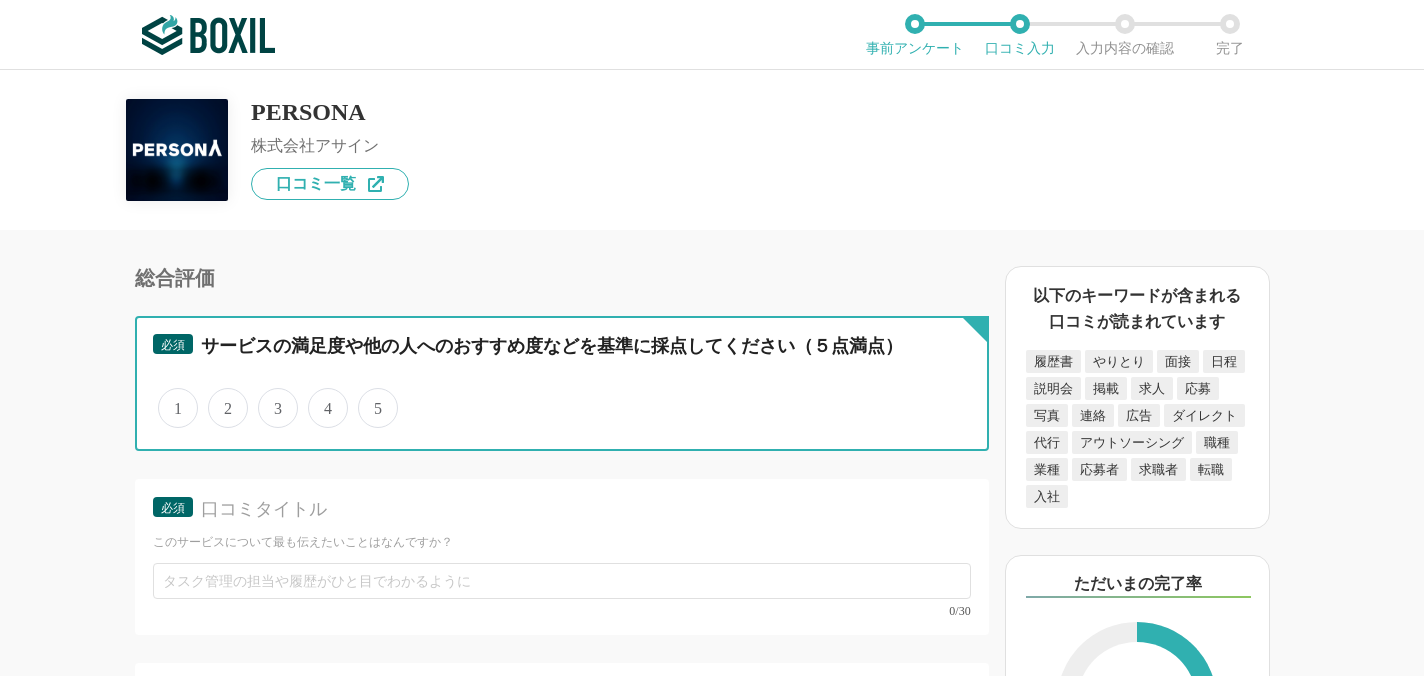 click on "5" at bounding box center (369, 397) 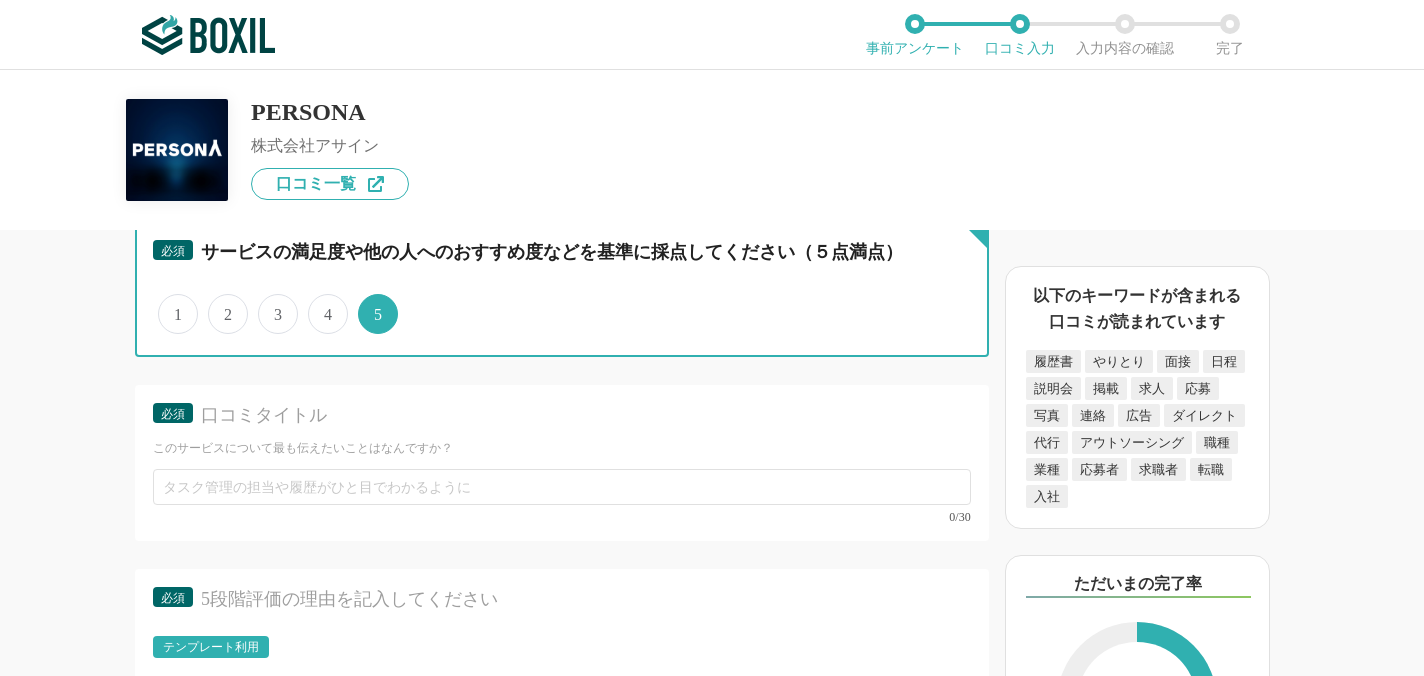 scroll, scrollTop: 4629, scrollLeft: 0, axis: vertical 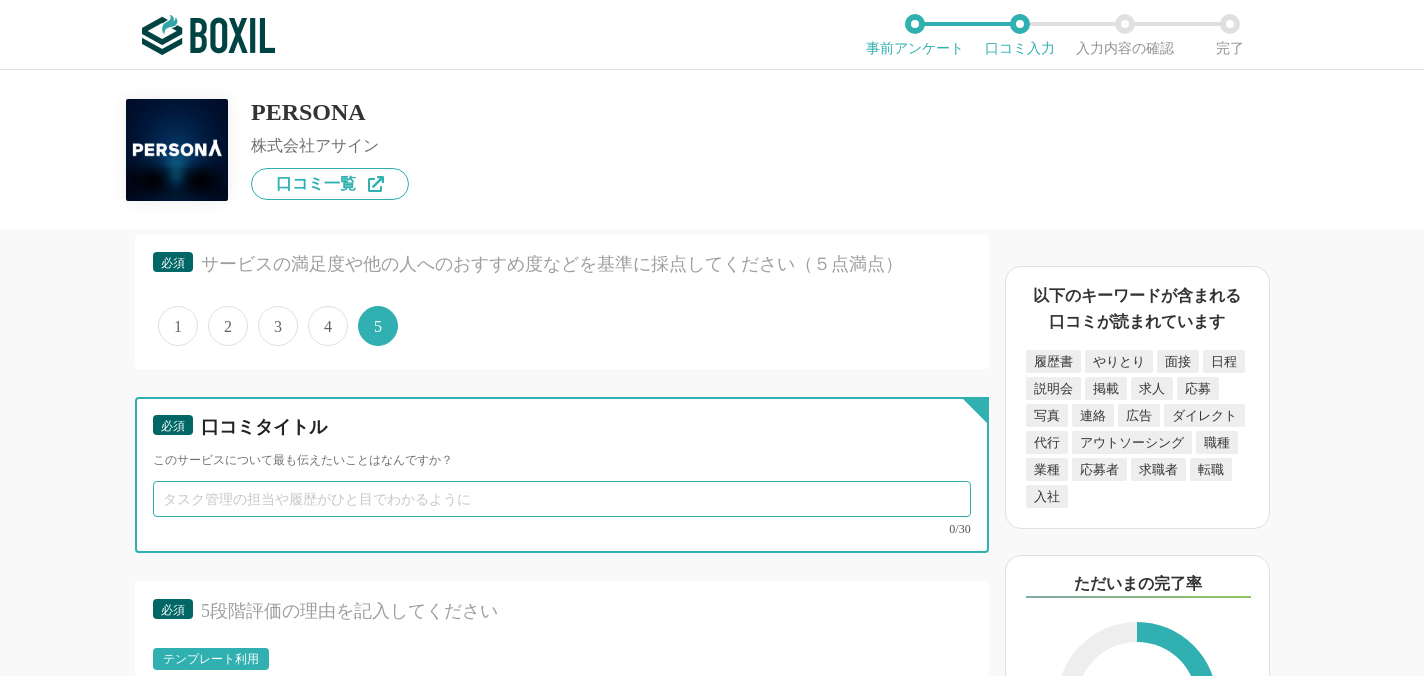 click at bounding box center (562, 499) 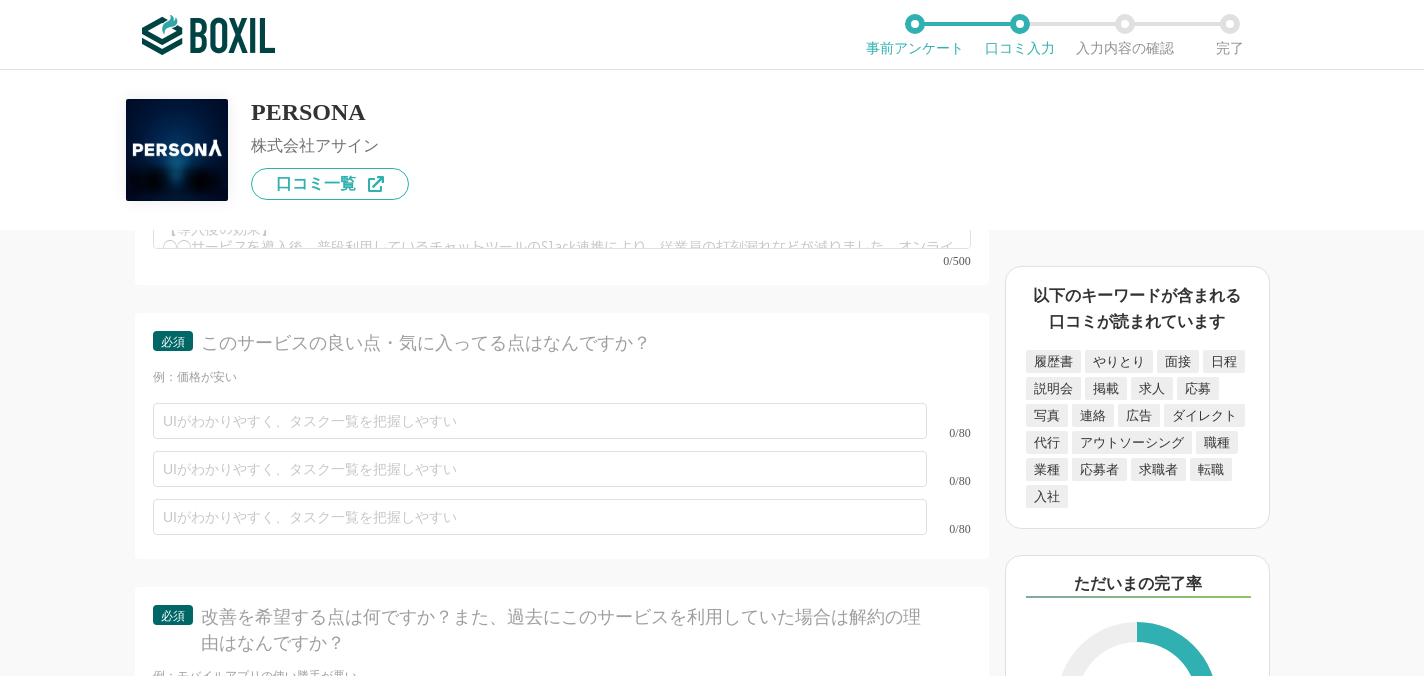 scroll, scrollTop: 5635, scrollLeft: 0, axis: vertical 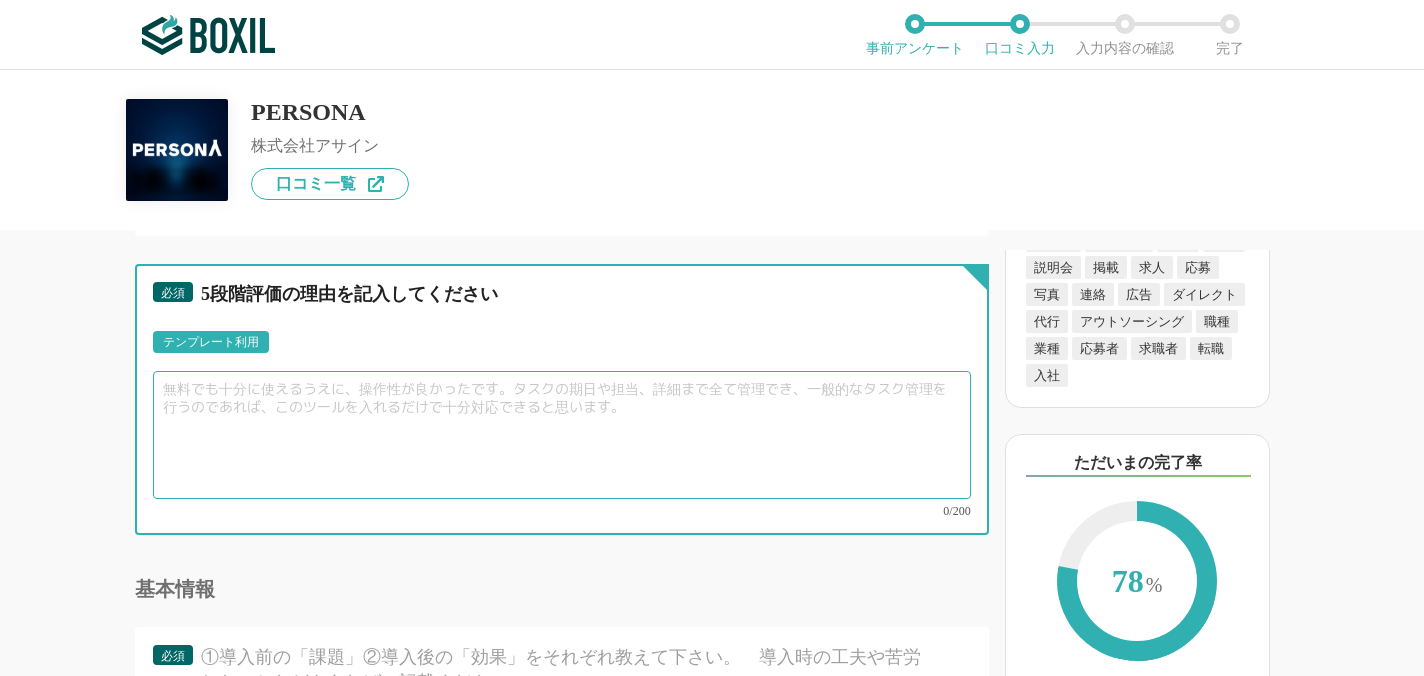 click at bounding box center [562, 435] 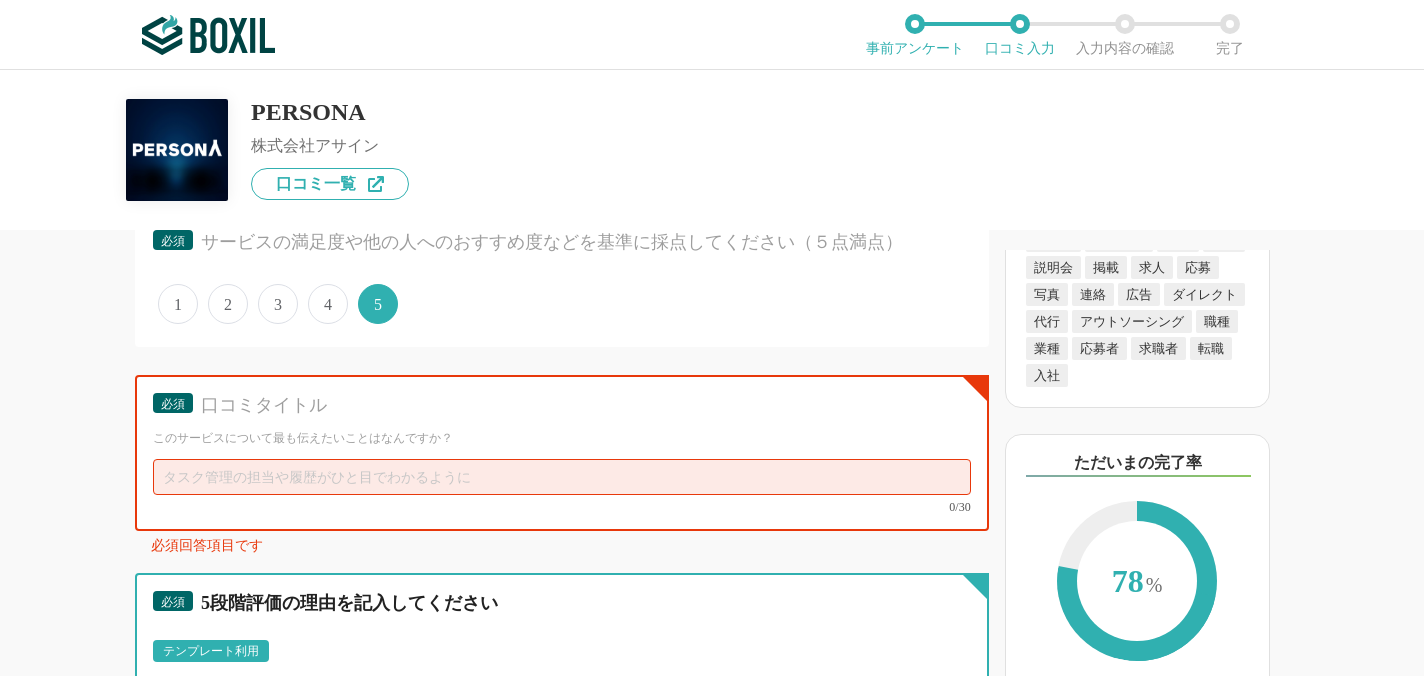 scroll, scrollTop: 4662, scrollLeft: 0, axis: vertical 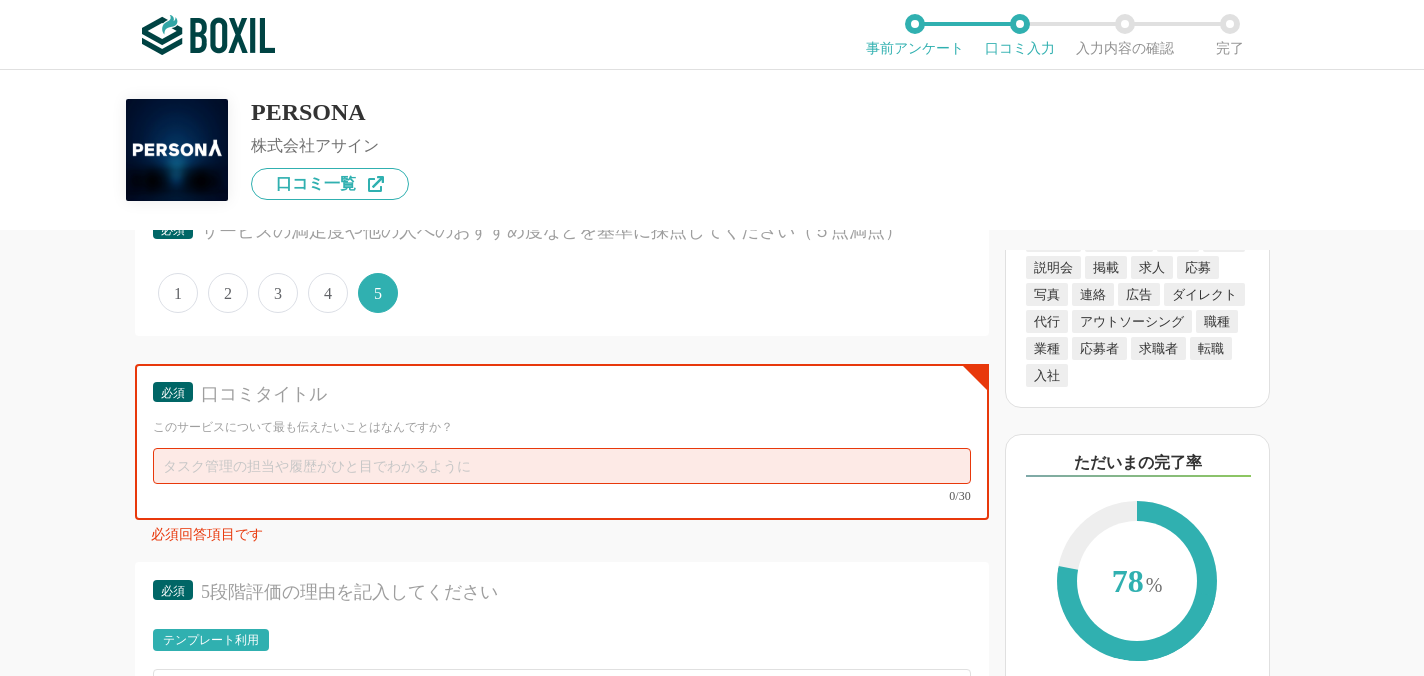 click on "0/30" at bounding box center [562, 496] 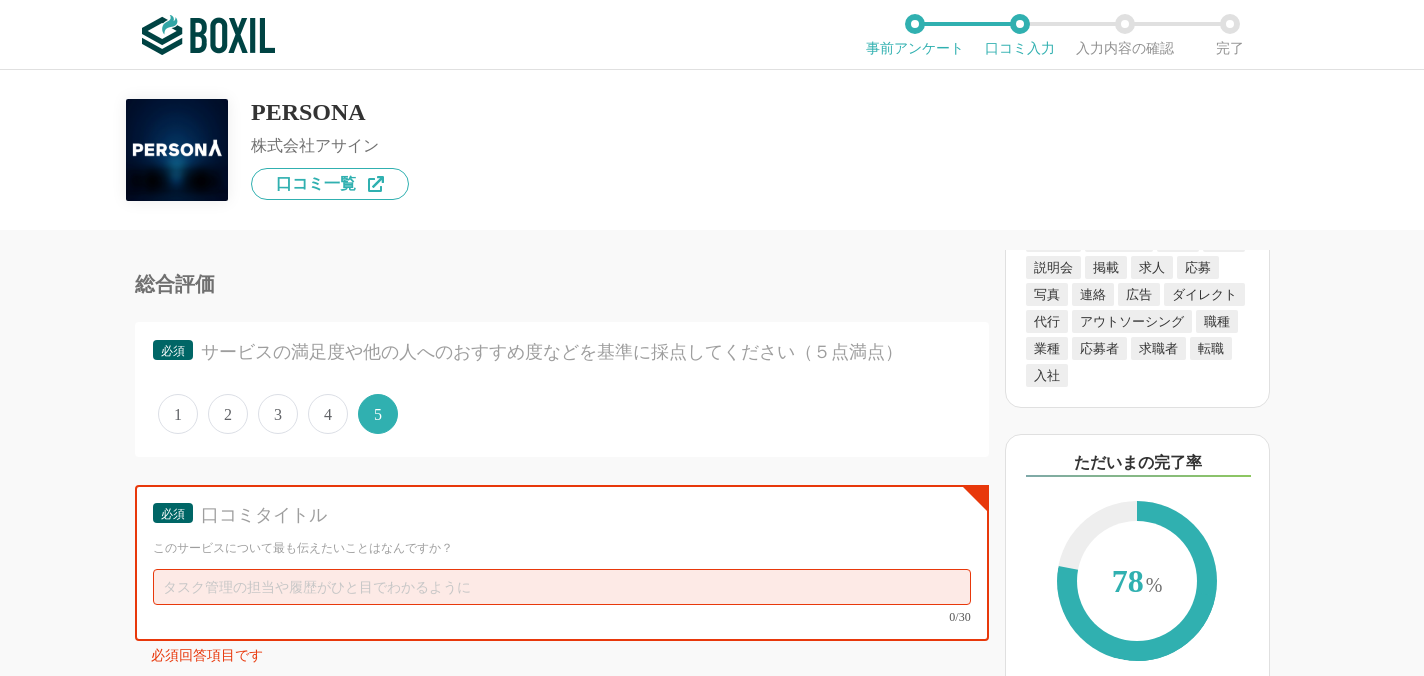 scroll, scrollTop: 4444, scrollLeft: 0, axis: vertical 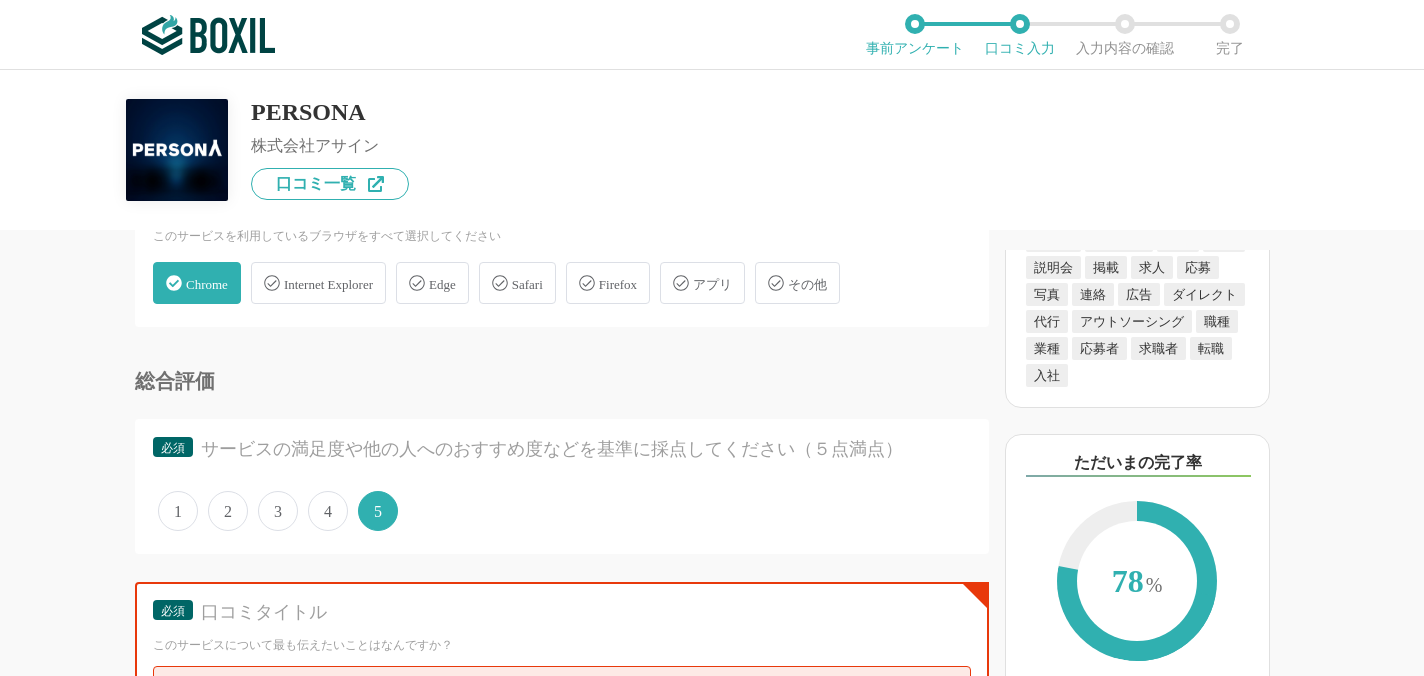 click on "4" at bounding box center (328, 511) 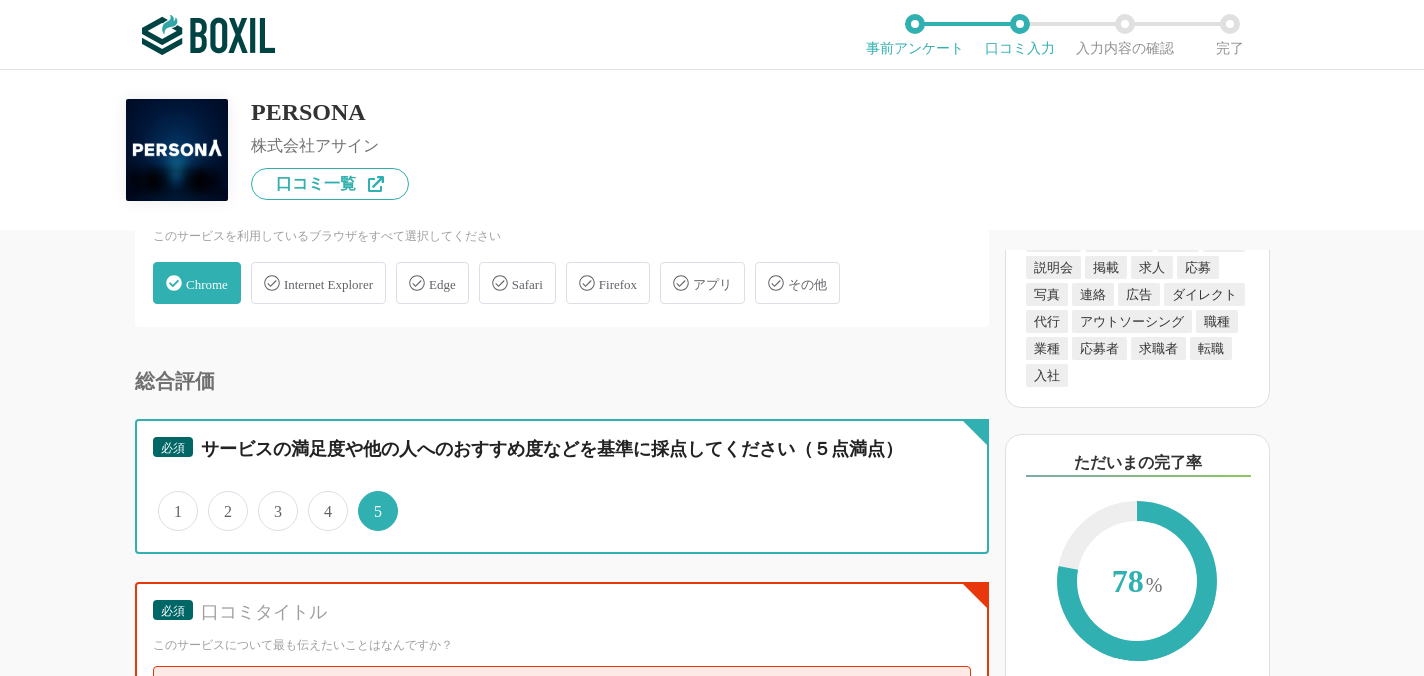 click on "4" at bounding box center (319, 500) 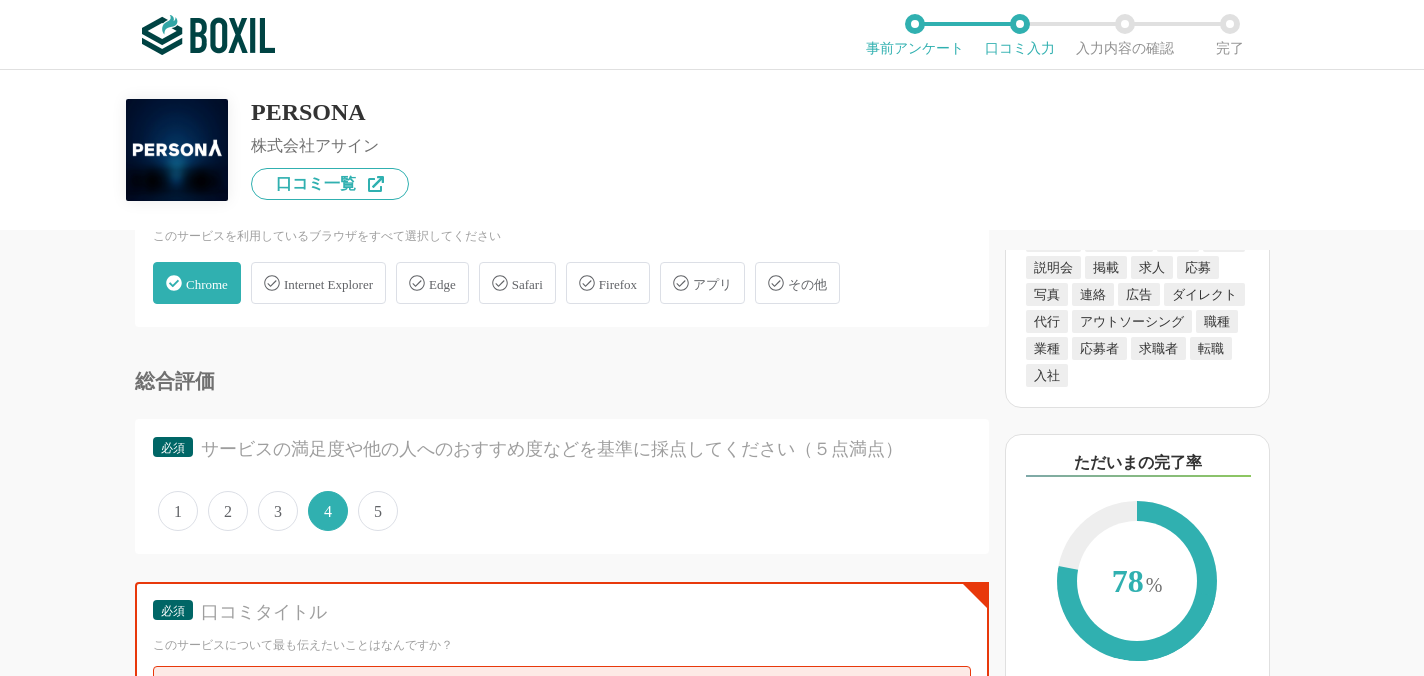 click on "5" at bounding box center (378, 511) 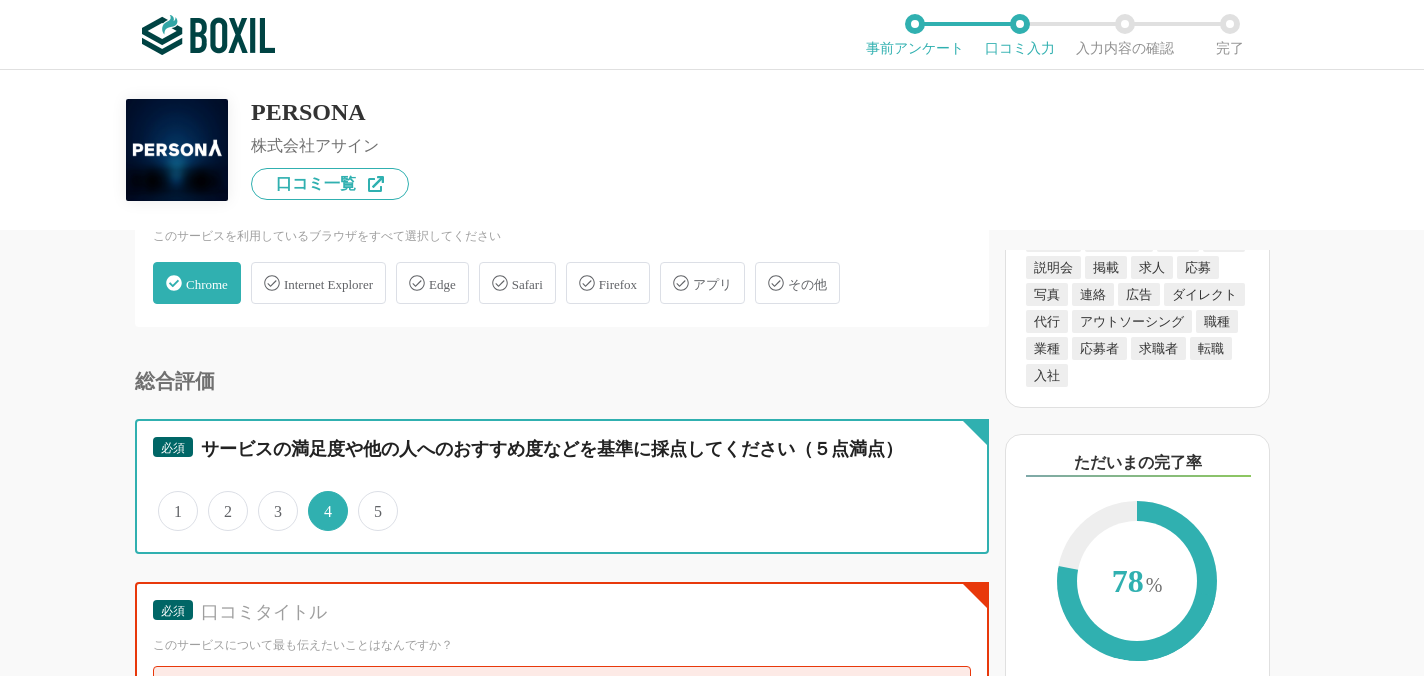 click on "5" at bounding box center [369, 500] 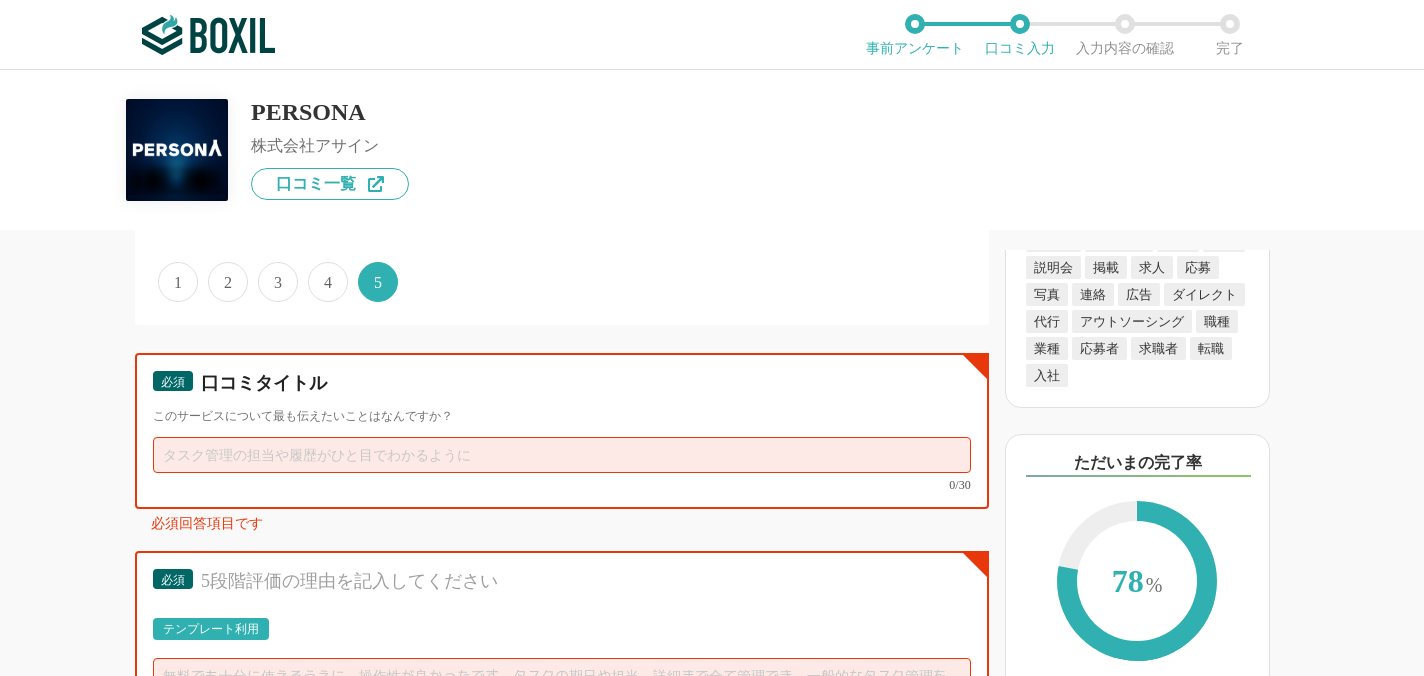 click at bounding box center (562, 455) 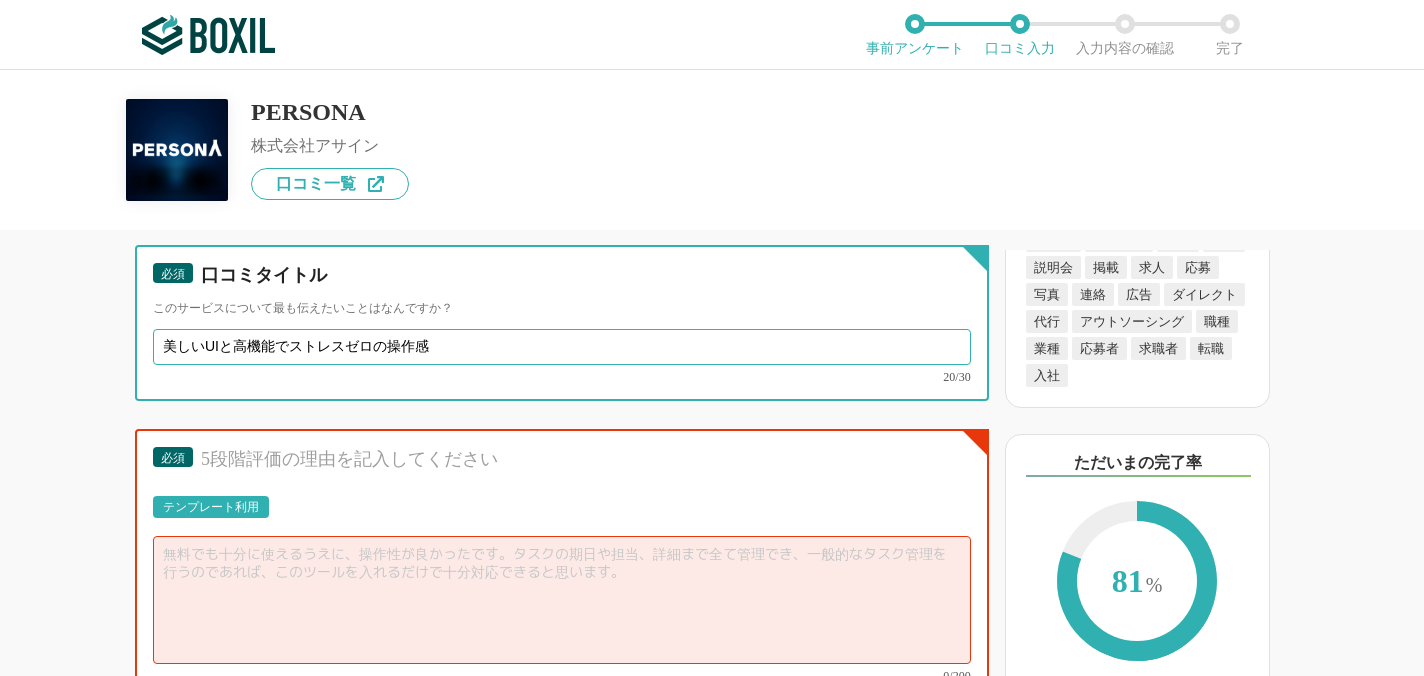 scroll, scrollTop: 4815, scrollLeft: 0, axis: vertical 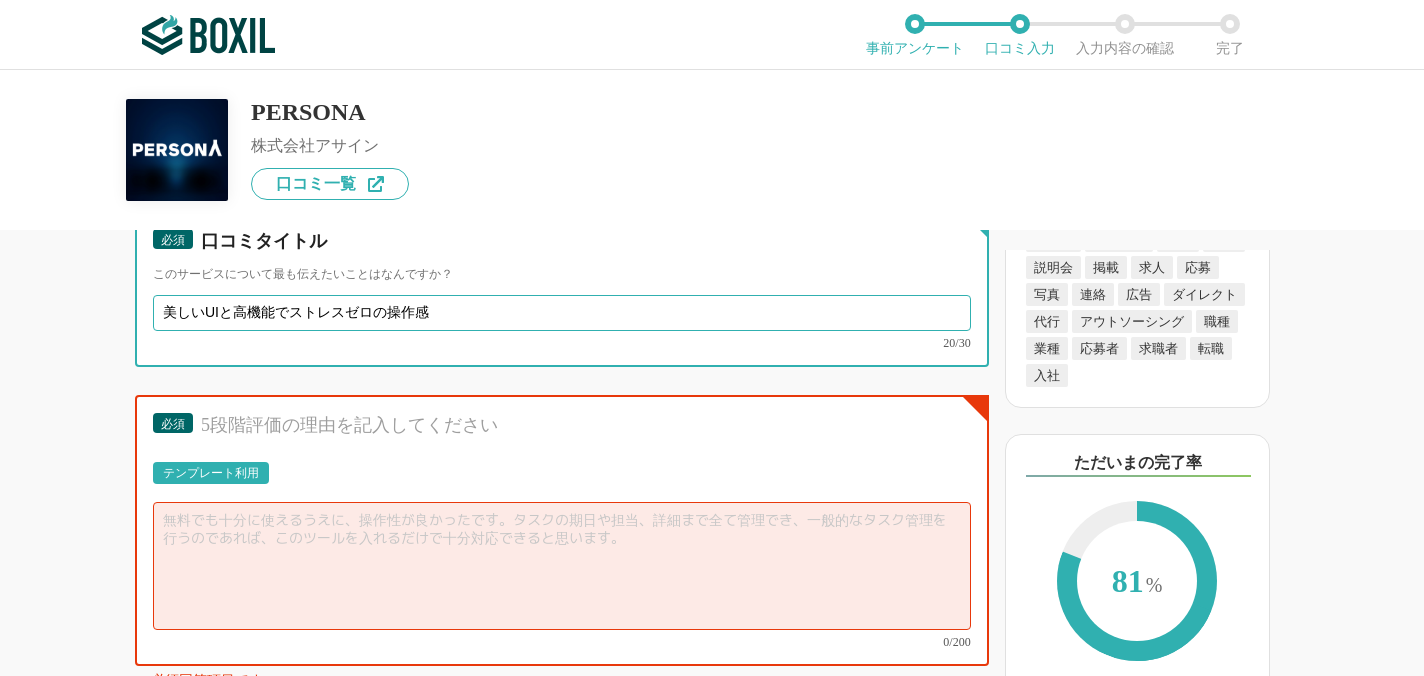 type on "美しいUIと高機能でストレスゼロの操作感" 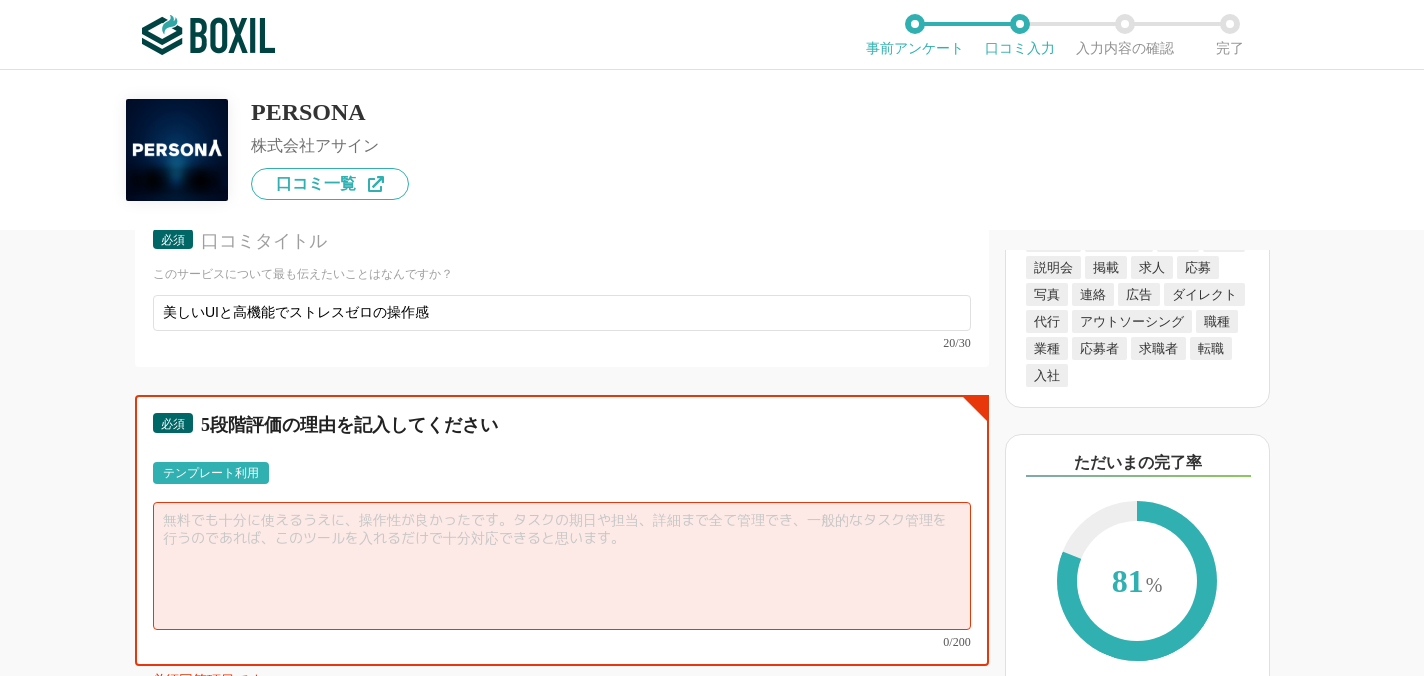 click at bounding box center [562, 566] 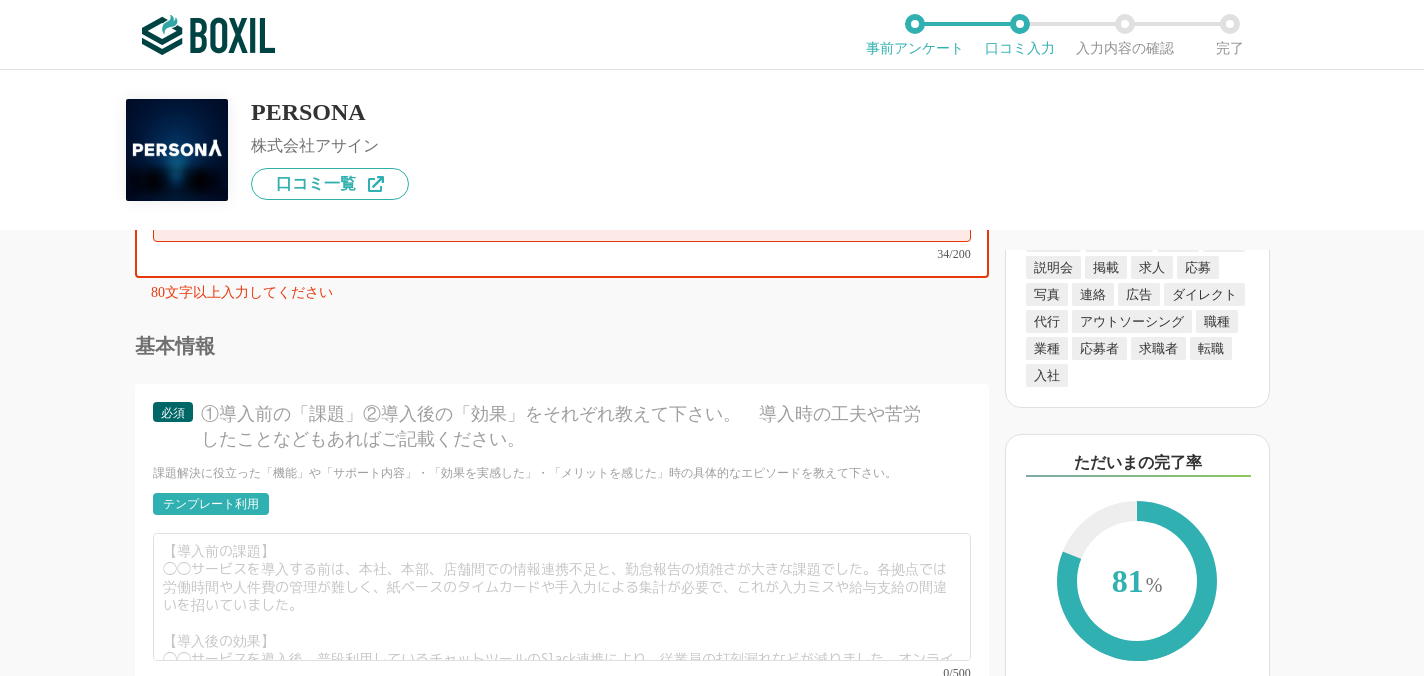 scroll, scrollTop: 5200, scrollLeft: 0, axis: vertical 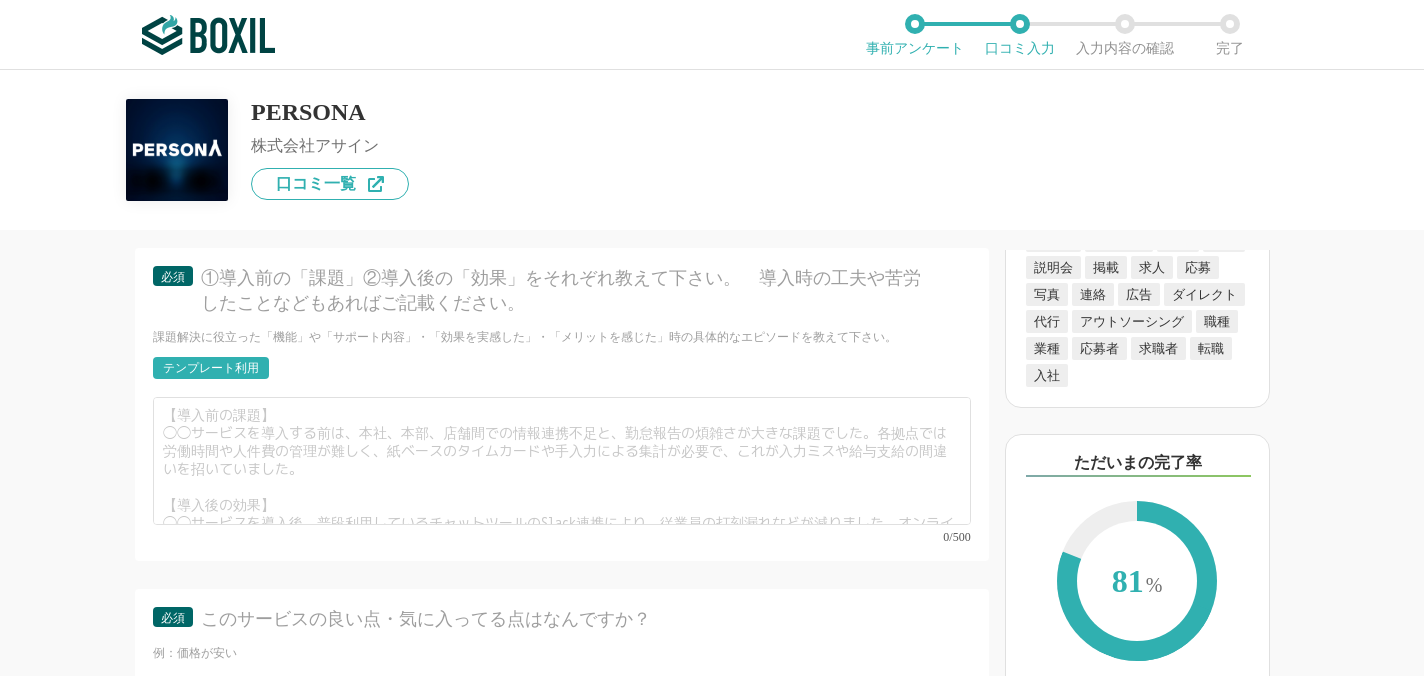 type on "整理された画面とスムーズな動作で業務中のストレスが格段に減りました。" 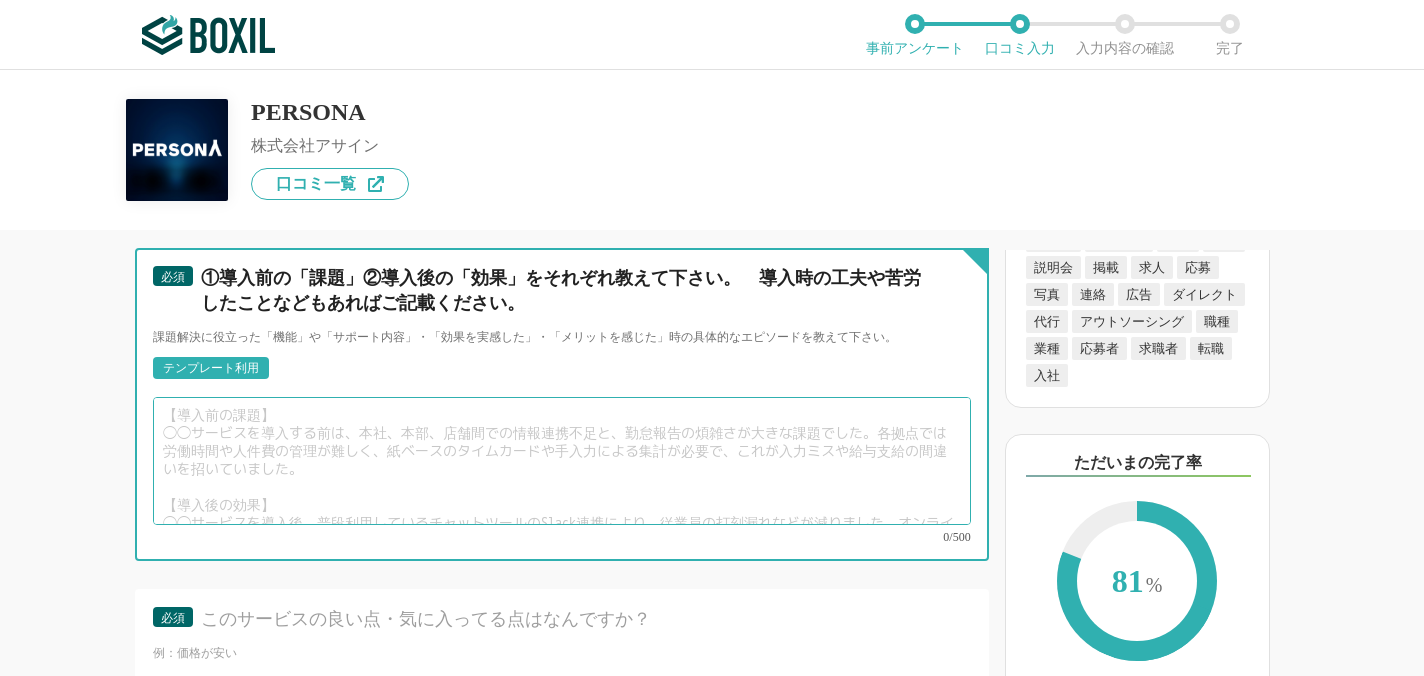 click at bounding box center [562, 461] 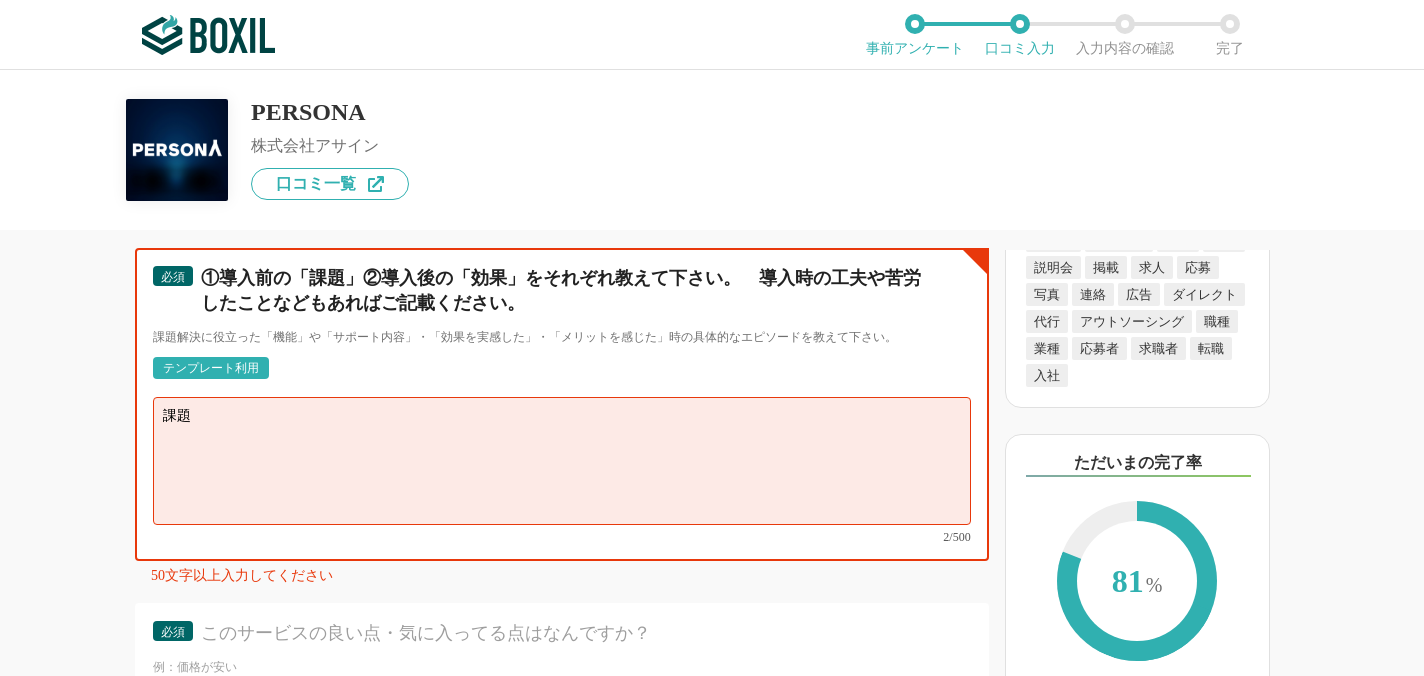 click on "課題" at bounding box center [562, 461] 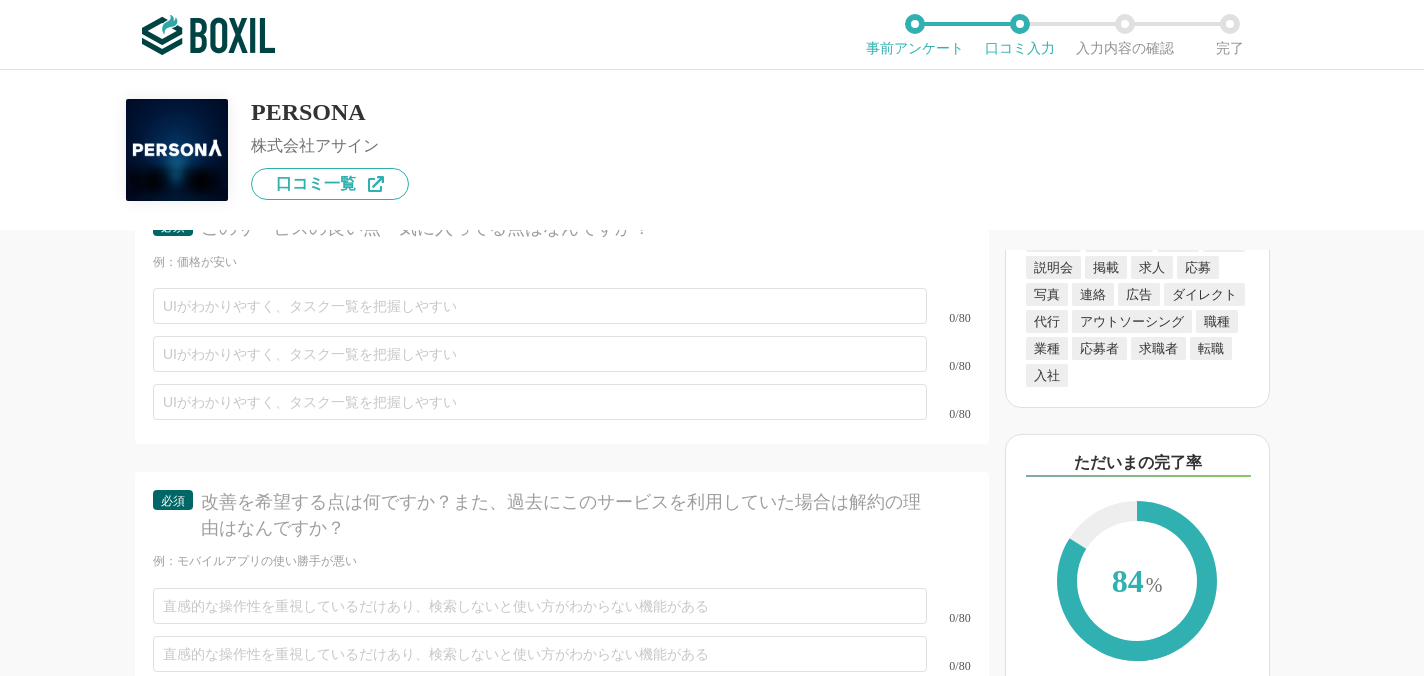 scroll, scrollTop: 5728, scrollLeft: 0, axis: vertical 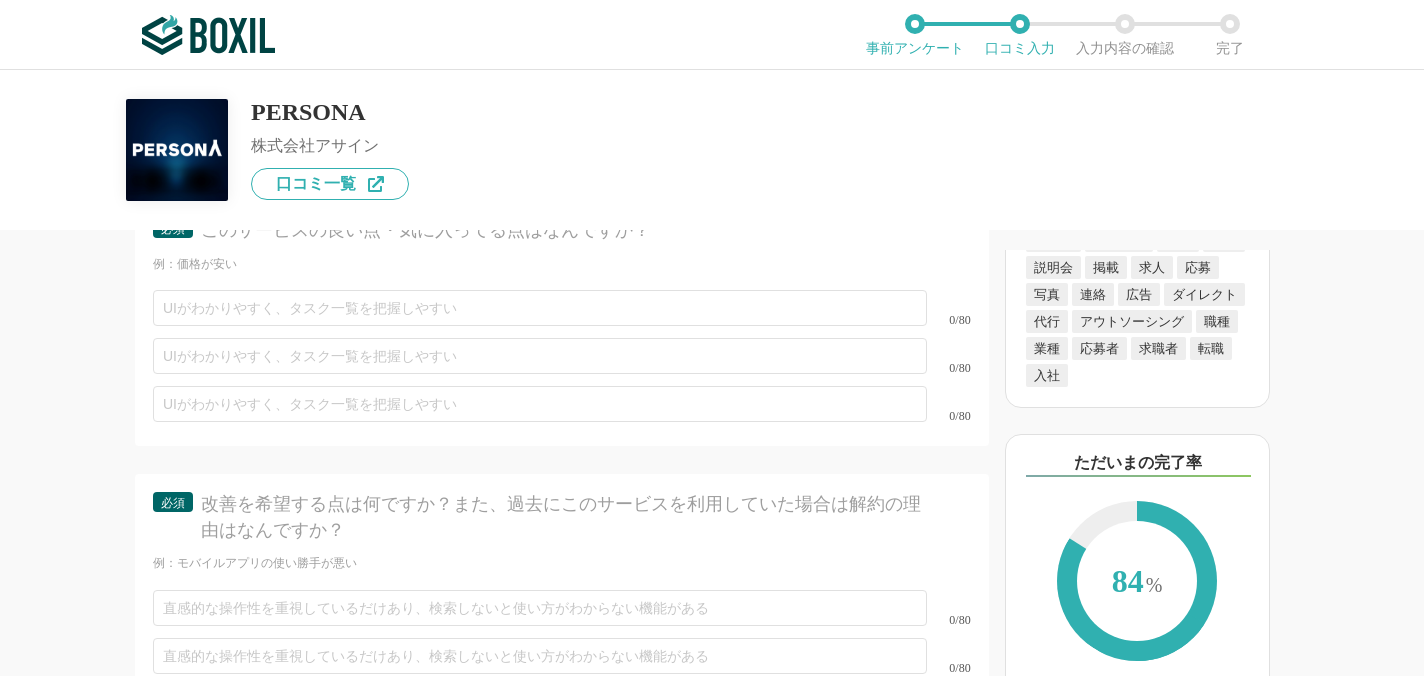 type on "課題
これまで使用していた業ぬ用のツールは動作が重く、毎日の作業にストレスを感じていた。
効果
新しいツールは画面構成が美しく、整理されており、動作も軽快で快適に使えています。" 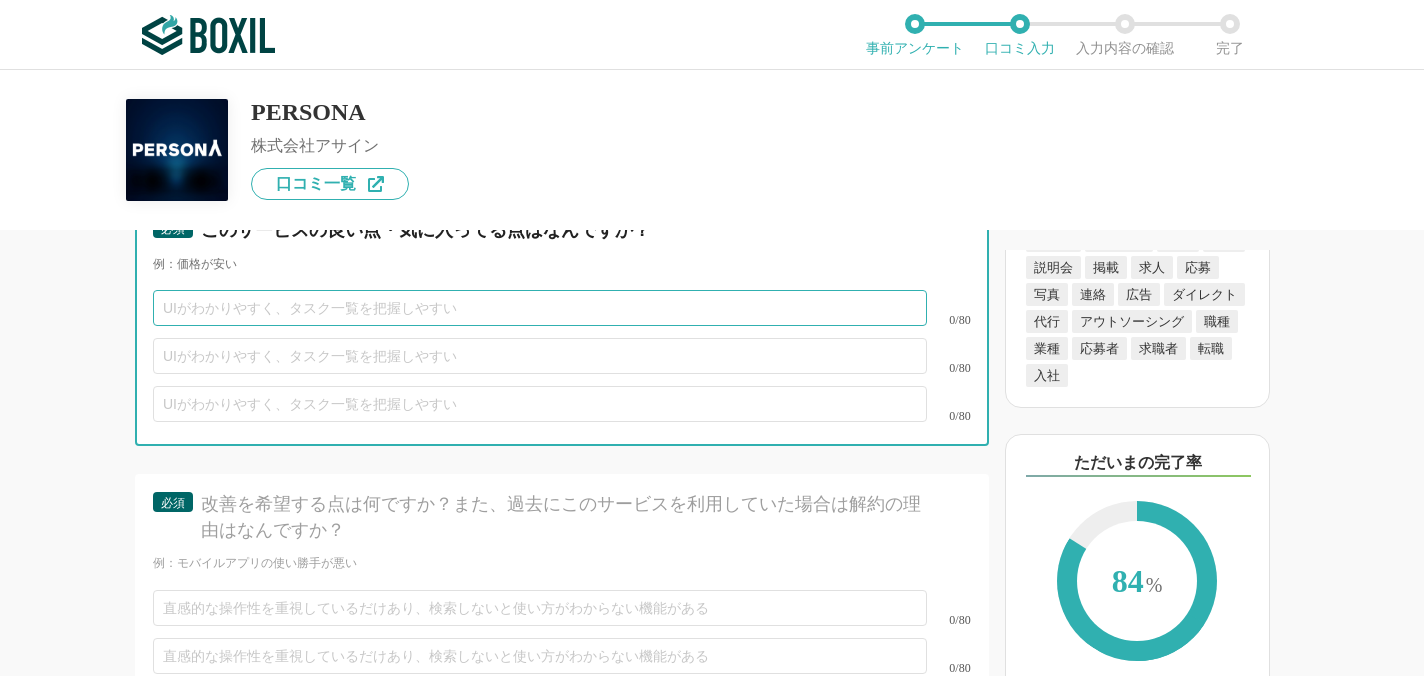 click at bounding box center (540, 308) 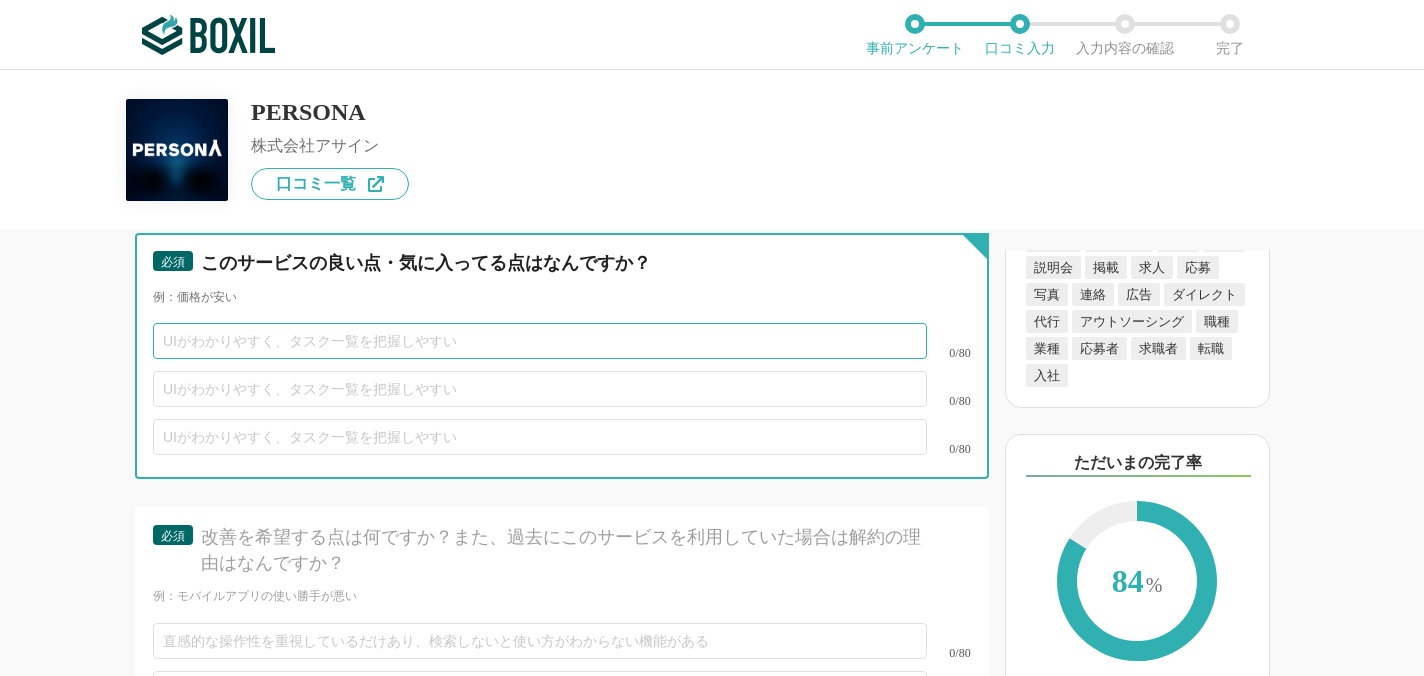 scroll, scrollTop: 5675, scrollLeft: 0, axis: vertical 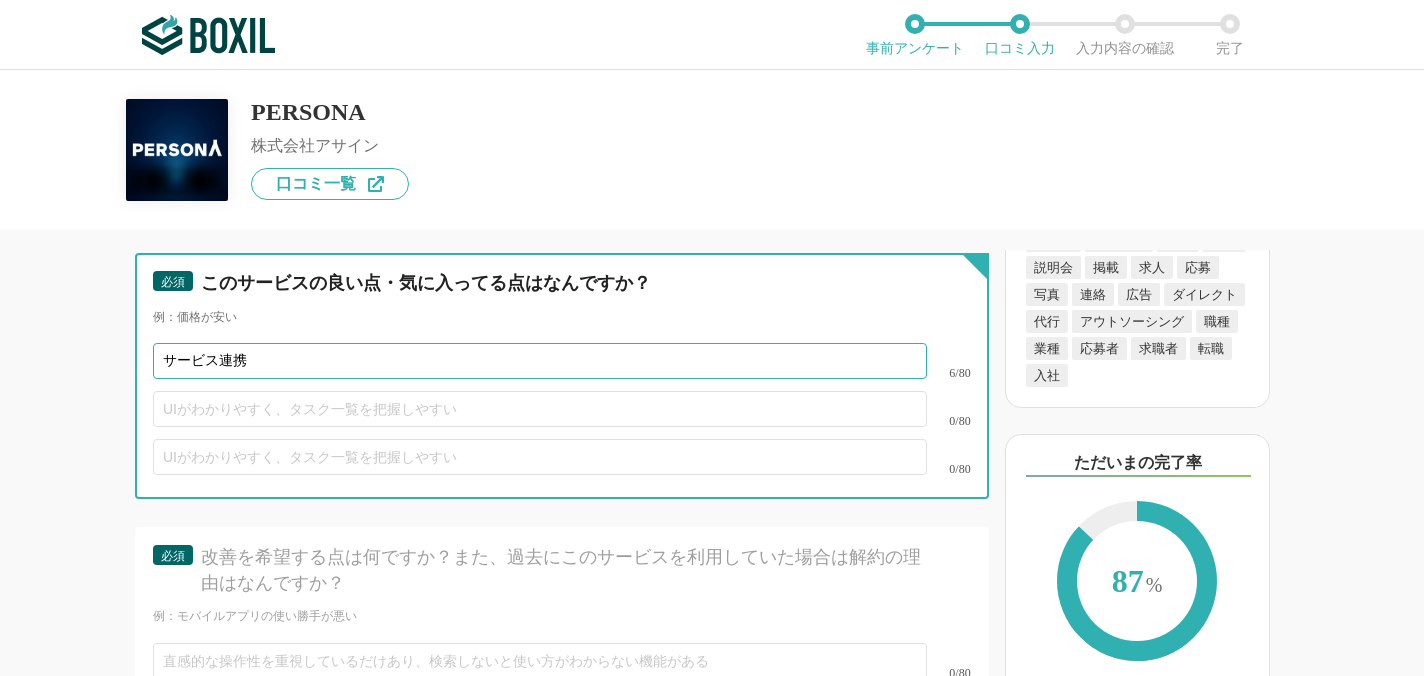 type on "サービス連携" 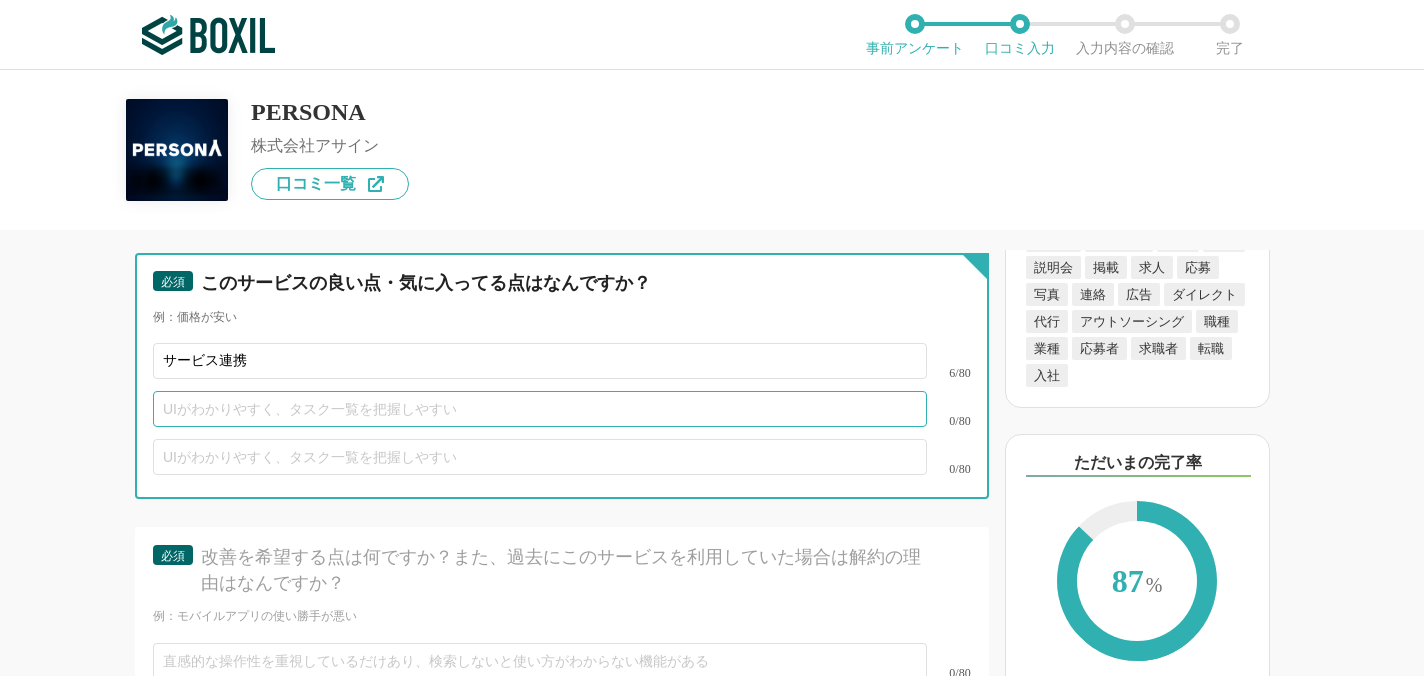 click at bounding box center [540, 409] 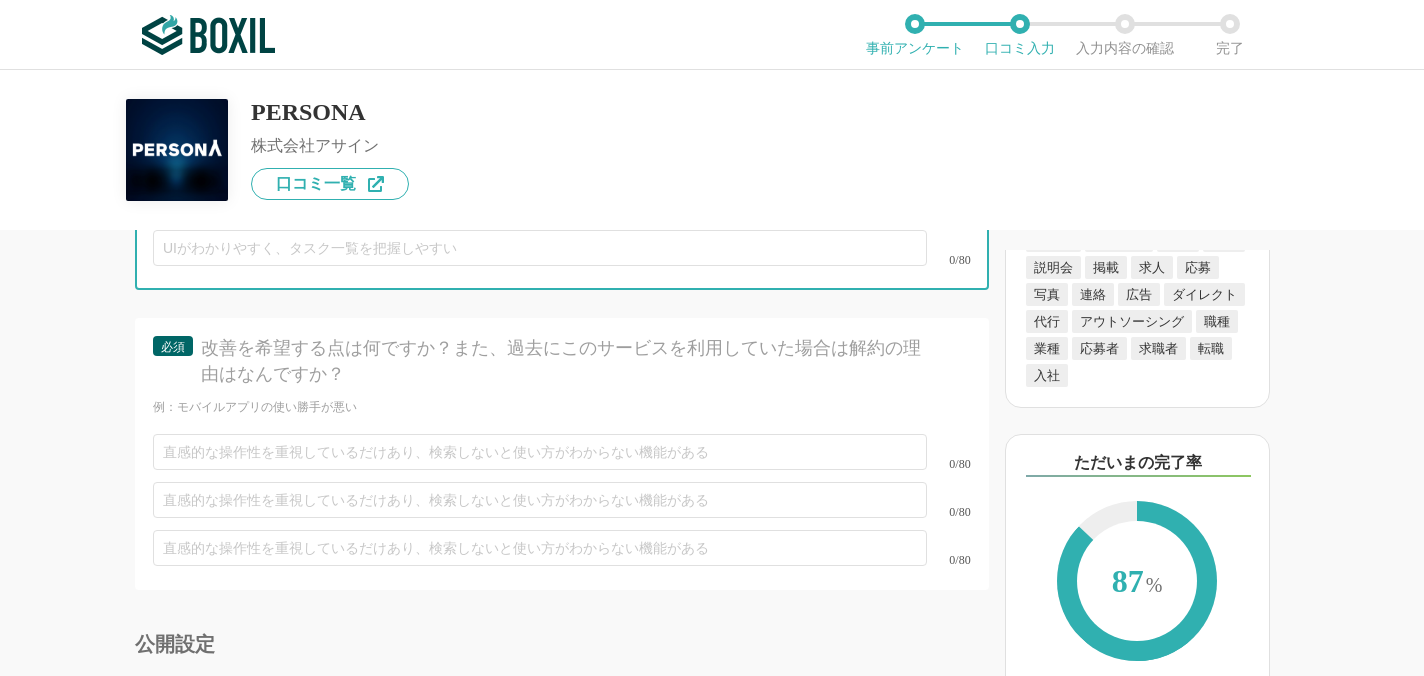 scroll, scrollTop: 5902, scrollLeft: 0, axis: vertical 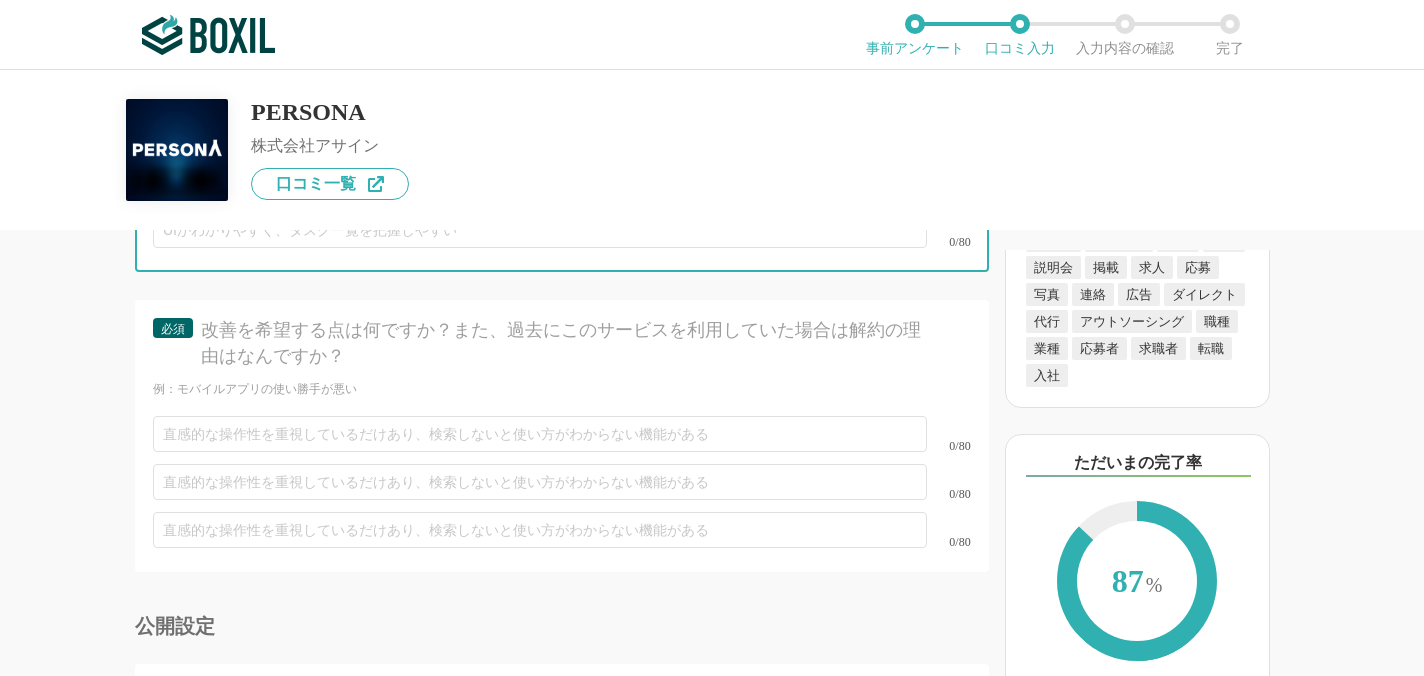 type on "slackへの通知" 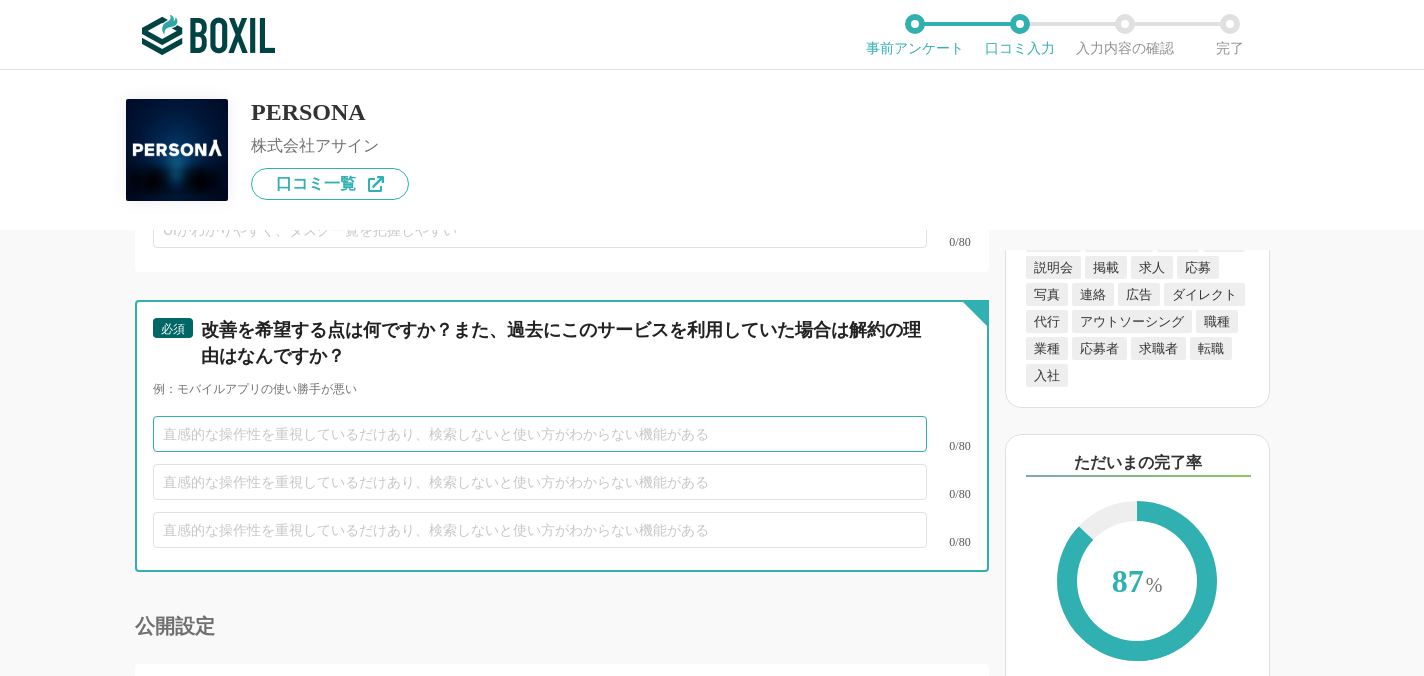 click at bounding box center [540, 434] 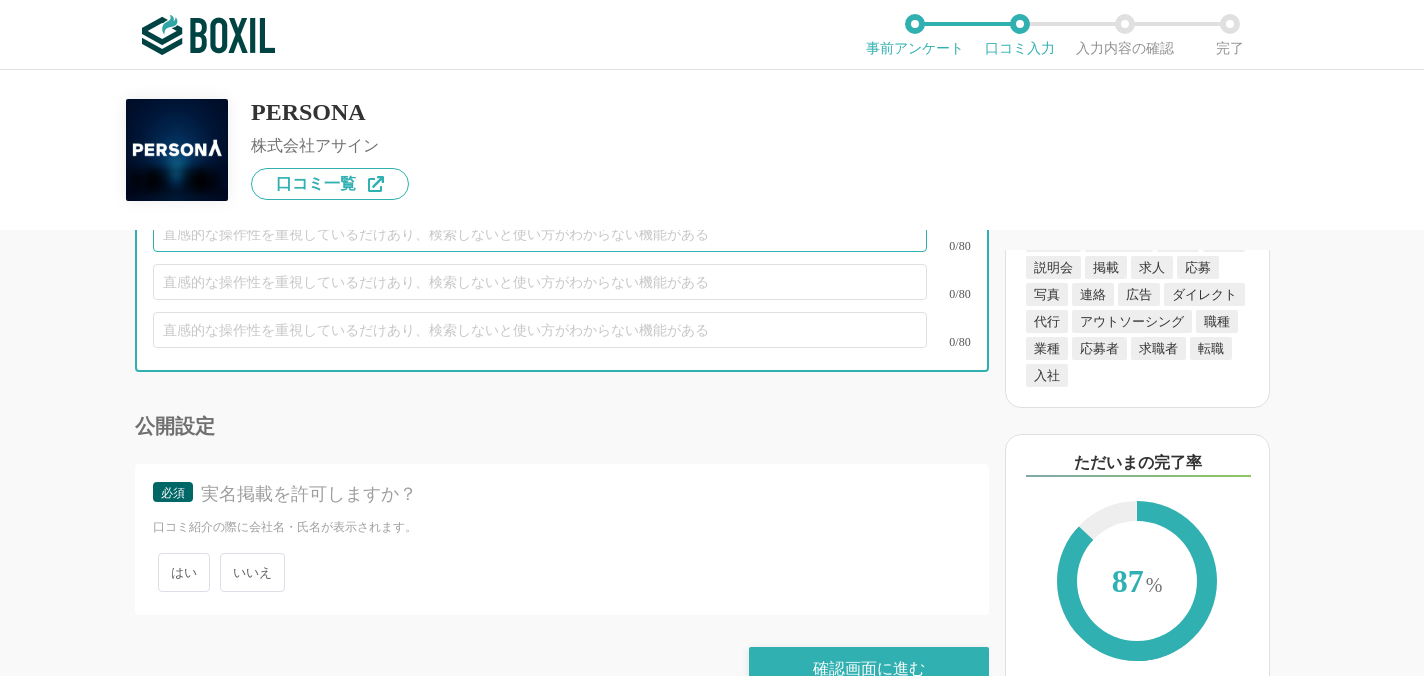 scroll, scrollTop: 6104, scrollLeft: 0, axis: vertical 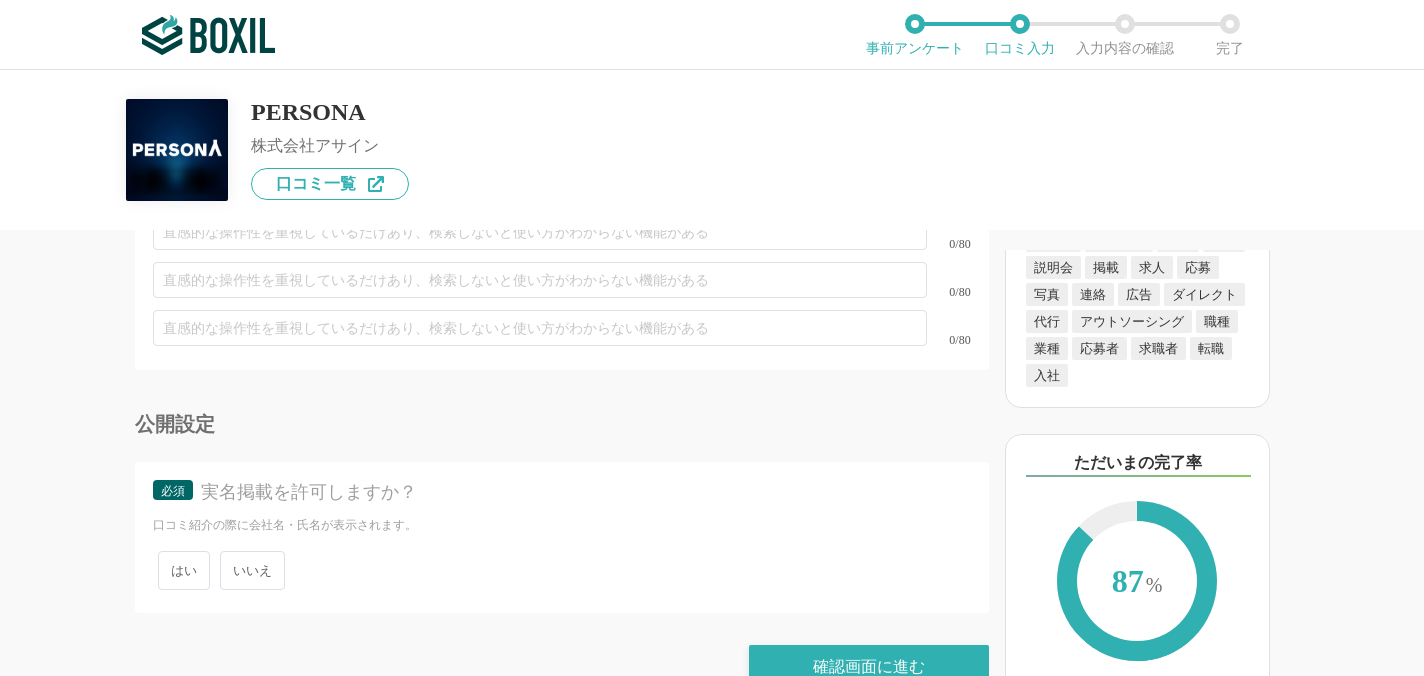 click on "いいえ" at bounding box center [252, 570] 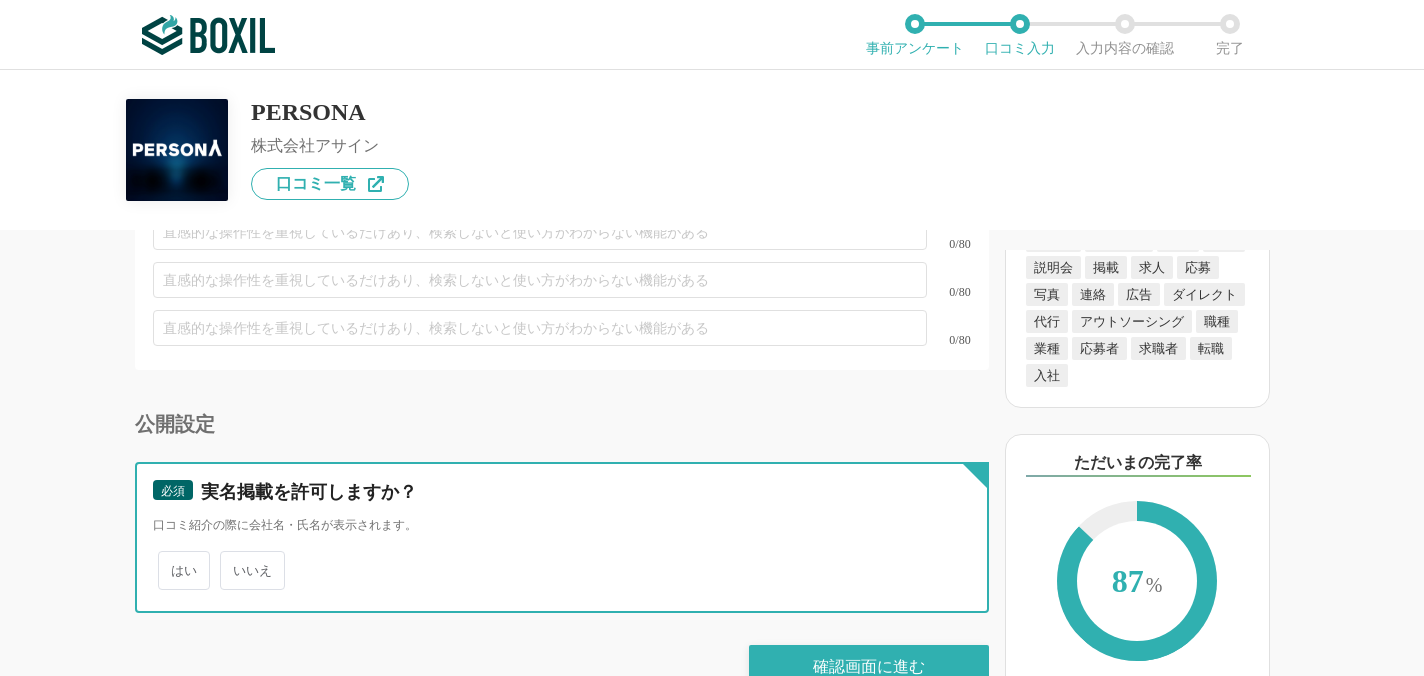 click on "いいえ" at bounding box center (231, 560) 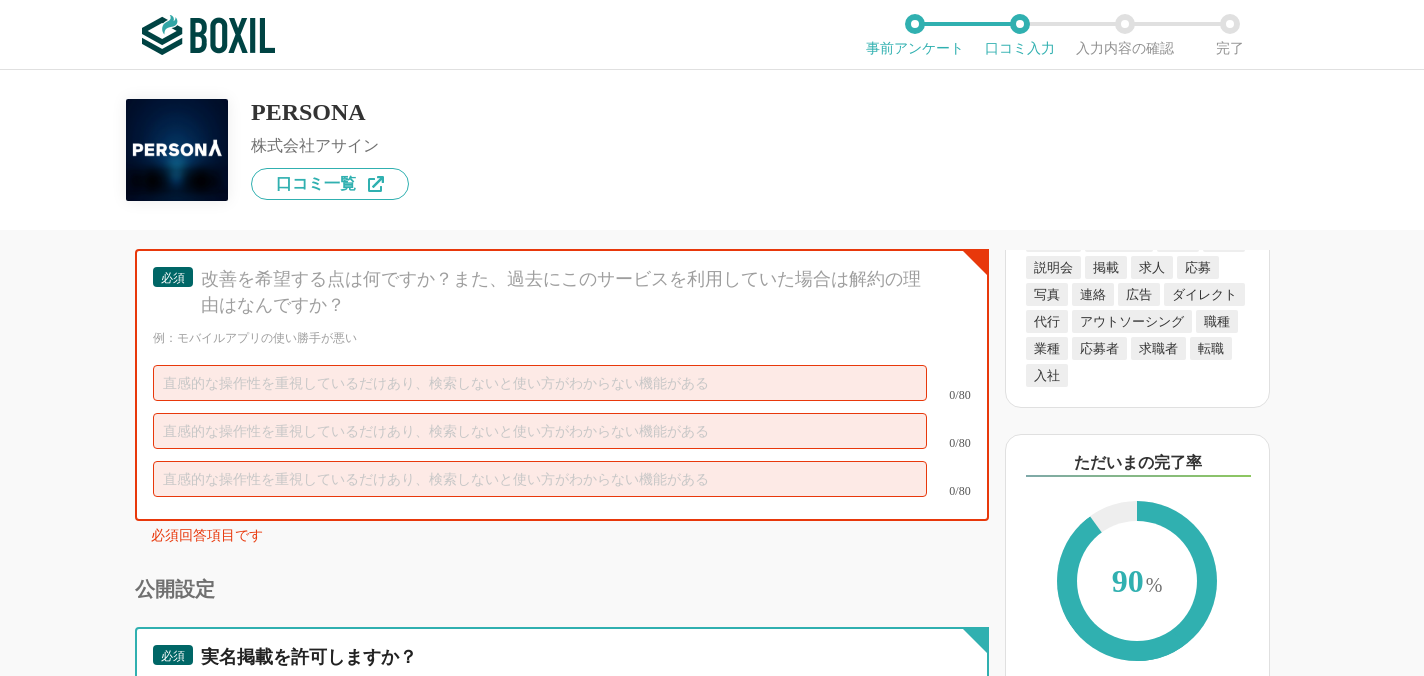 scroll, scrollTop: 5936, scrollLeft: 0, axis: vertical 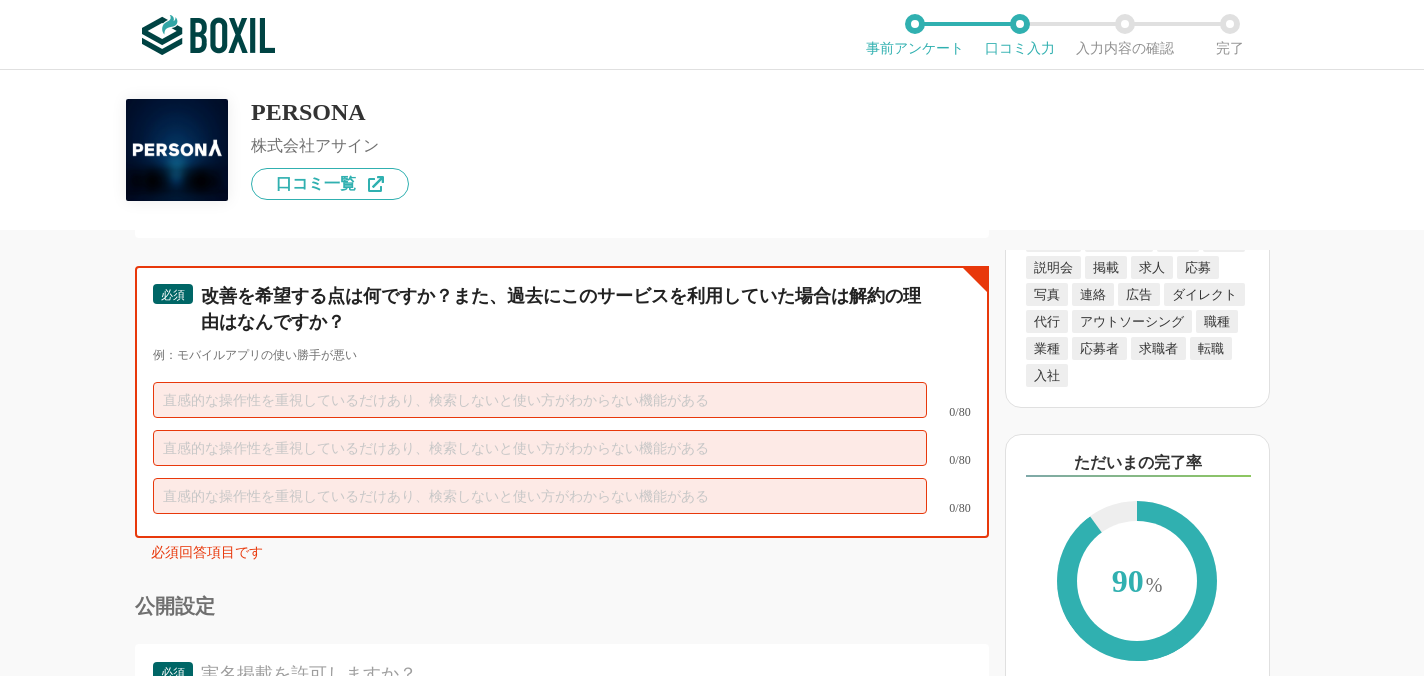 click at bounding box center (540, 400) 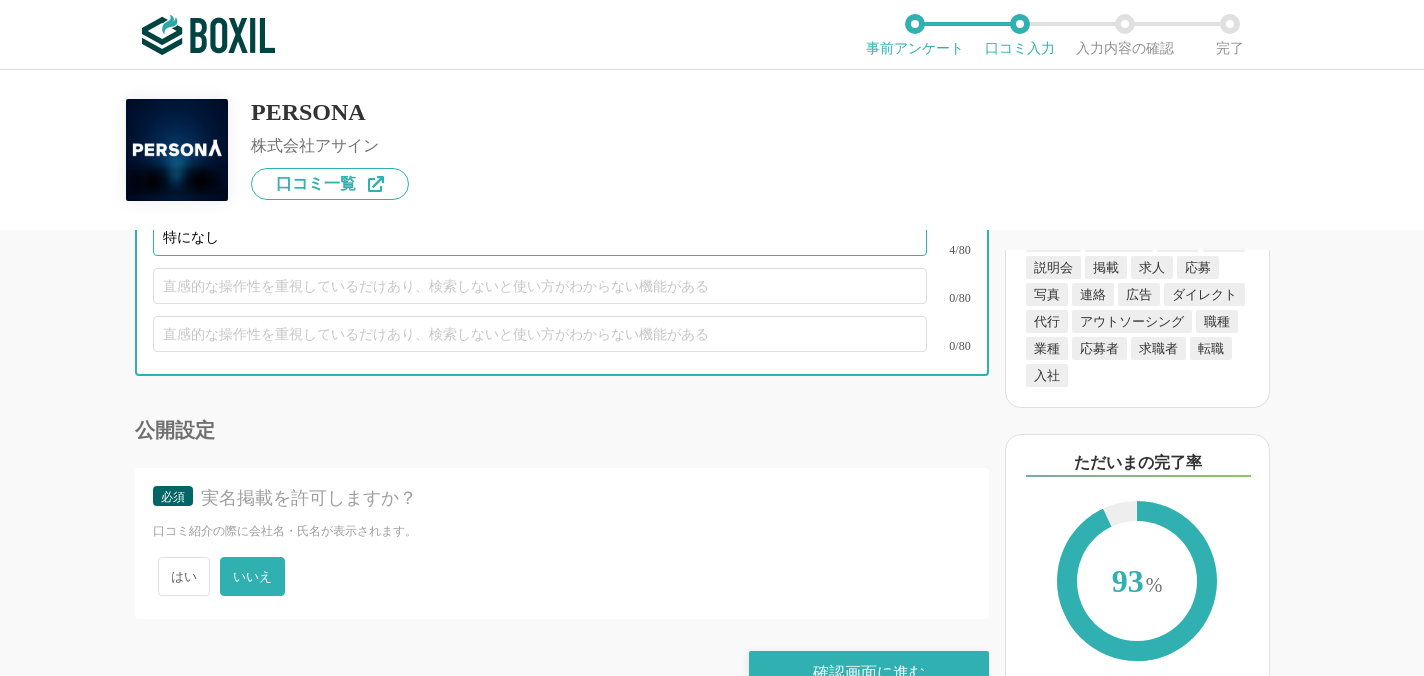 scroll, scrollTop: 6104, scrollLeft: 0, axis: vertical 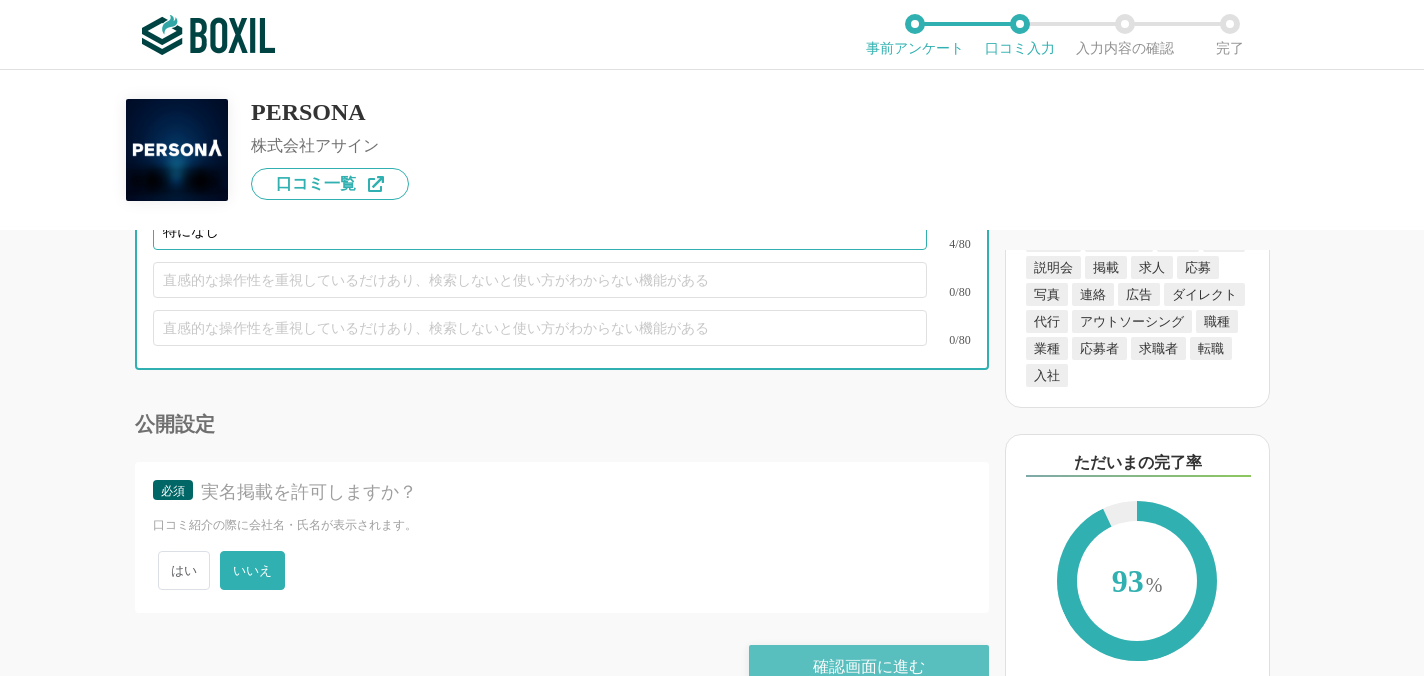 type on "特になし" 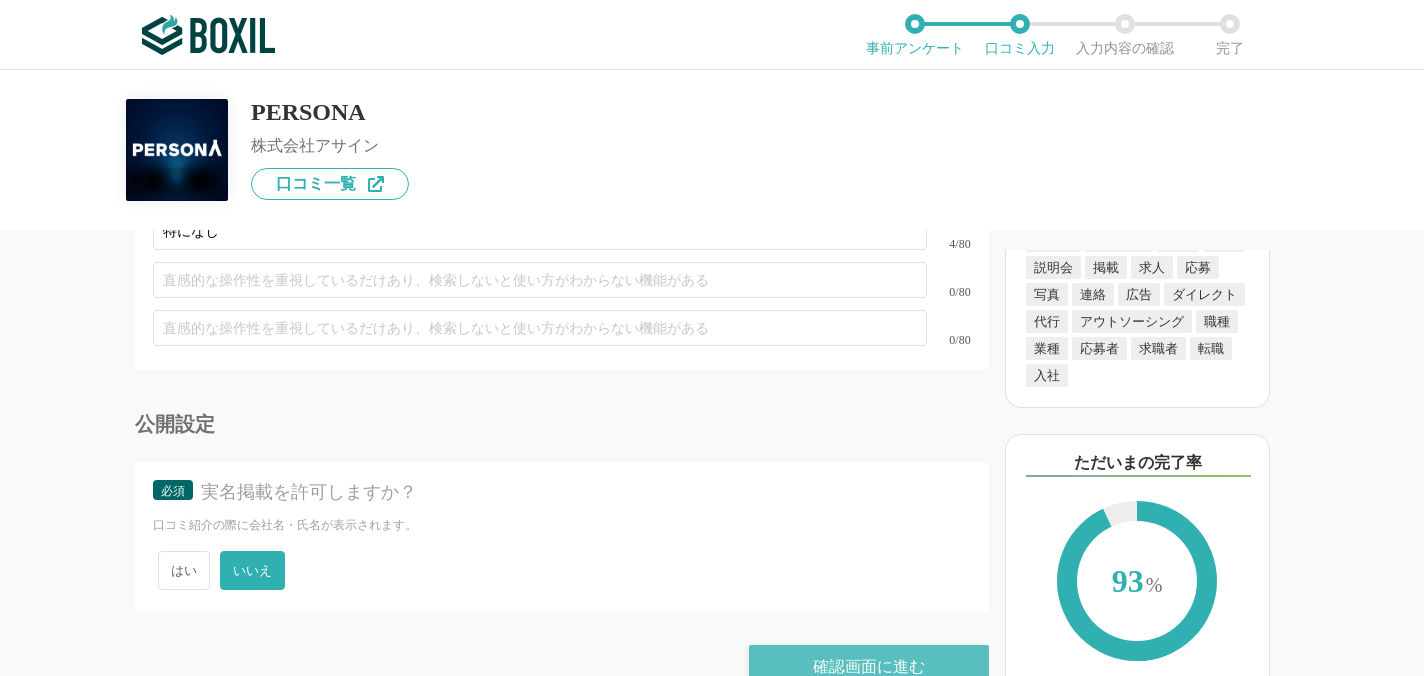 click on "確認画面に進む" at bounding box center [869, 667] 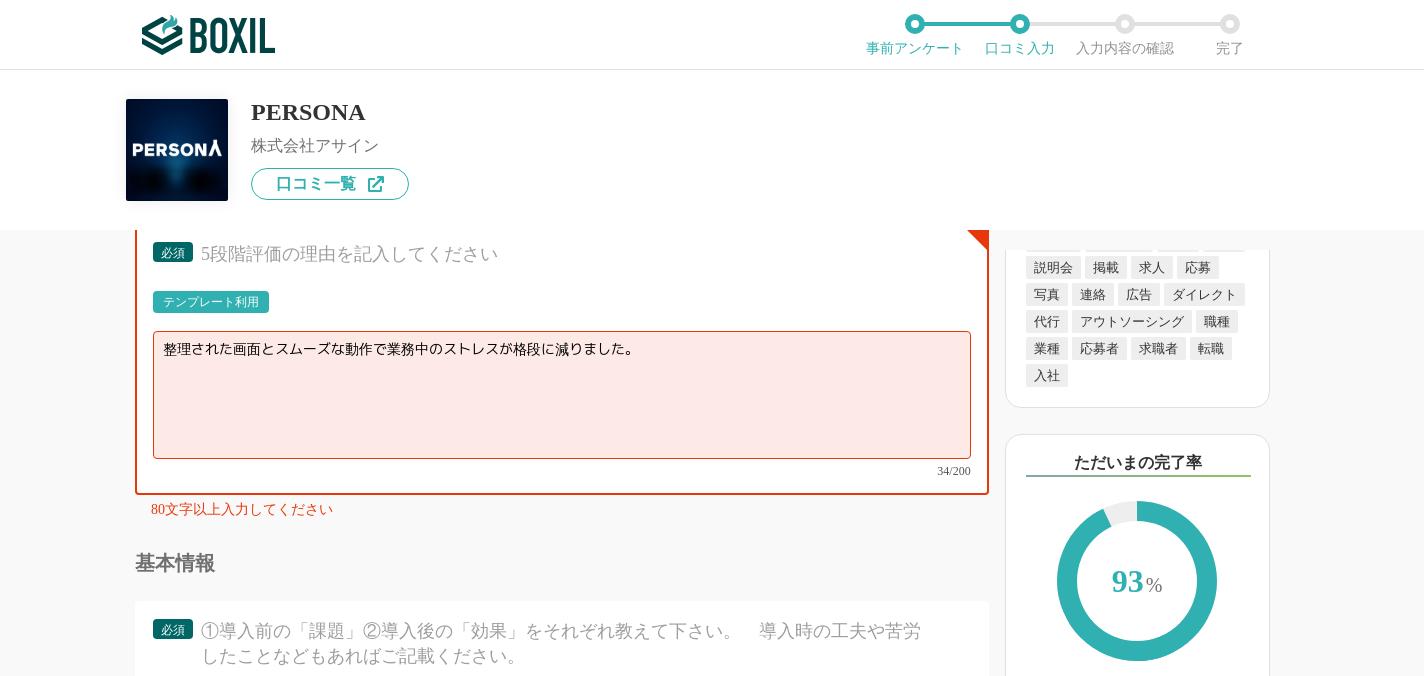 scroll, scrollTop: 4990, scrollLeft: 0, axis: vertical 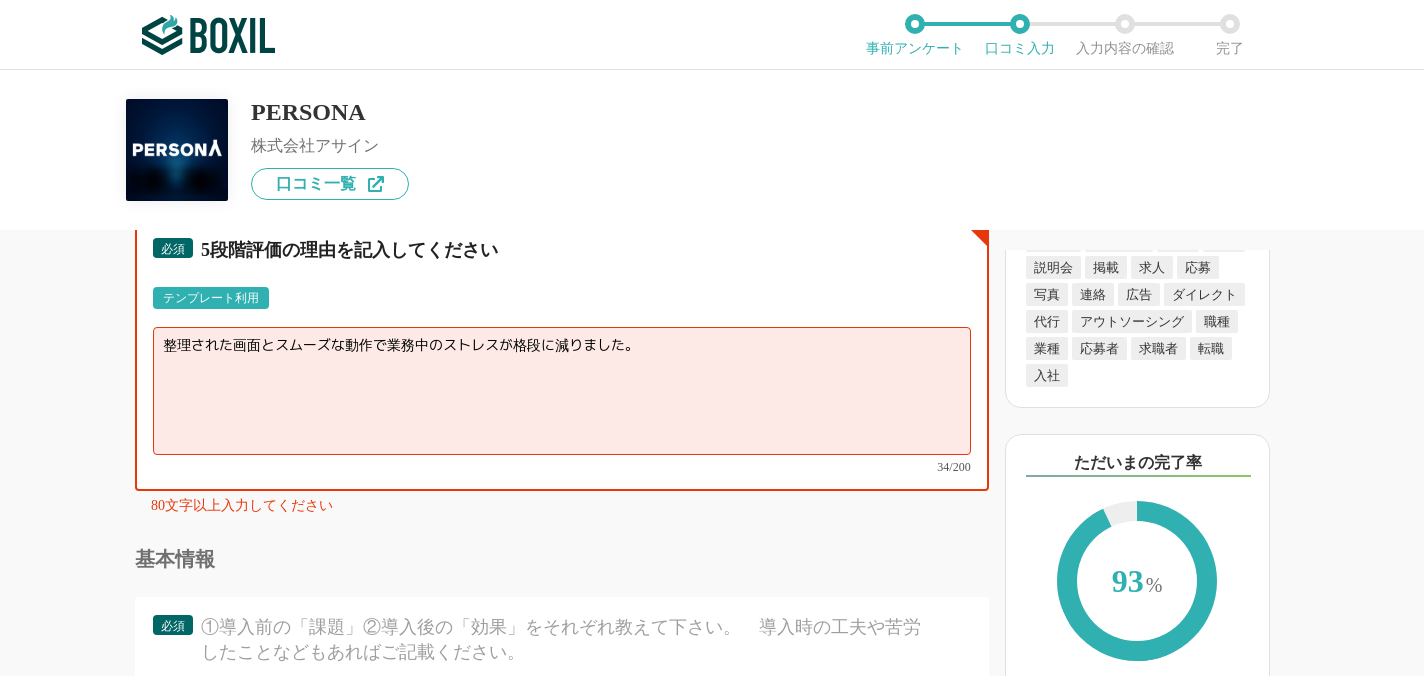 click on "整理された画面とスムーズな動作で業務中のストレスが格段に減りました。" at bounding box center (562, 391) 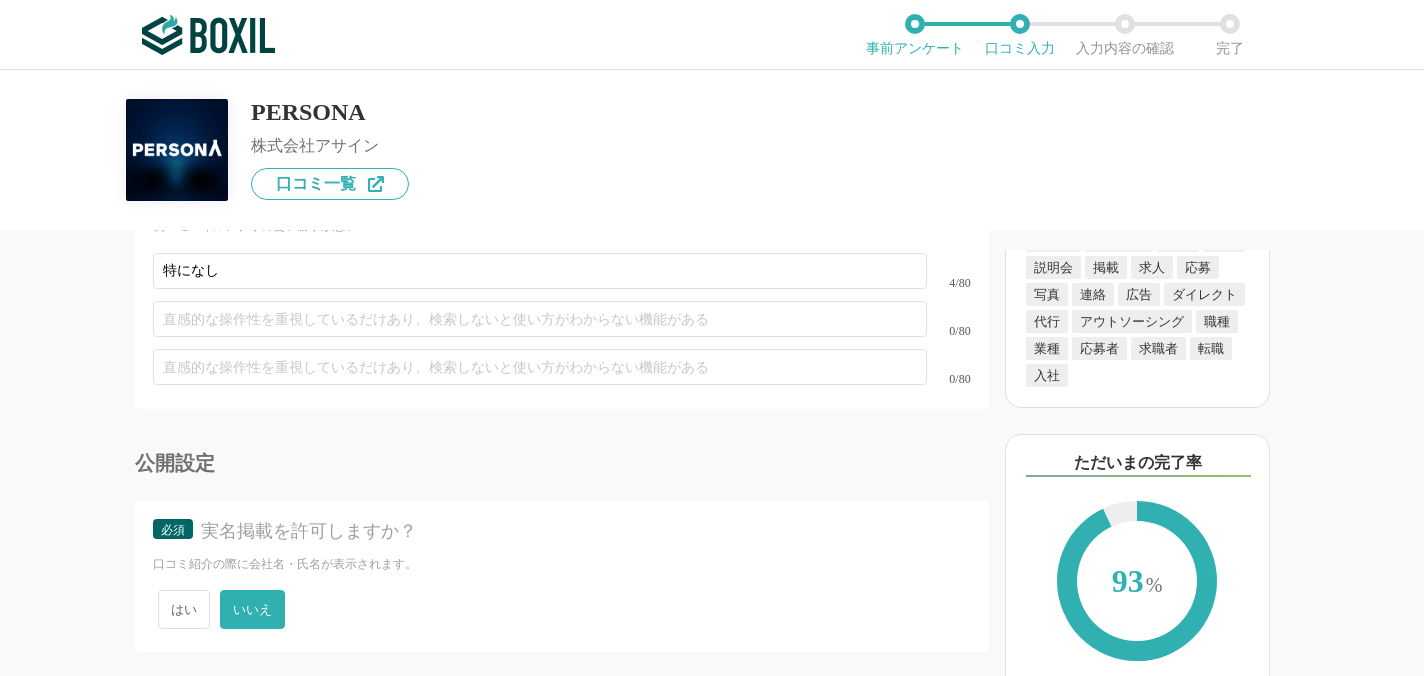 scroll, scrollTop: 6104, scrollLeft: 0, axis: vertical 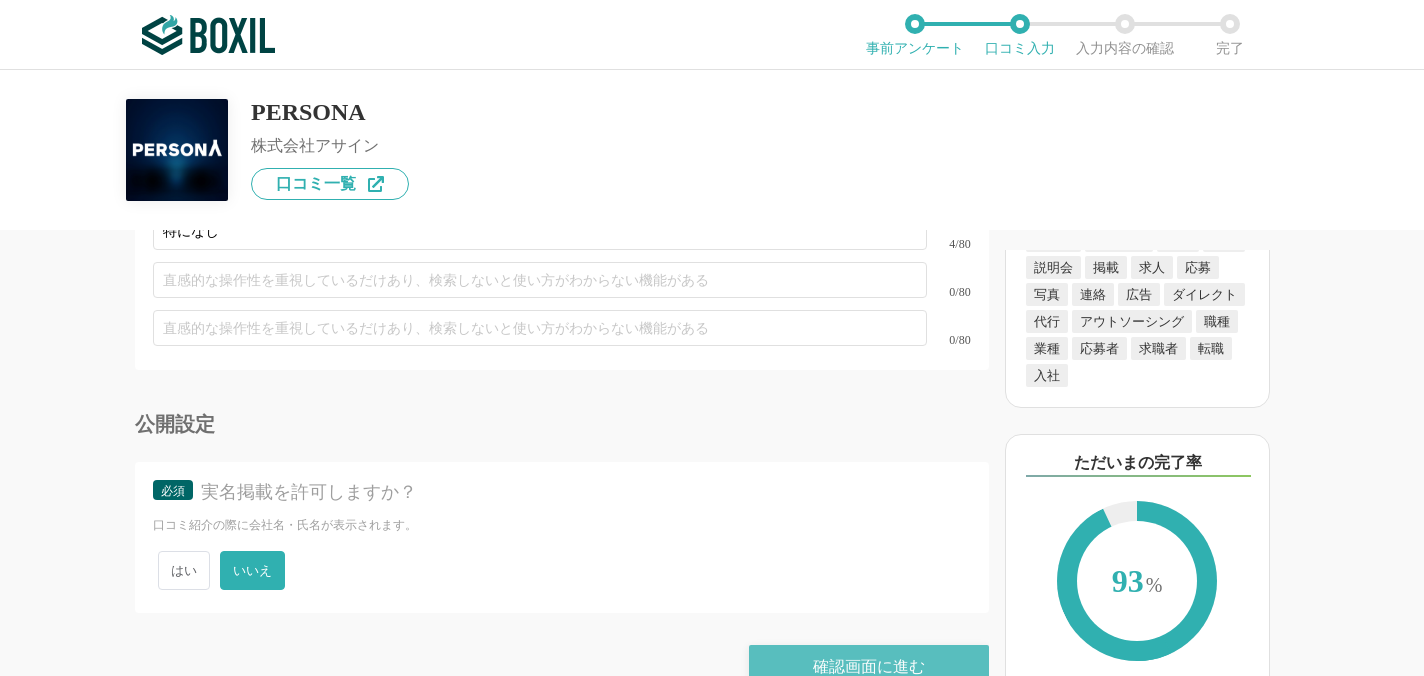 click on "確認画面に進む" at bounding box center [869, 667] 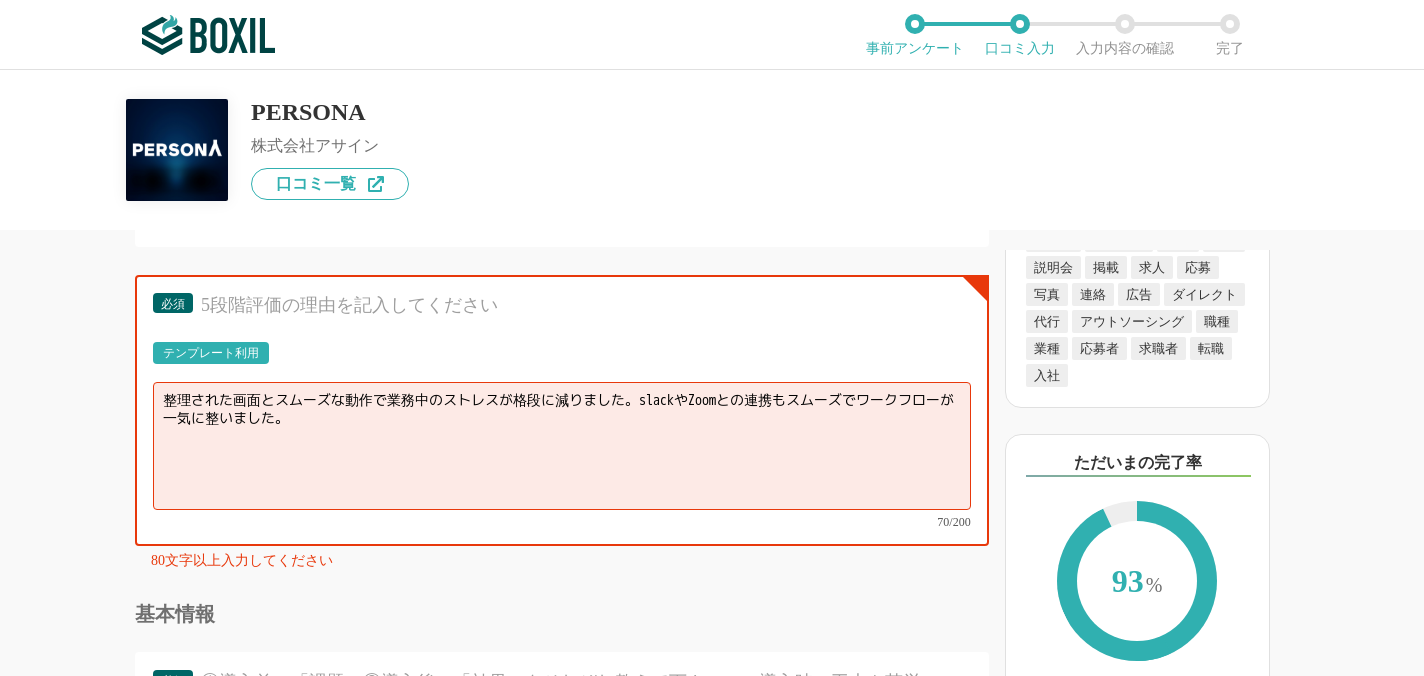 scroll, scrollTop: 4943, scrollLeft: 0, axis: vertical 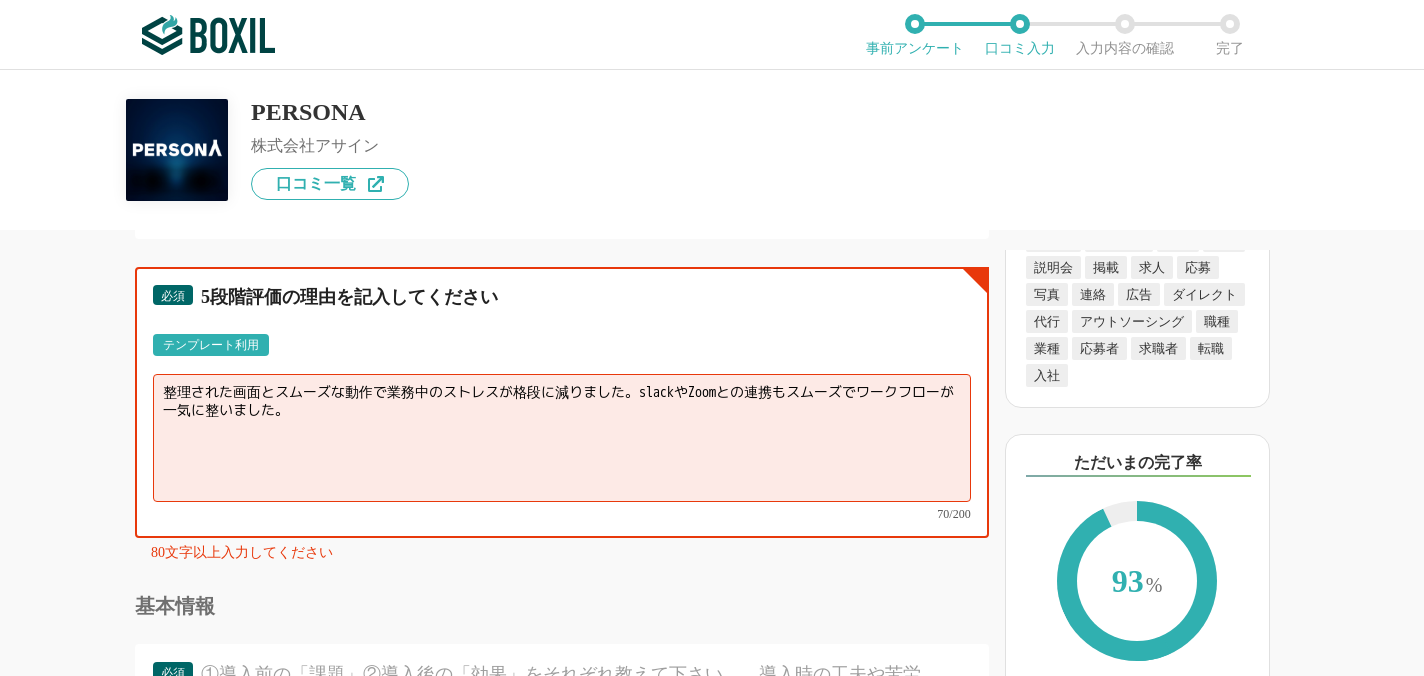 click on "整理された画面とスムーズな動作で業務中のストレスが格段に減りました。slackやZoomとの連携もスムーズでワークフローが一気に整いました。" at bounding box center [562, 438] 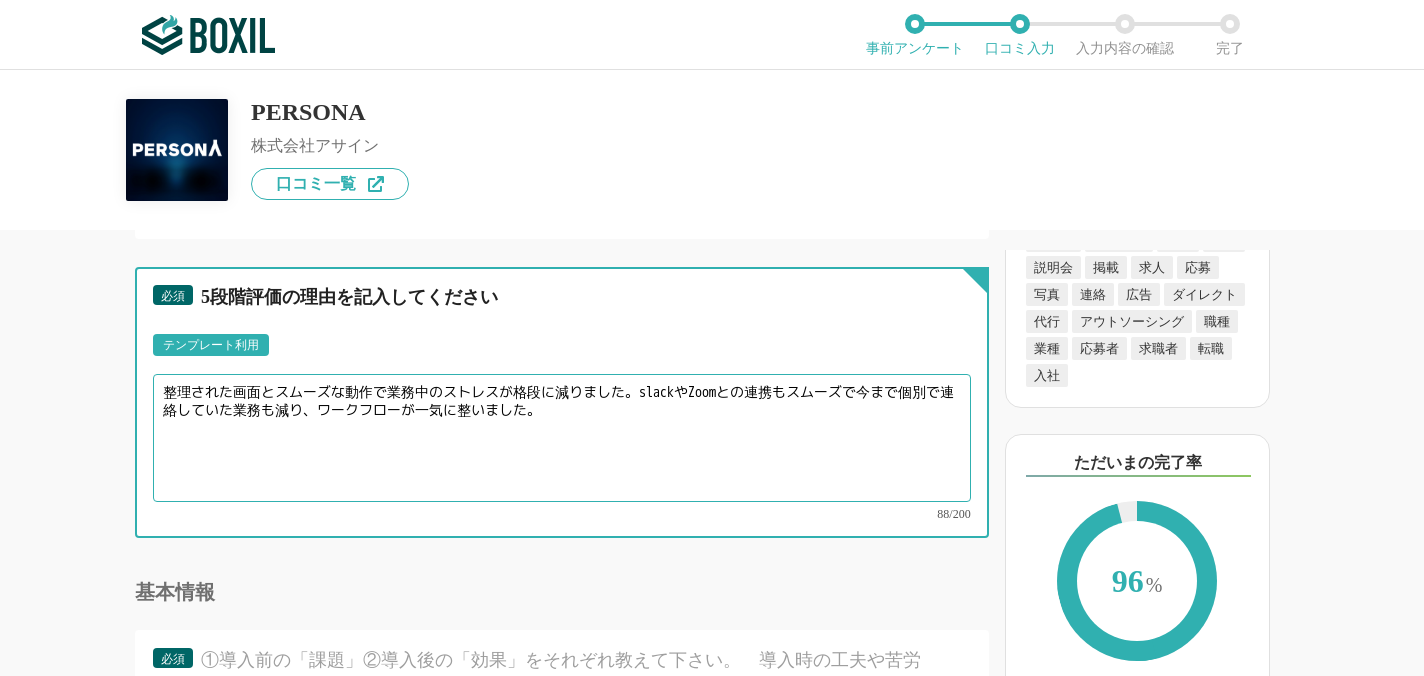 click on "整理された画面とスムーズな動作で業務中のストレスが格段に減りました。slackやZoomとの連携もスムーズで今まで個別で連絡していた業務も減り、ワークフローが一気に整いました。" at bounding box center (562, 438) 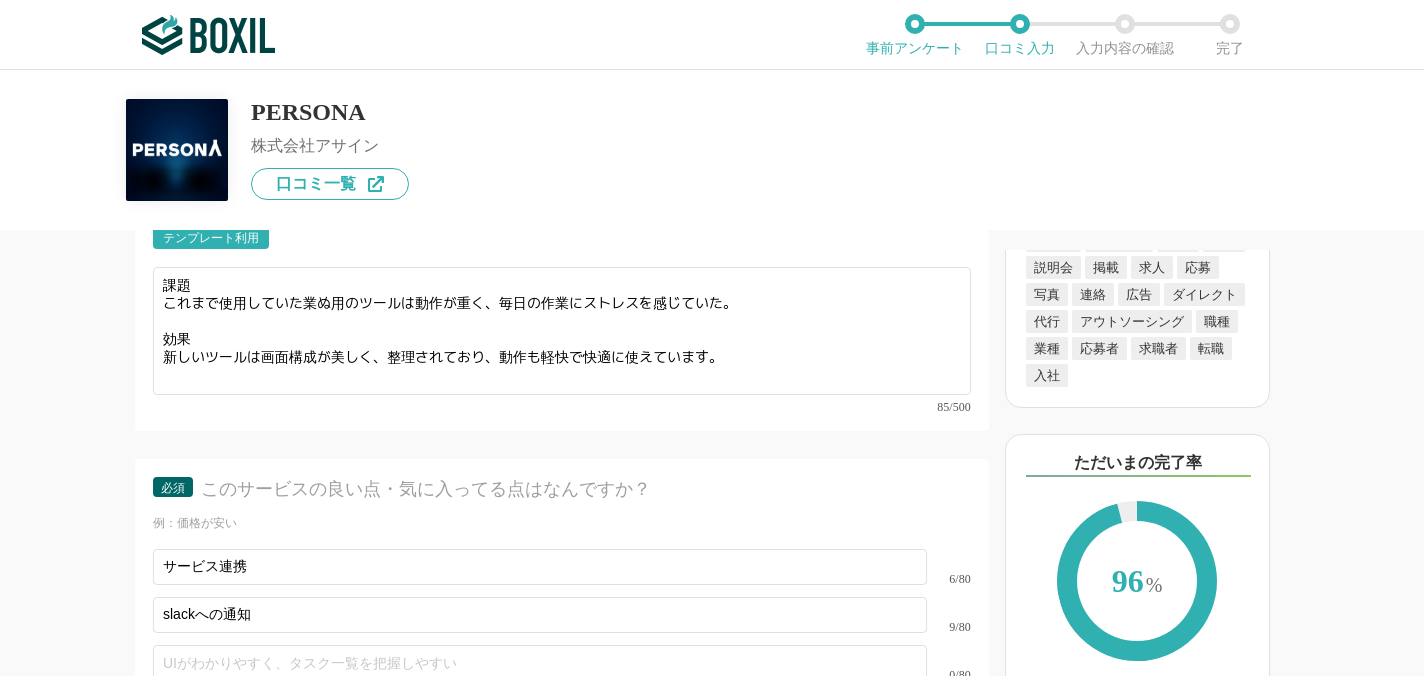scroll, scrollTop: 6090, scrollLeft: 0, axis: vertical 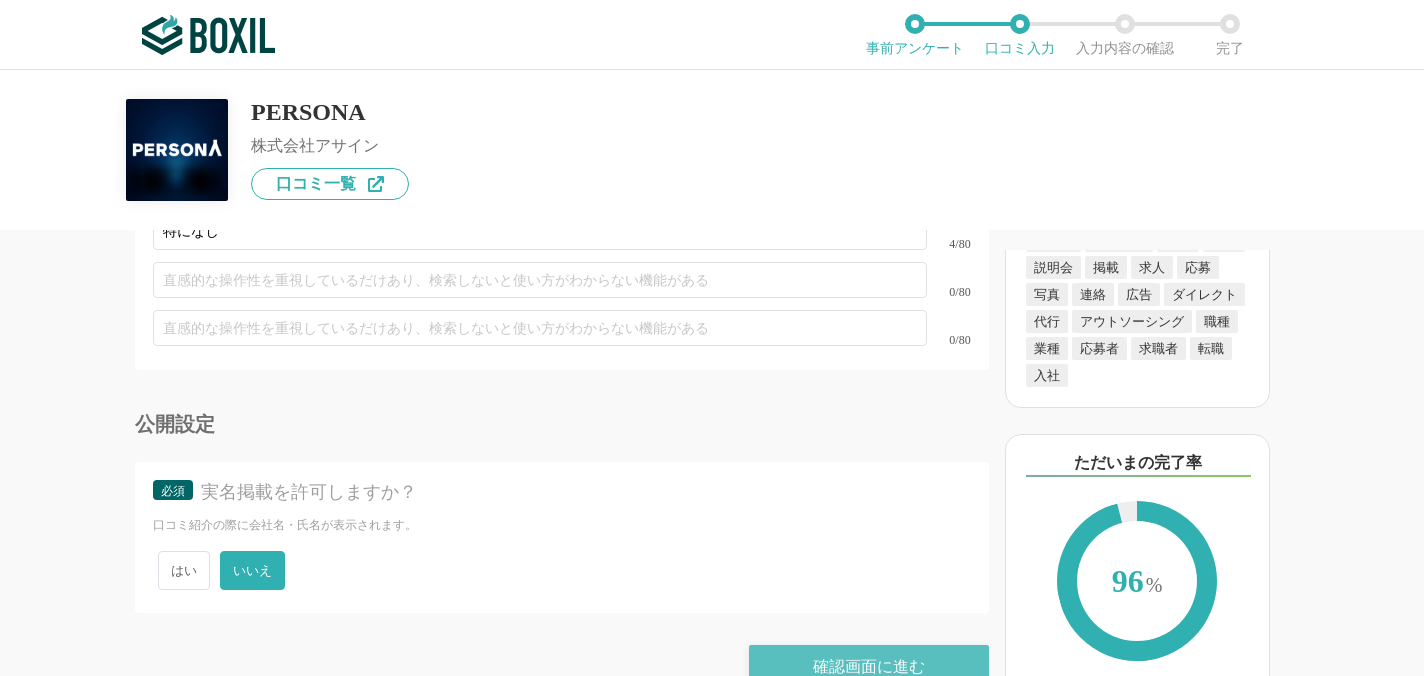 type on "整理された画面とスムーズな動作で業務中のストレスが格段に減りました。slackやZoomとの連携もスムーズで今まで個別で連絡していた業務も減り、ワークフローが一気に整いました。" 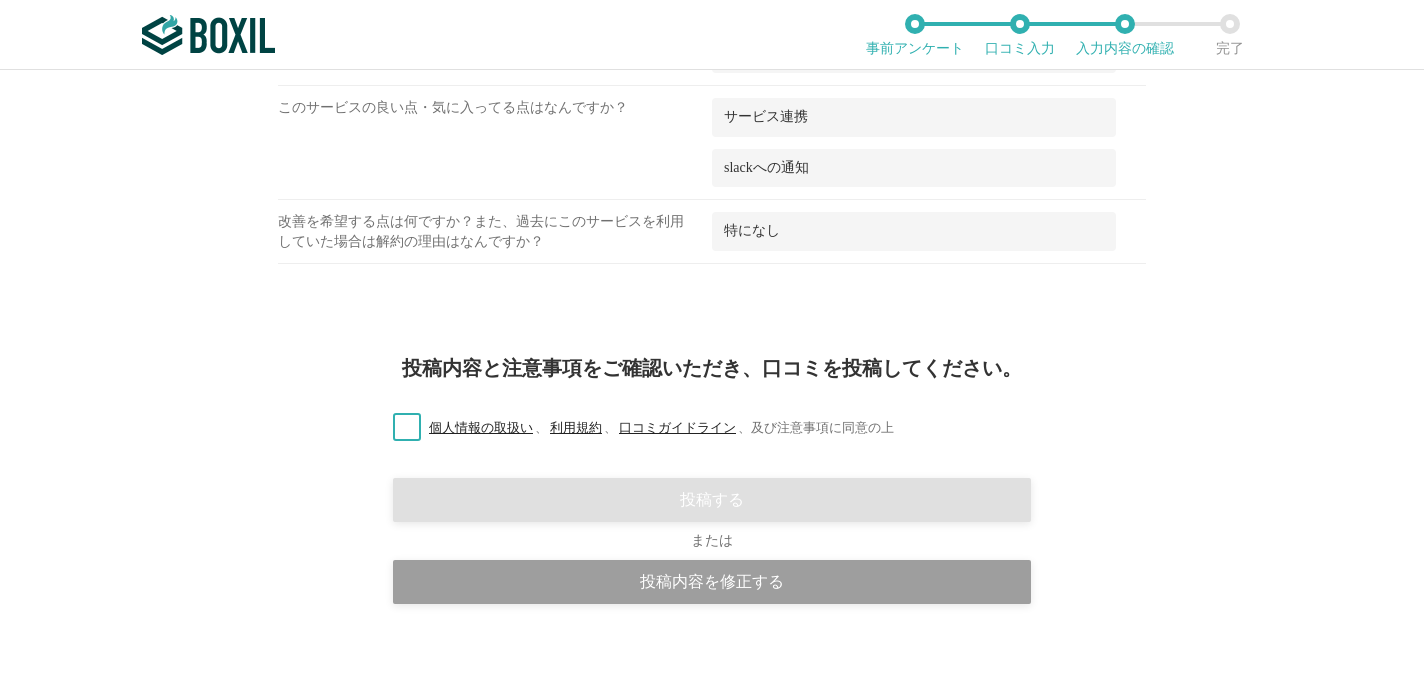 scroll, scrollTop: 2450, scrollLeft: 0, axis: vertical 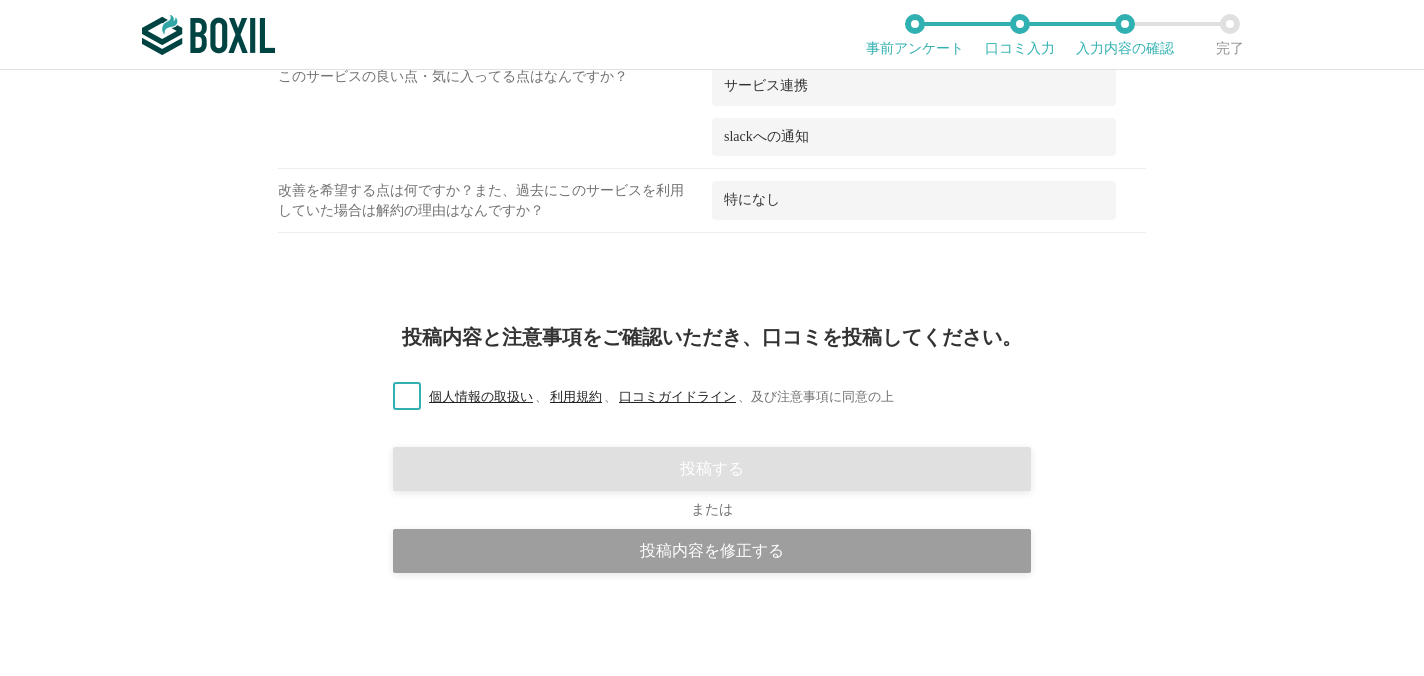 click on "個人情報の取扱い 、 利用規約 、 口コミガイドライン 、 及び注意事項に同意の上" at bounding box center (635, 397) 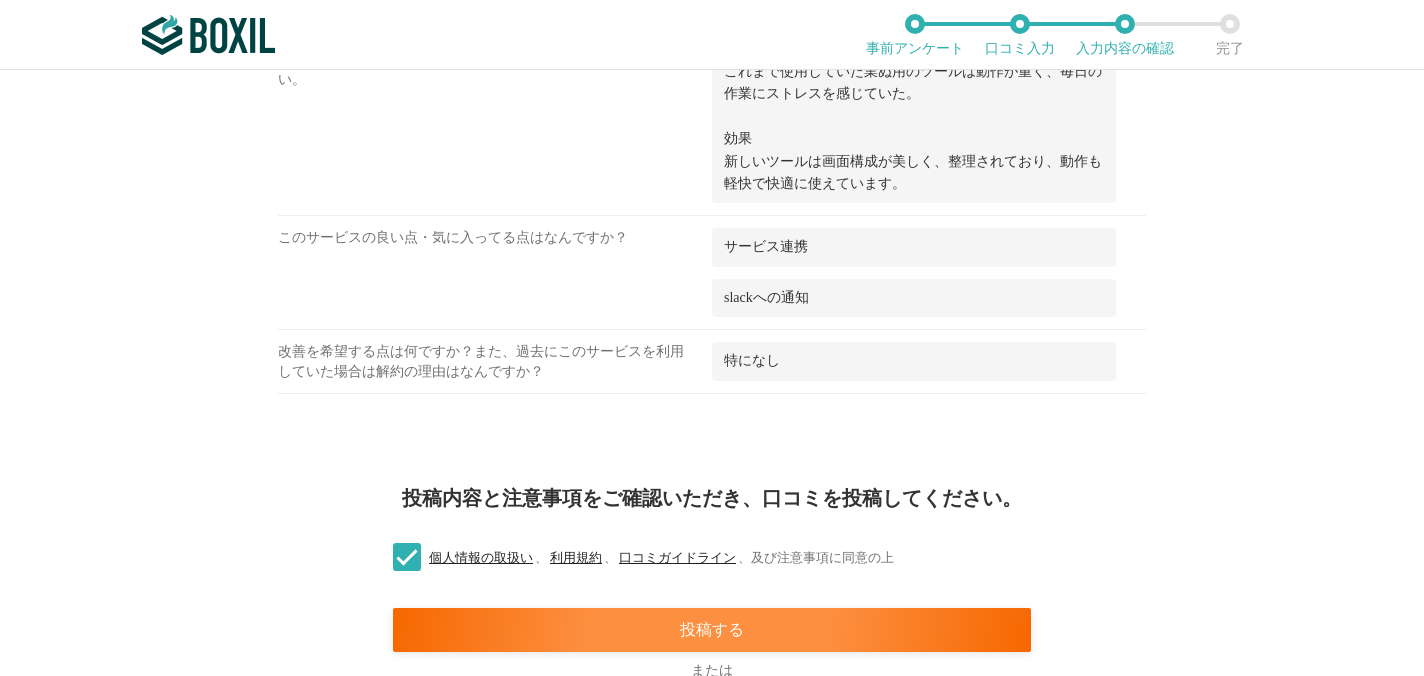 scroll, scrollTop: 2450, scrollLeft: 0, axis: vertical 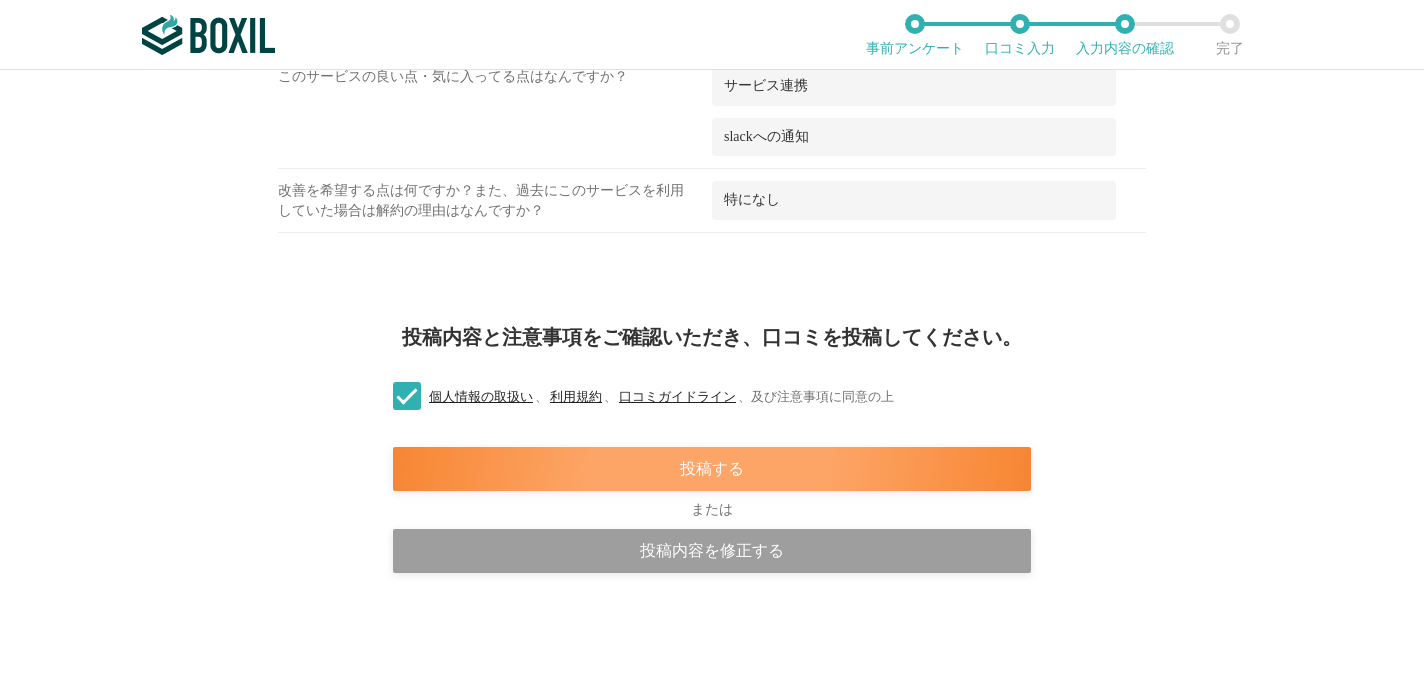 click on "投稿する" at bounding box center (712, 469) 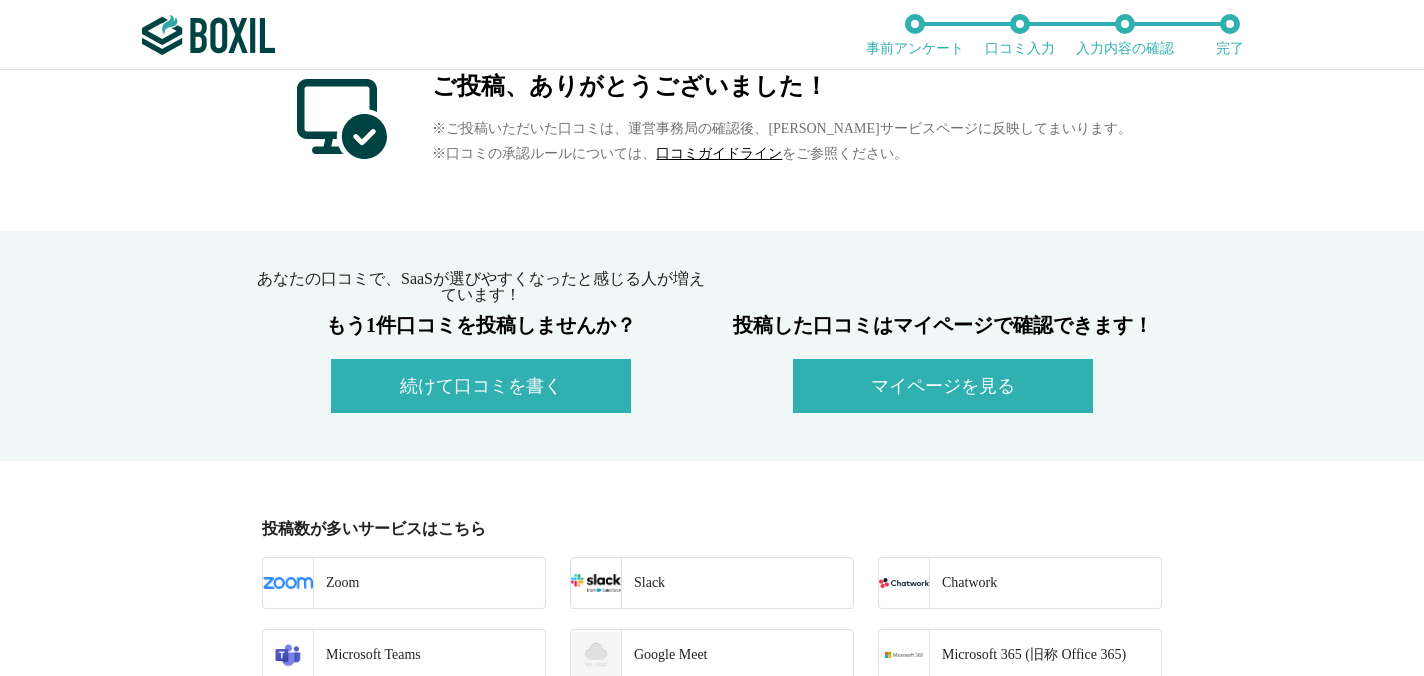 scroll, scrollTop: 0, scrollLeft: 0, axis: both 